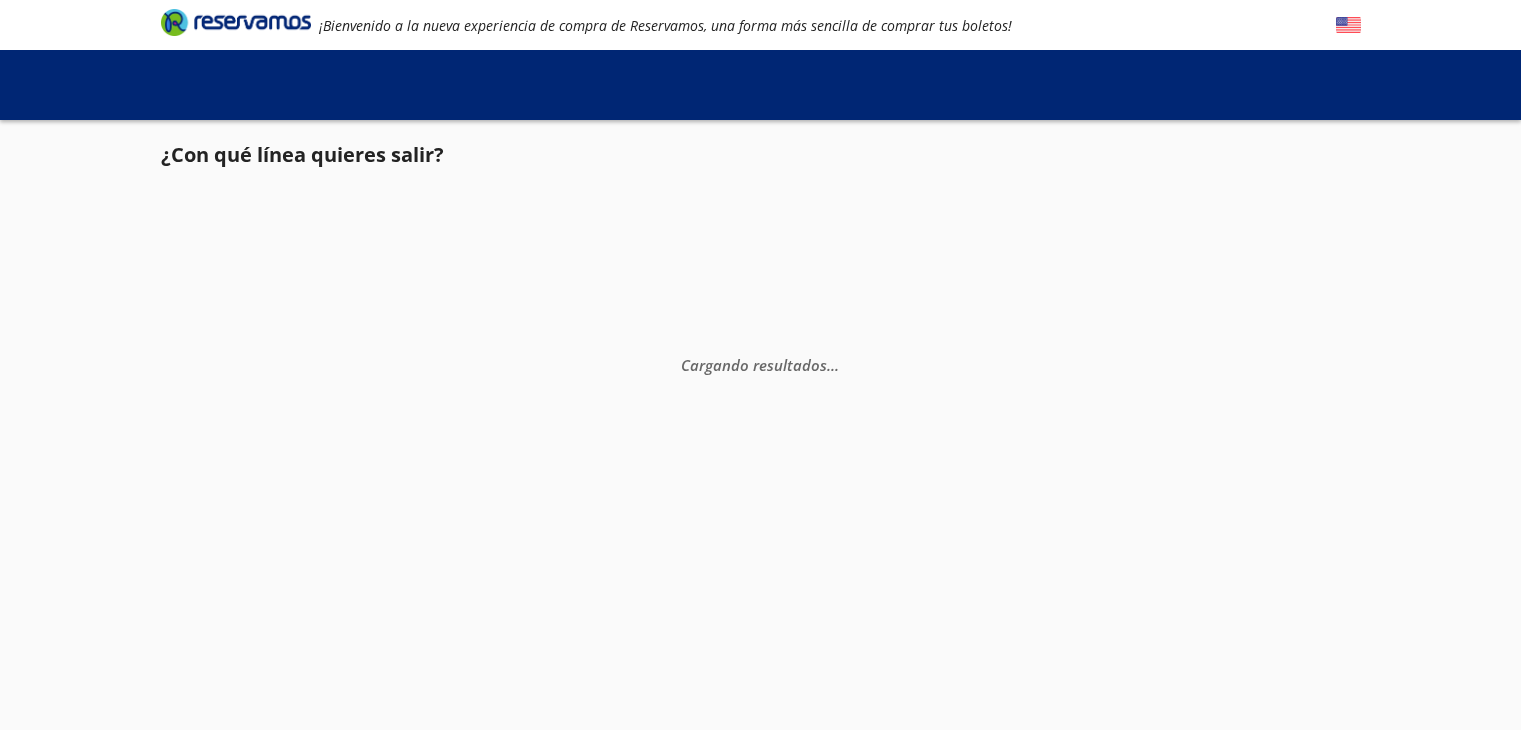scroll, scrollTop: 0, scrollLeft: 0, axis: both 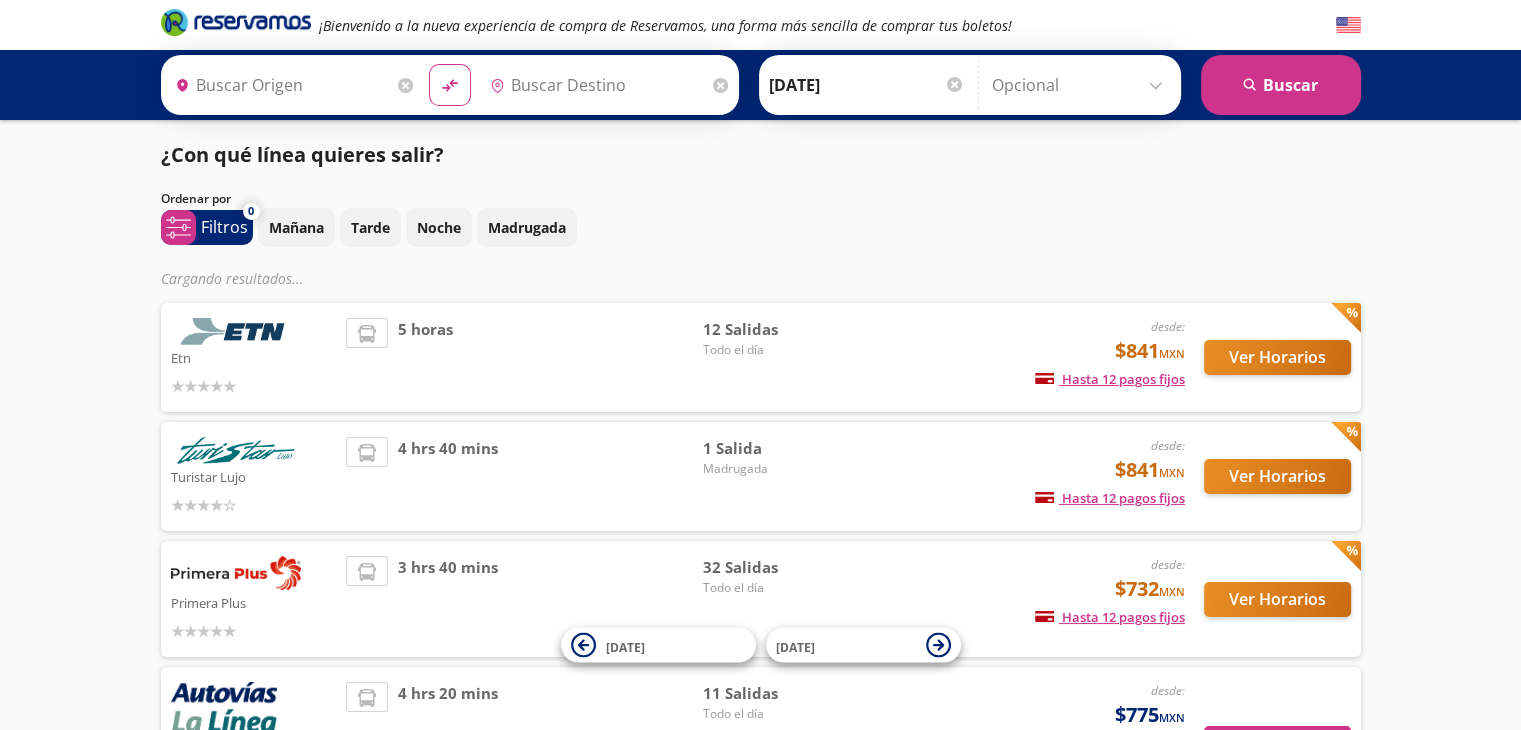 type on "[GEOGRAPHIC_DATA], [GEOGRAPHIC_DATA]" 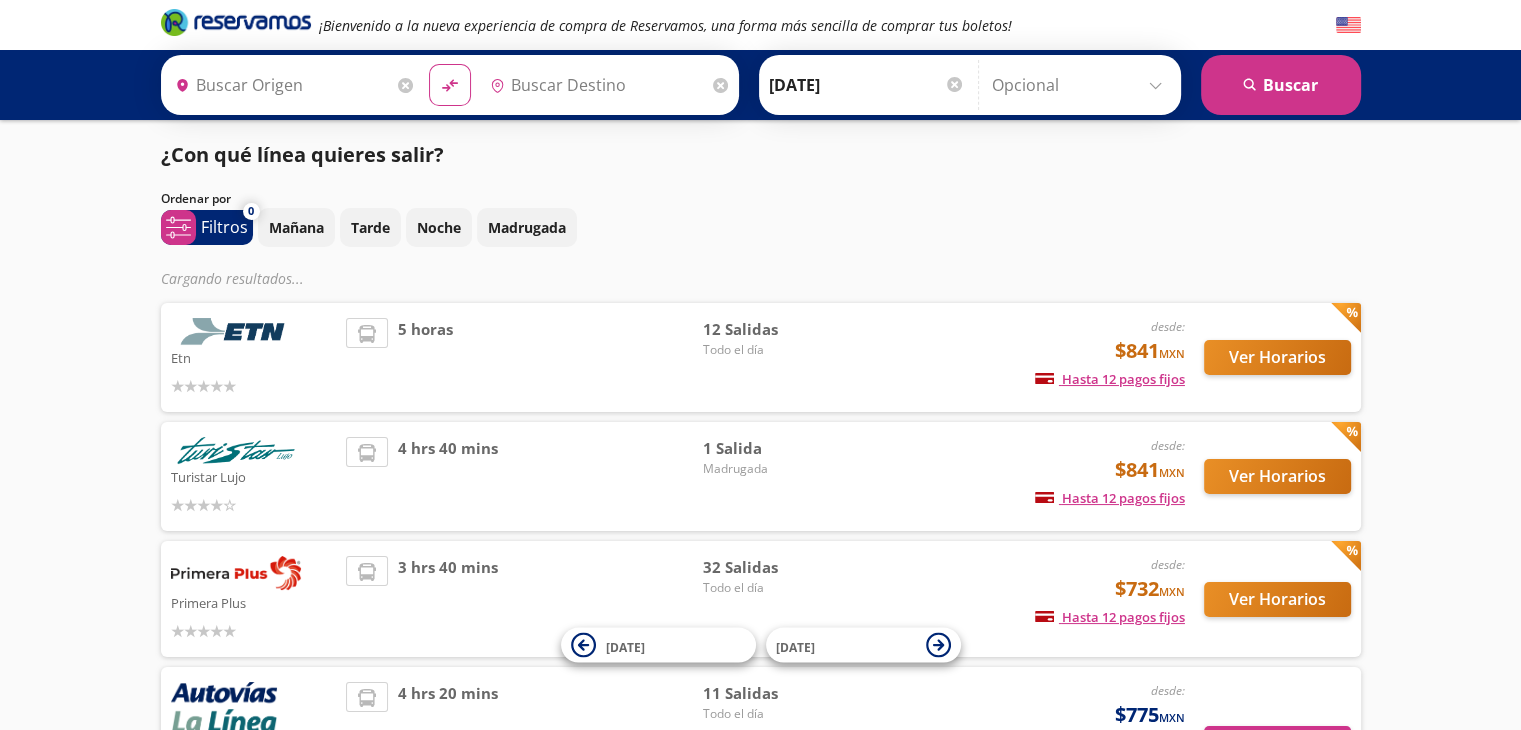 type on "Manzanillo, Colima" 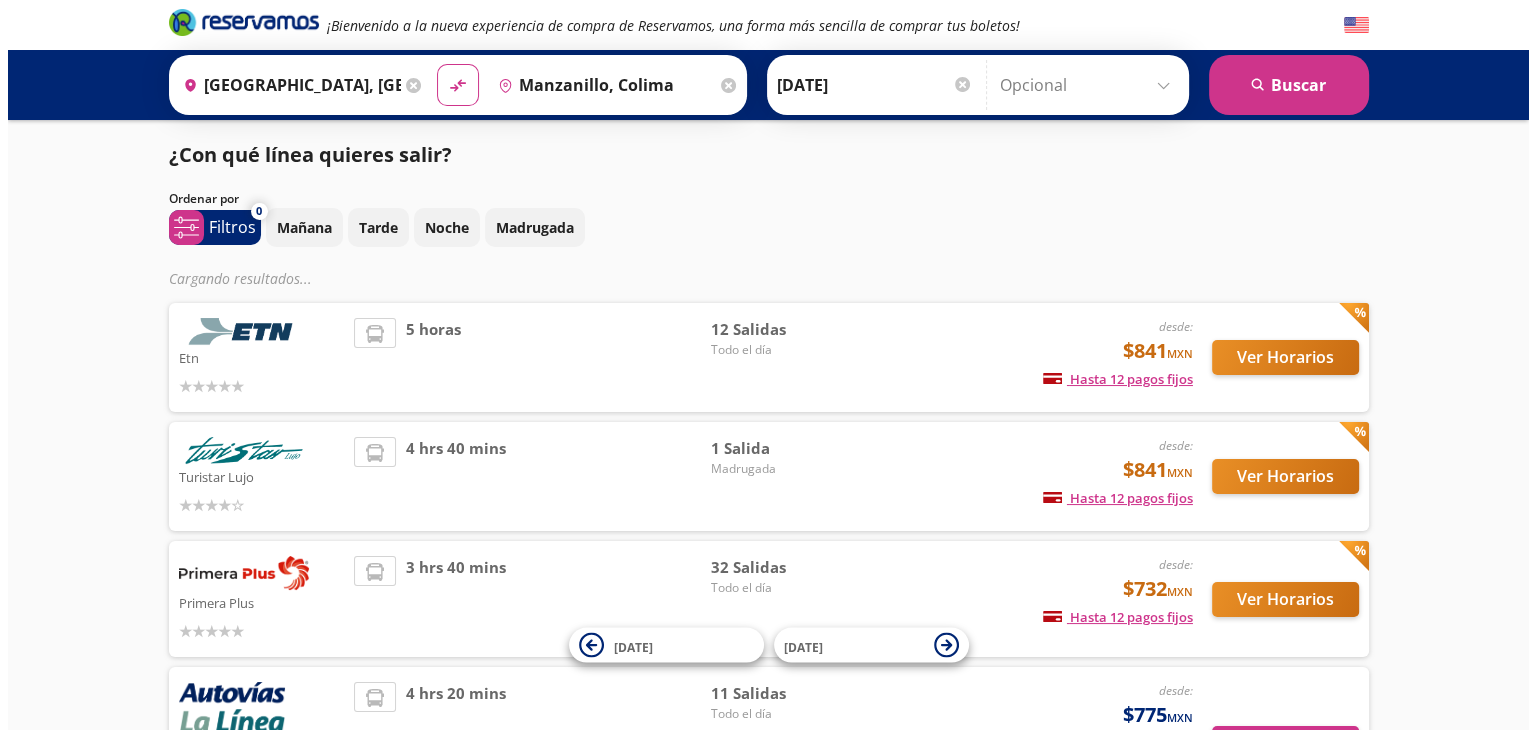 scroll, scrollTop: 0, scrollLeft: 0, axis: both 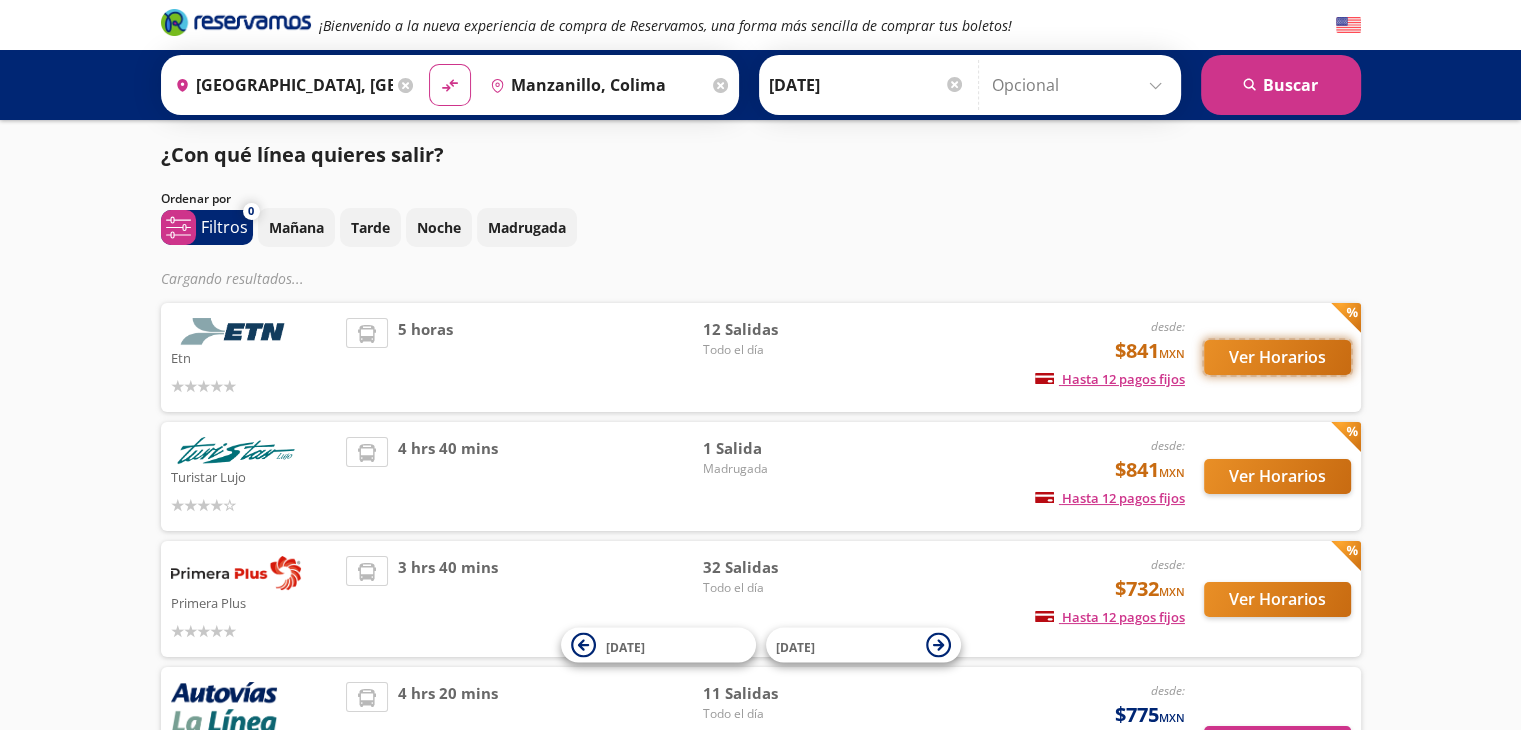 click on "Ver Horarios" at bounding box center [1277, 357] 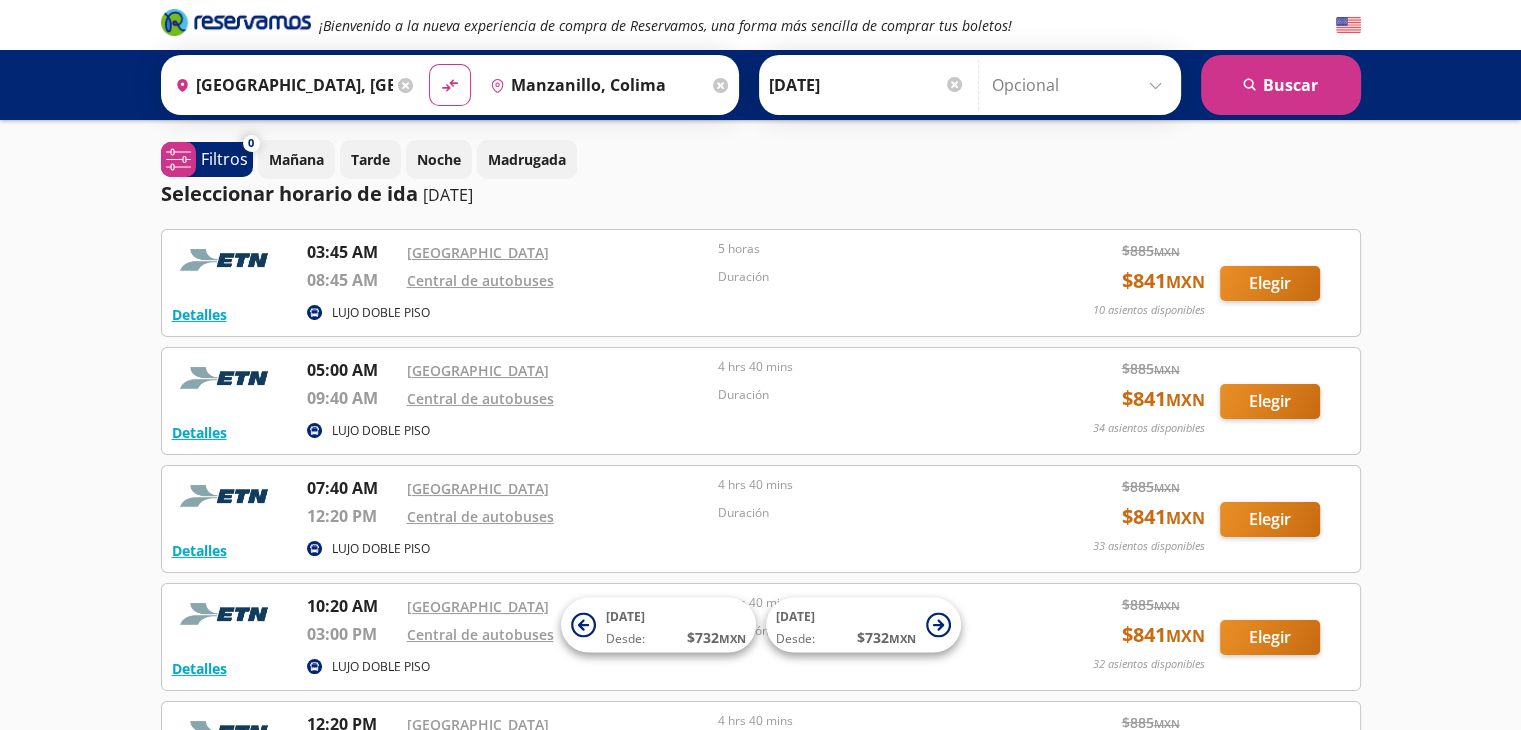 click on "Detalles" at bounding box center [232, 432] 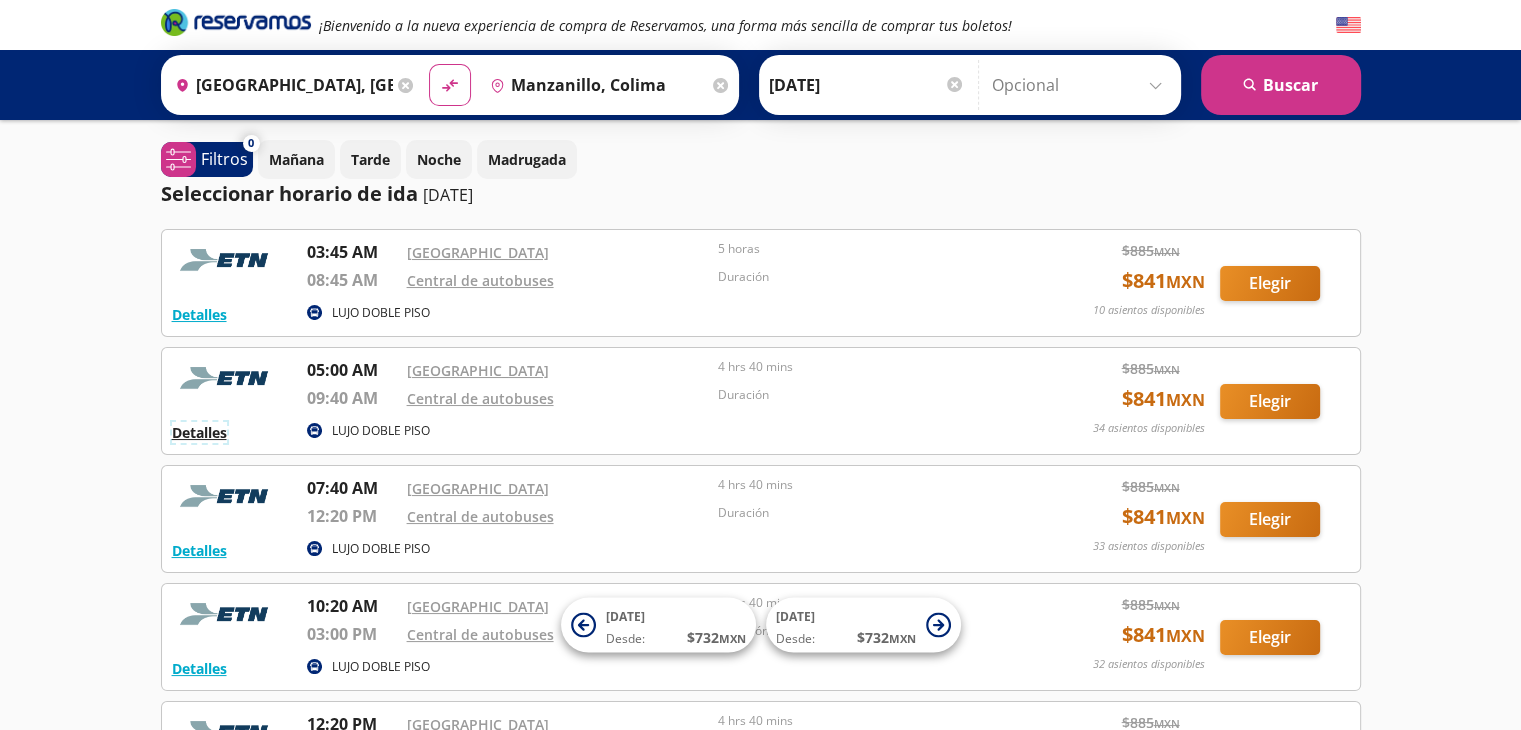 click on "Detalles" at bounding box center [199, 432] 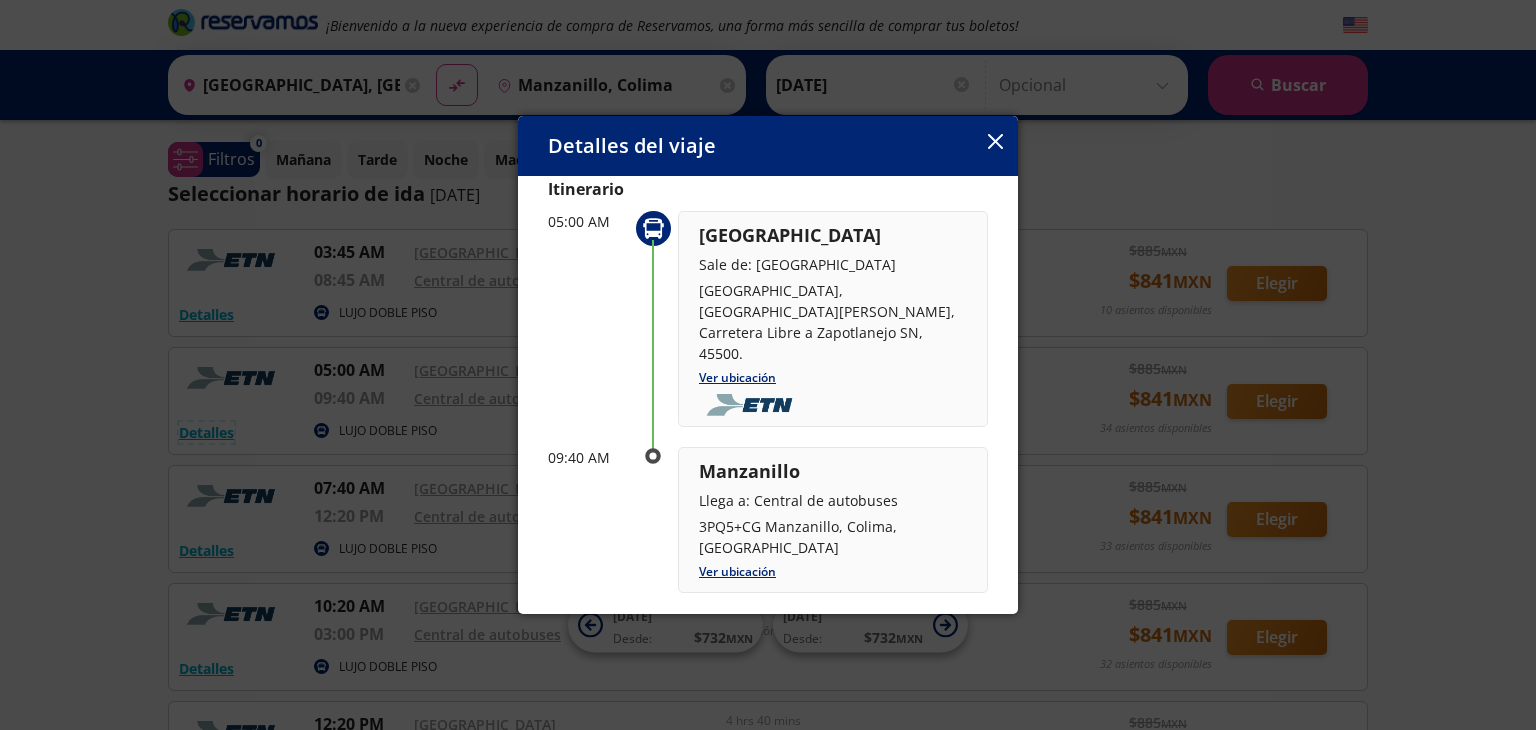 scroll, scrollTop: 80, scrollLeft: 0, axis: vertical 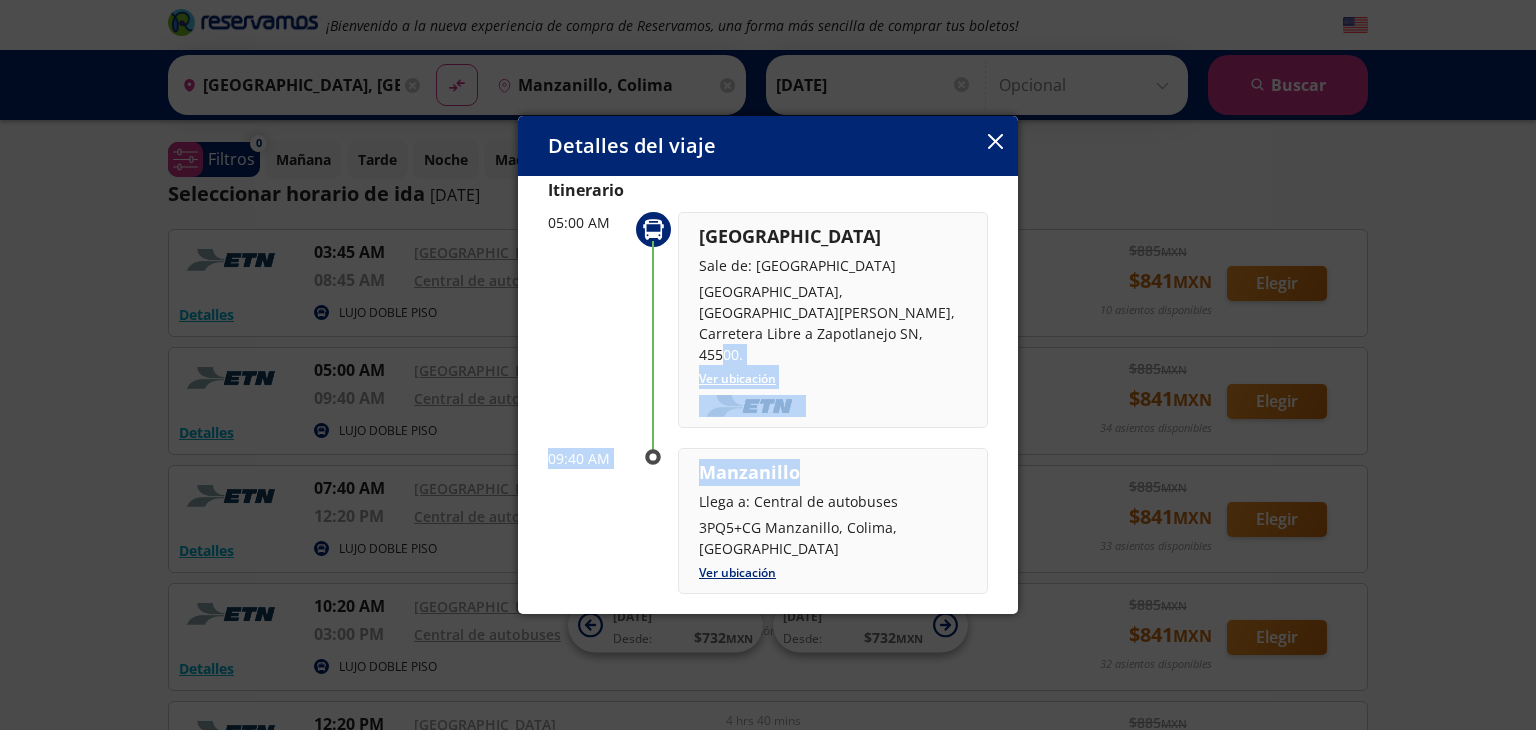 drag, startPoint x: 998, startPoint y: 337, endPoint x: 998, endPoint y: 414, distance: 77 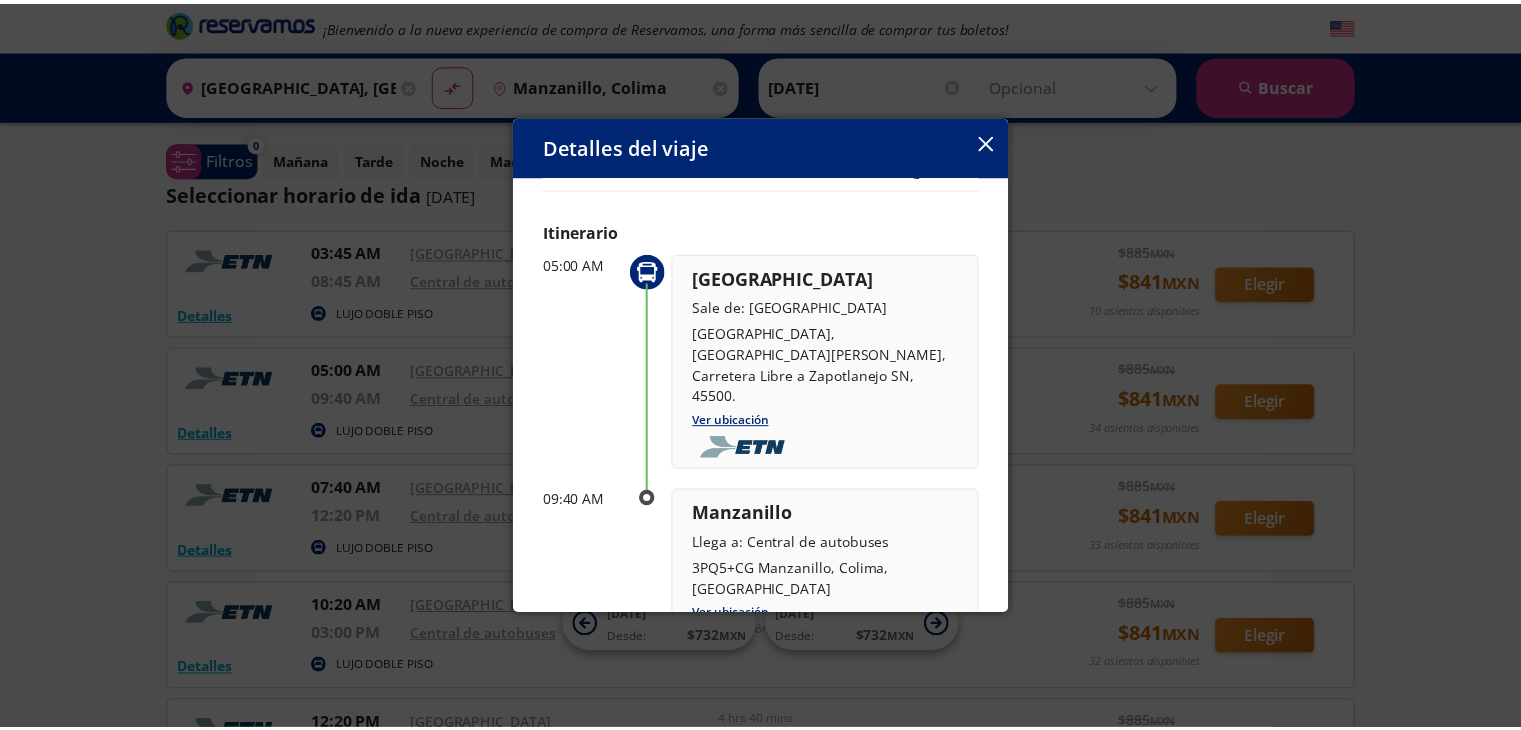 scroll, scrollTop: 16, scrollLeft: 0, axis: vertical 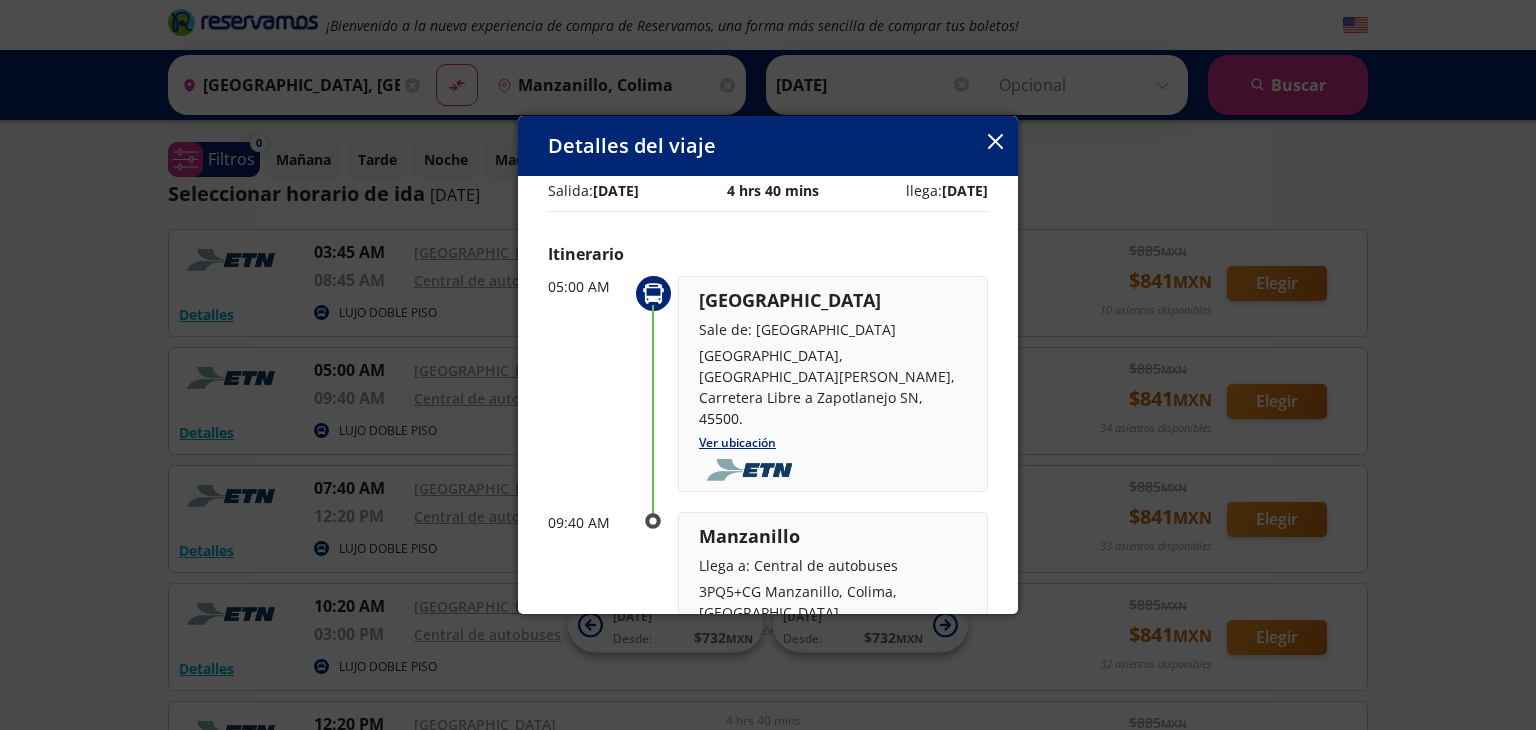 click 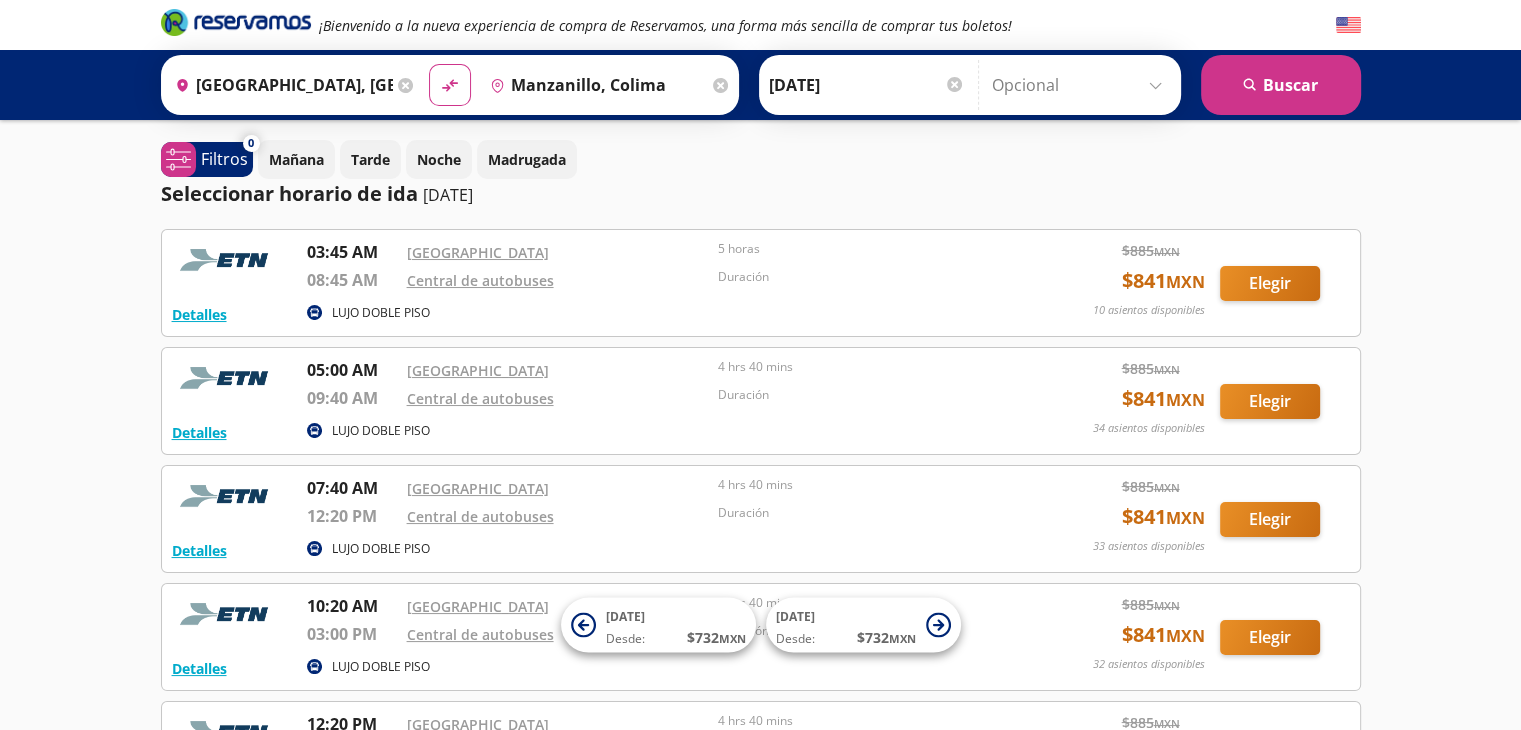 scroll, scrollTop: 23, scrollLeft: 0, axis: vertical 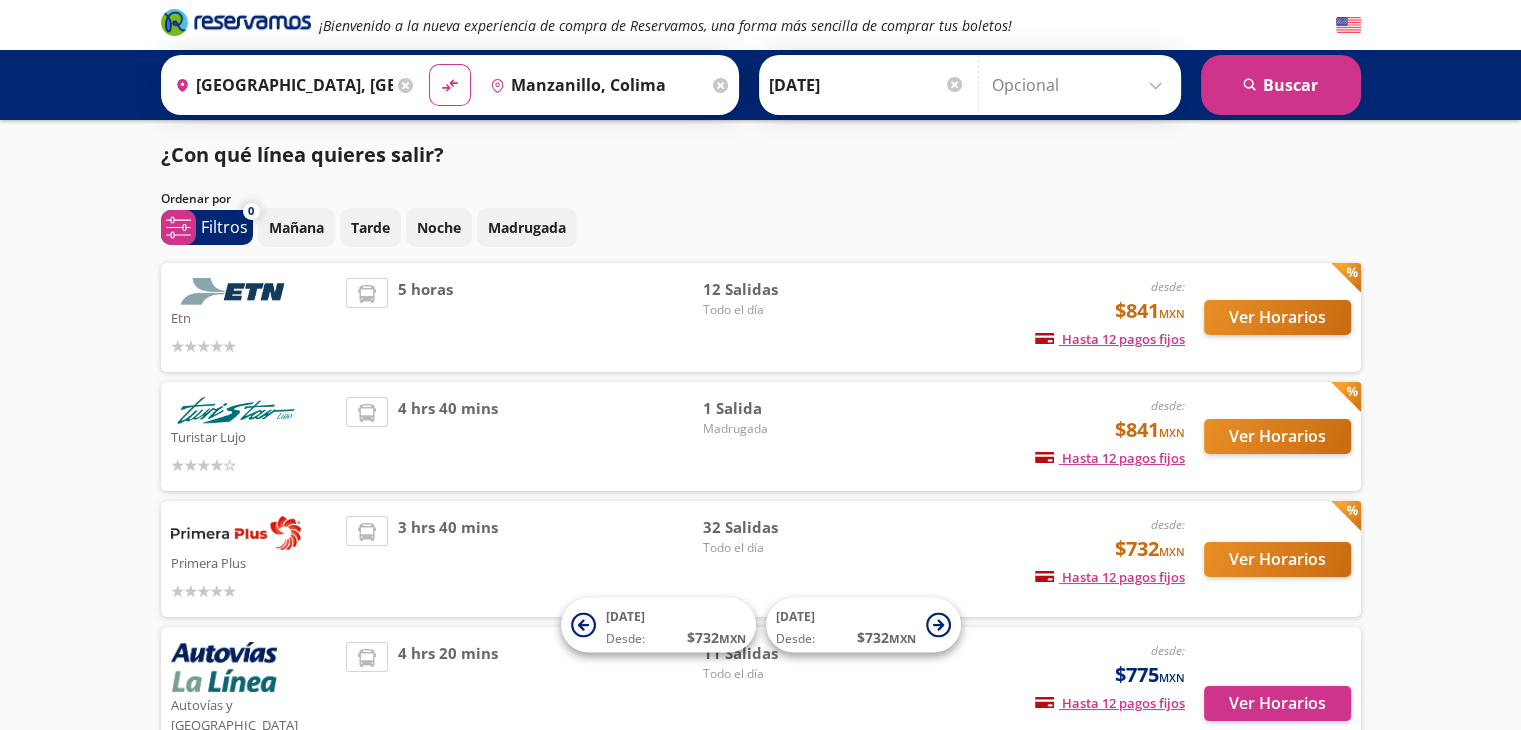 drag, startPoint x: 1513, startPoint y: 253, endPoint x: 1521, endPoint y: 276, distance: 24.351591 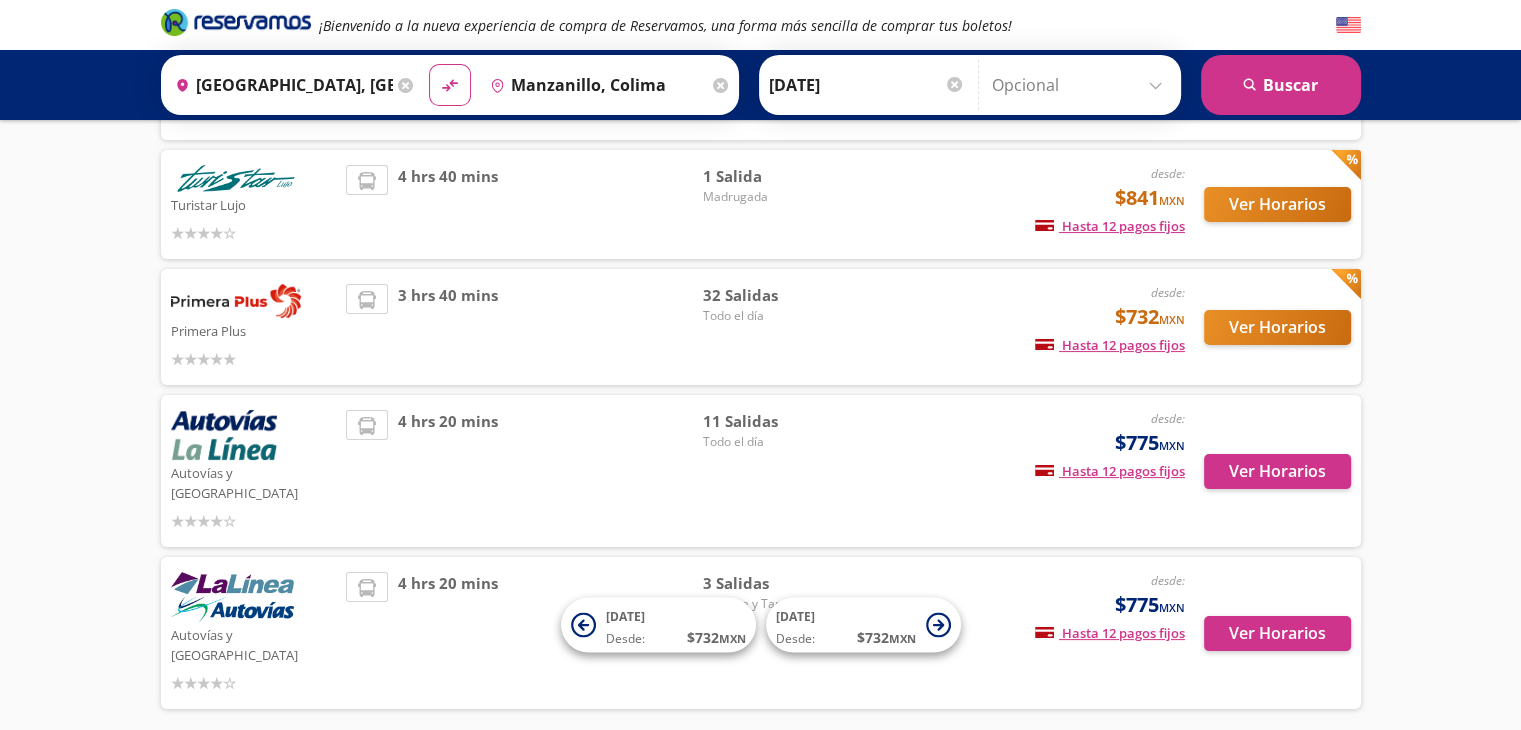 scroll, scrollTop: 247, scrollLeft: 0, axis: vertical 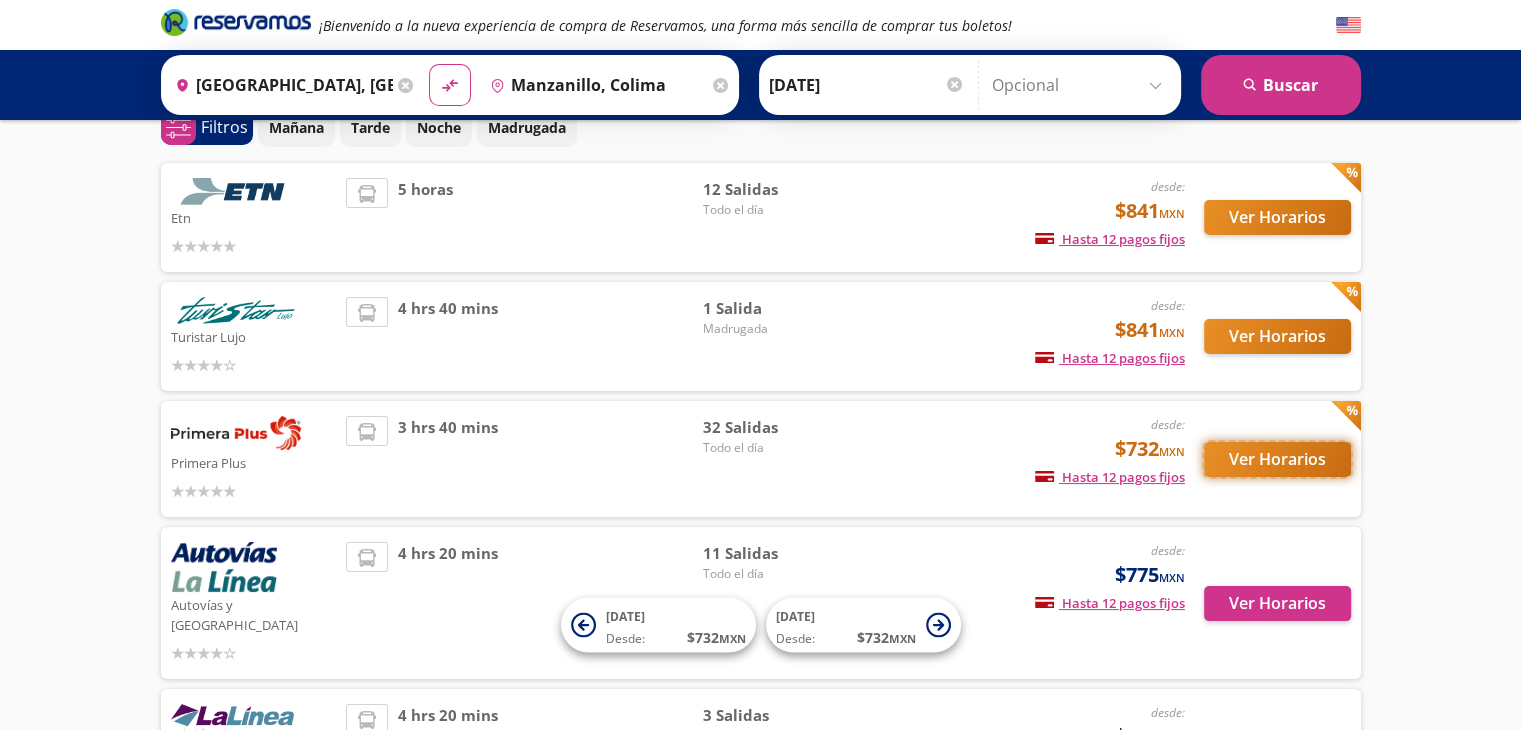 click on "Ver Horarios" at bounding box center [1277, 459] 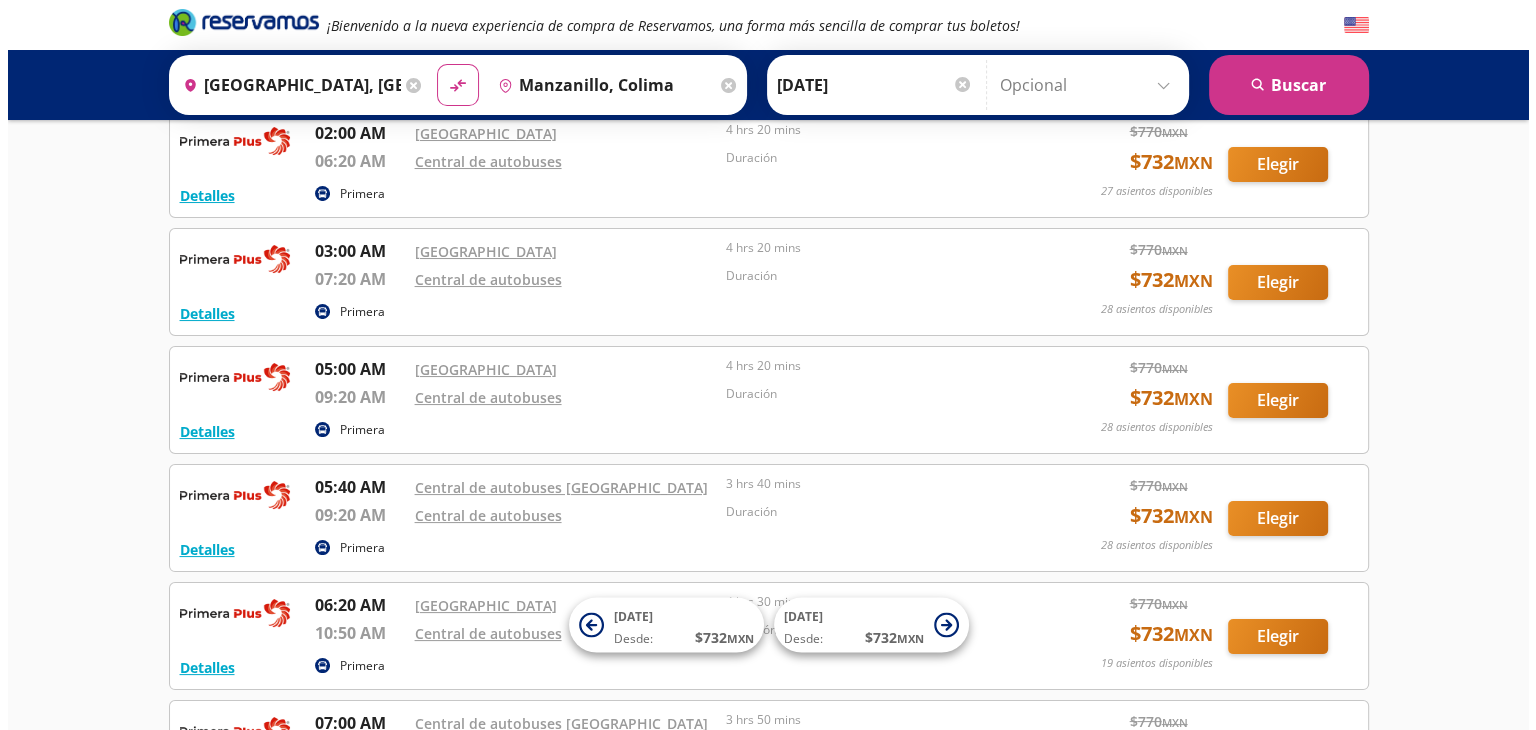 scroll, scrollTop: 120, scrollLeft: 0, axis: vertical 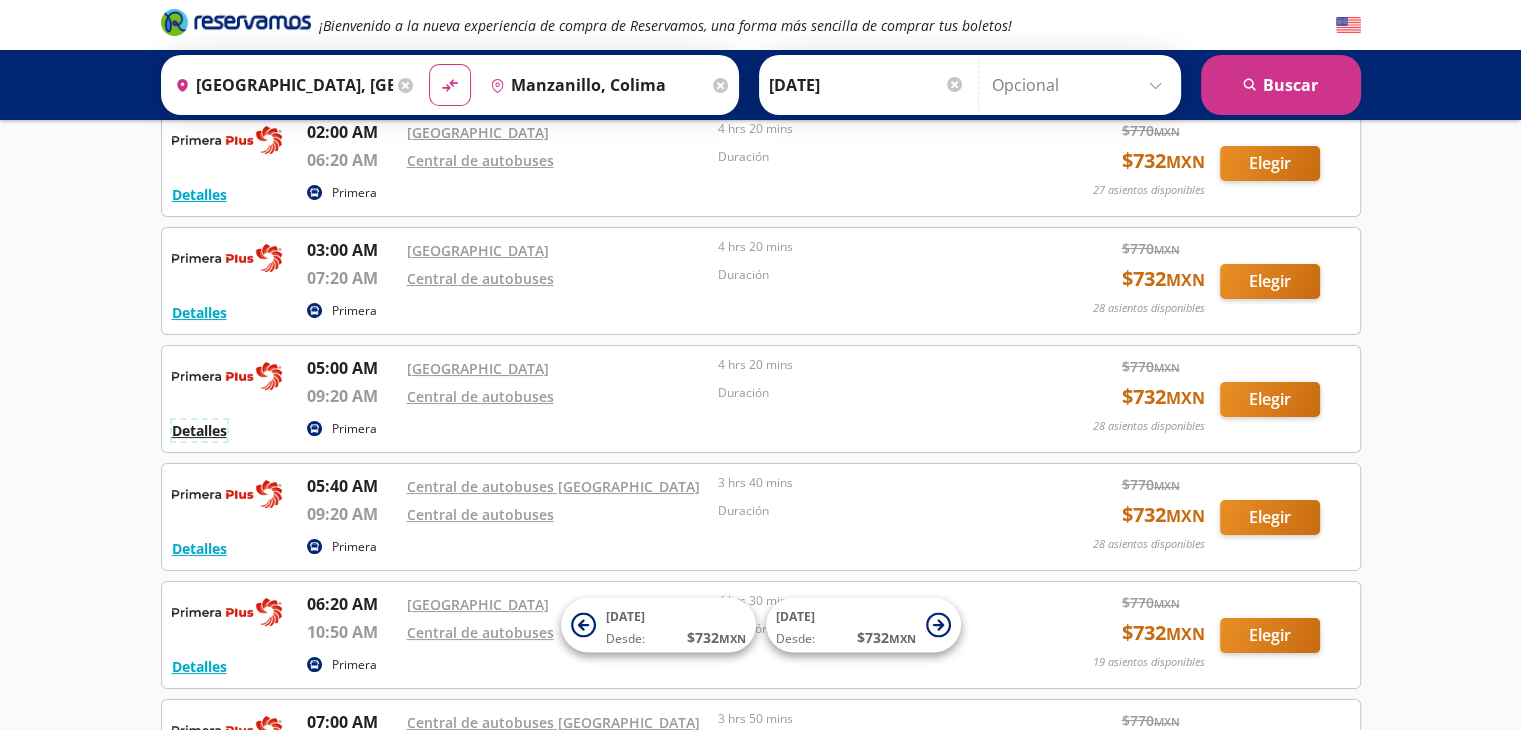 click on "Detalles" at bounding box center [199, 430] 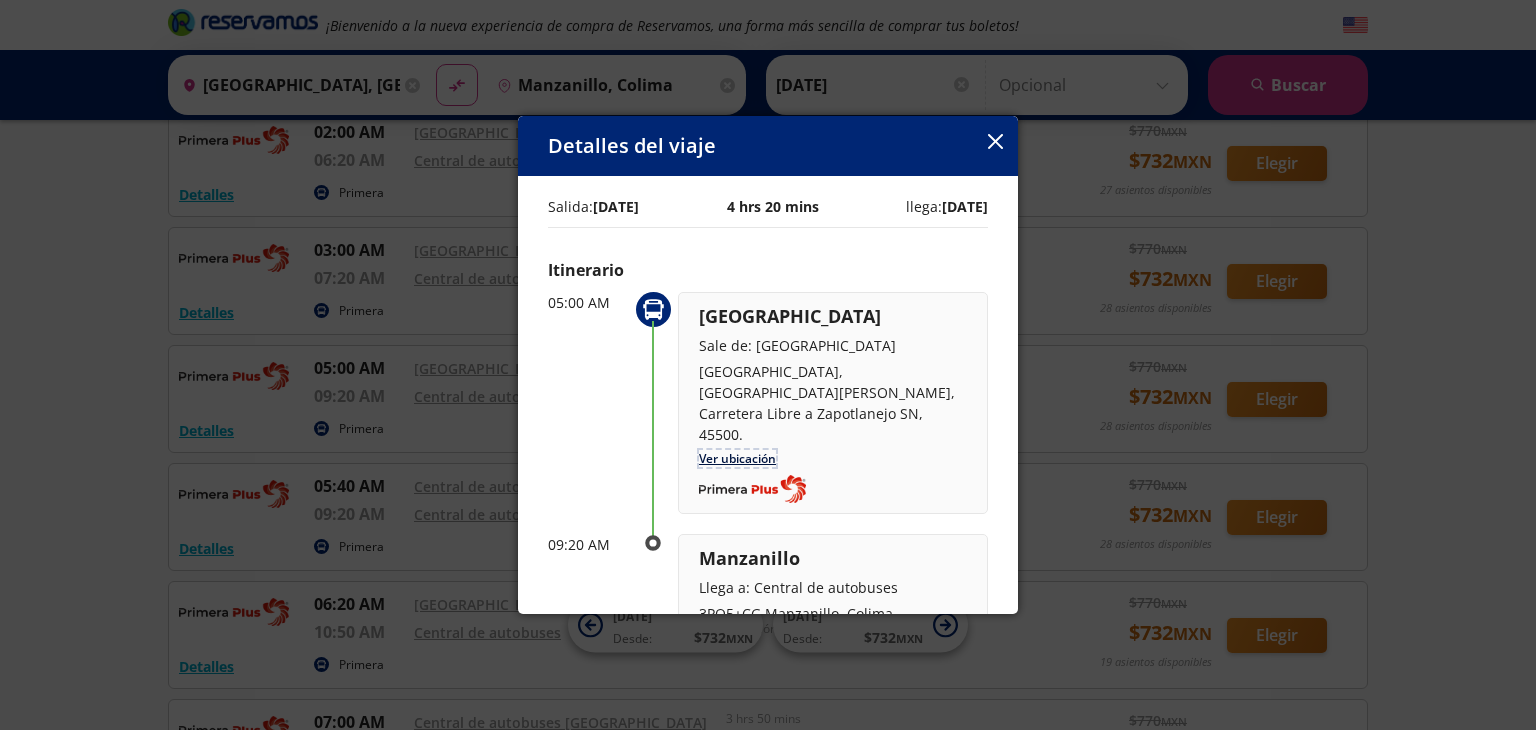 click on "Ver ubicación" at bounding box center (737, 458) 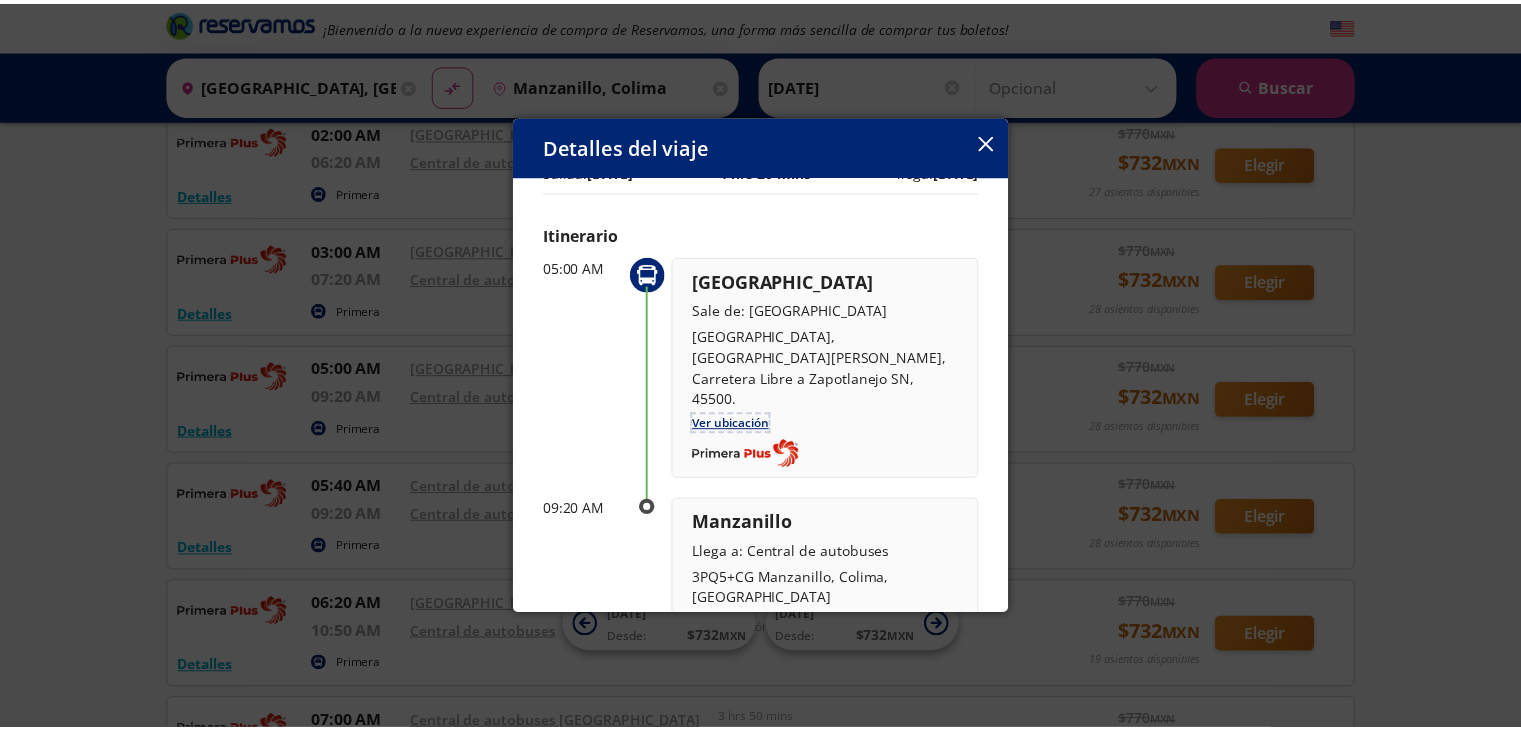 scroll, scrollTop: 32, scrollLeft: 0, axis: vertical 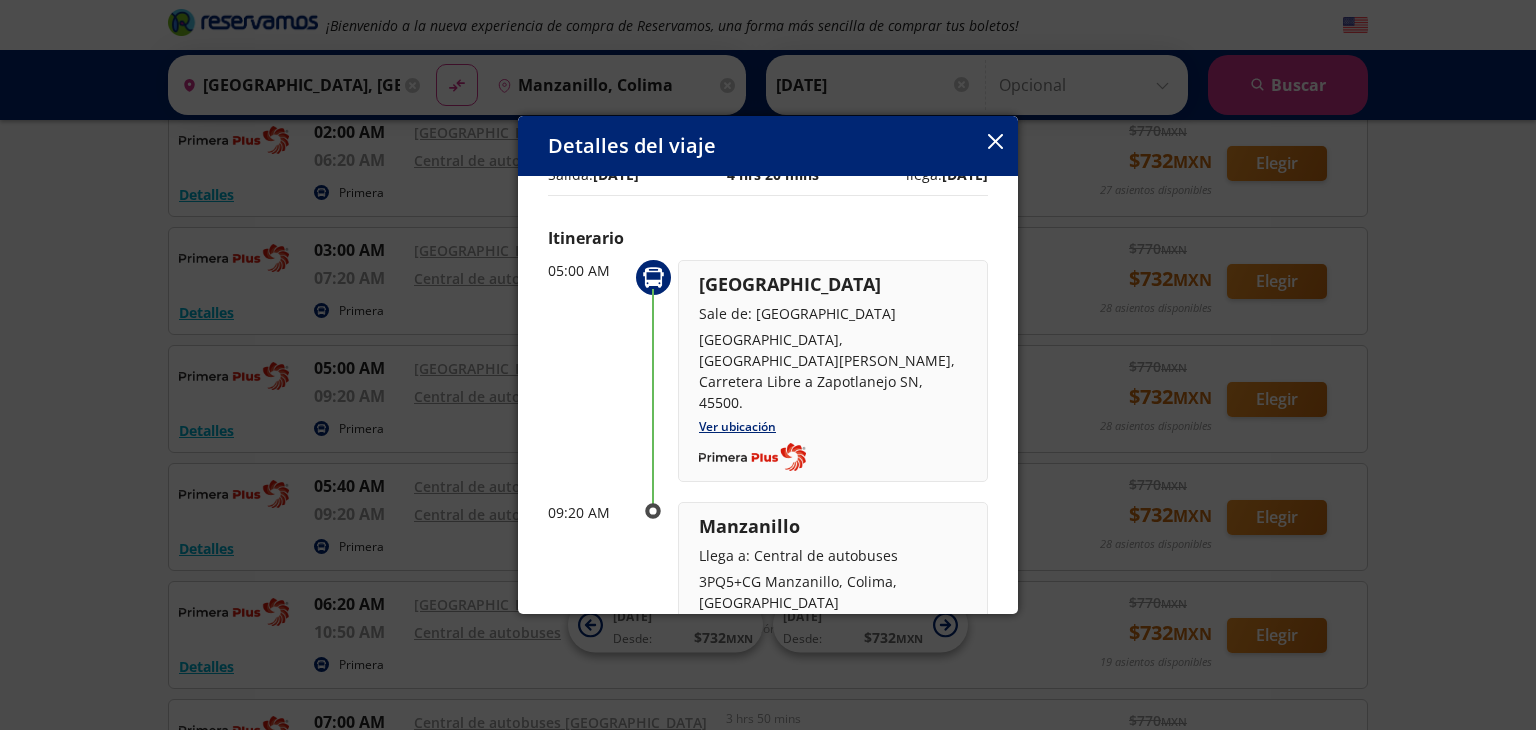 click 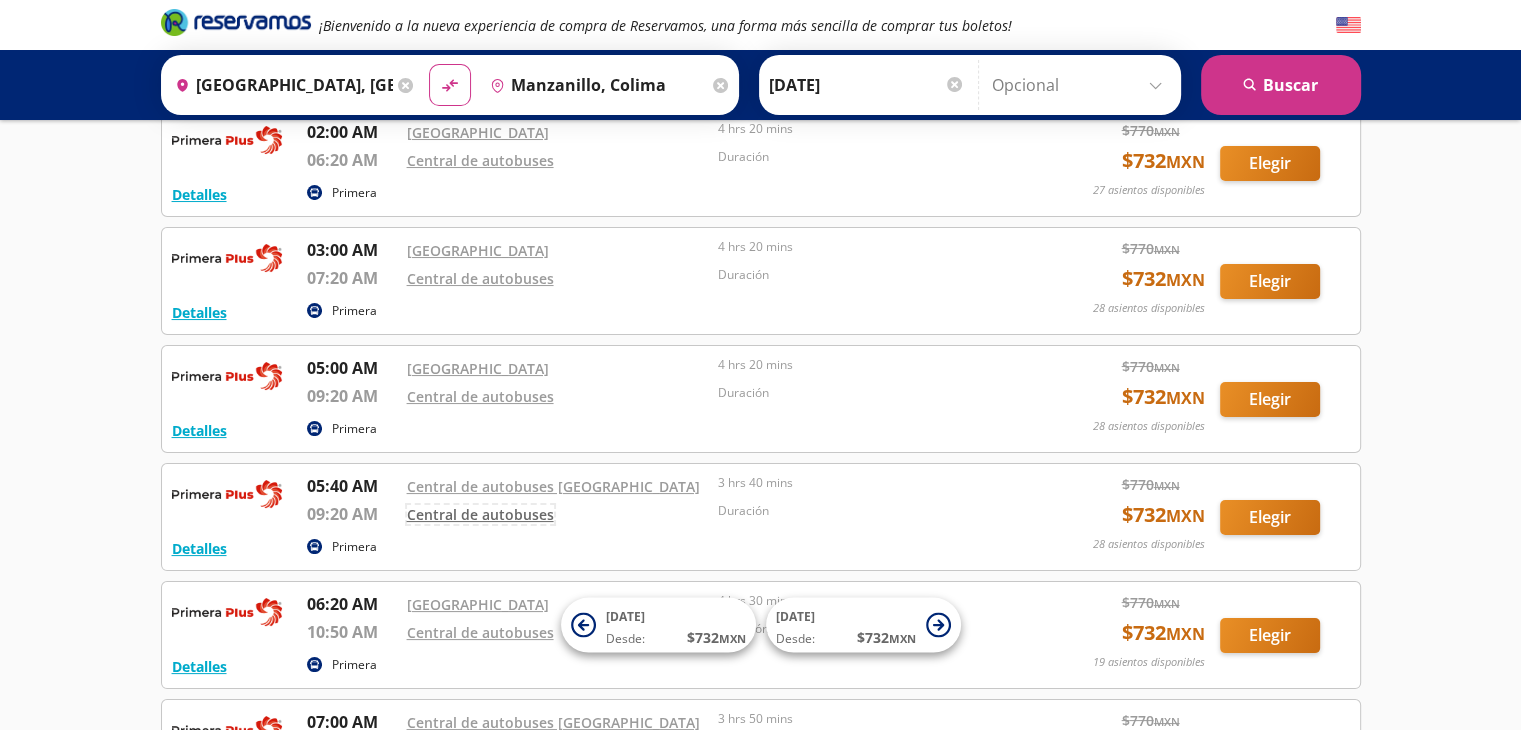 click on "Central de autobuses" at bounding box center [480, 514] 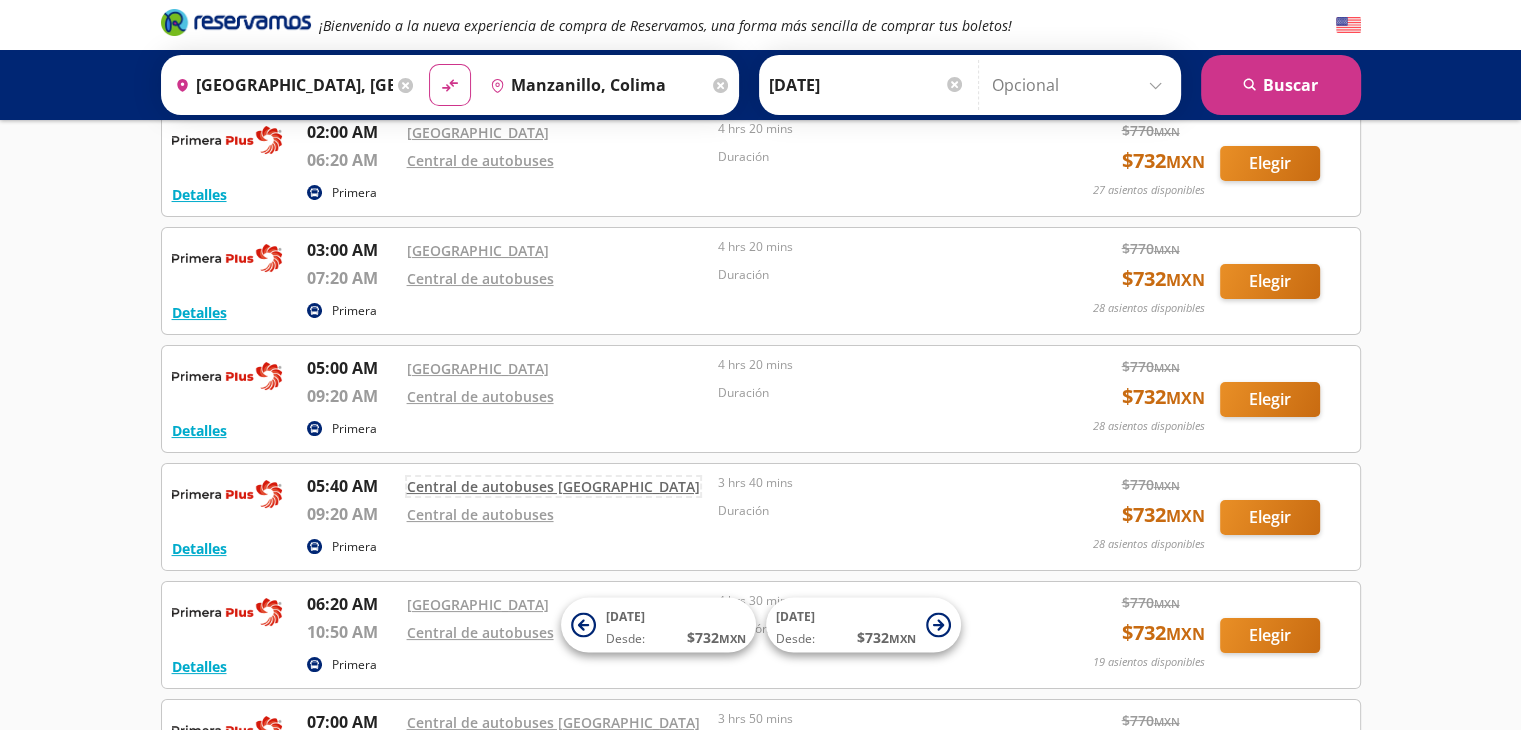 click on "Central de autobuses [GEOGRAPHIC_DATA]" at bounding box center [553, 486] 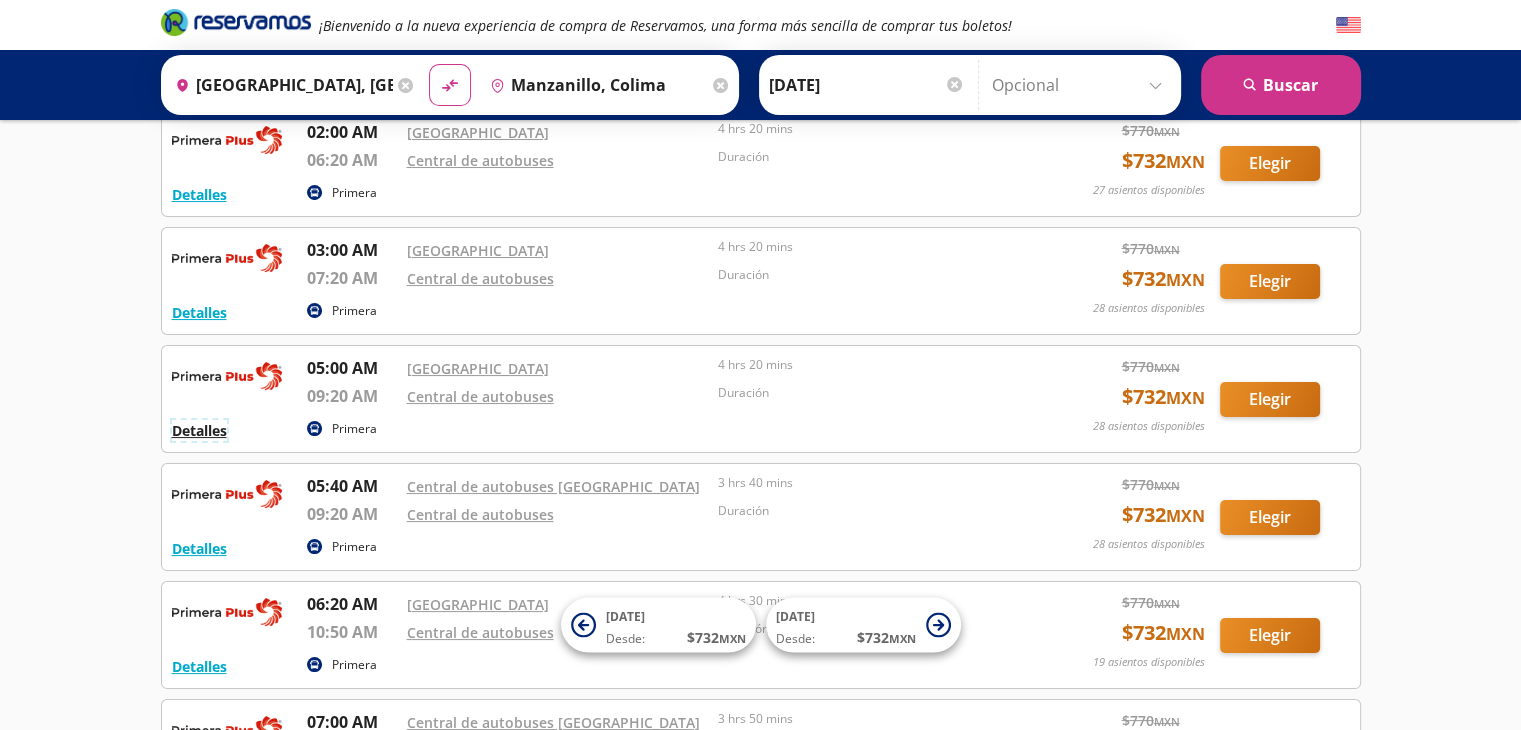 click on "Detalles" at bounding box center (199, 430) 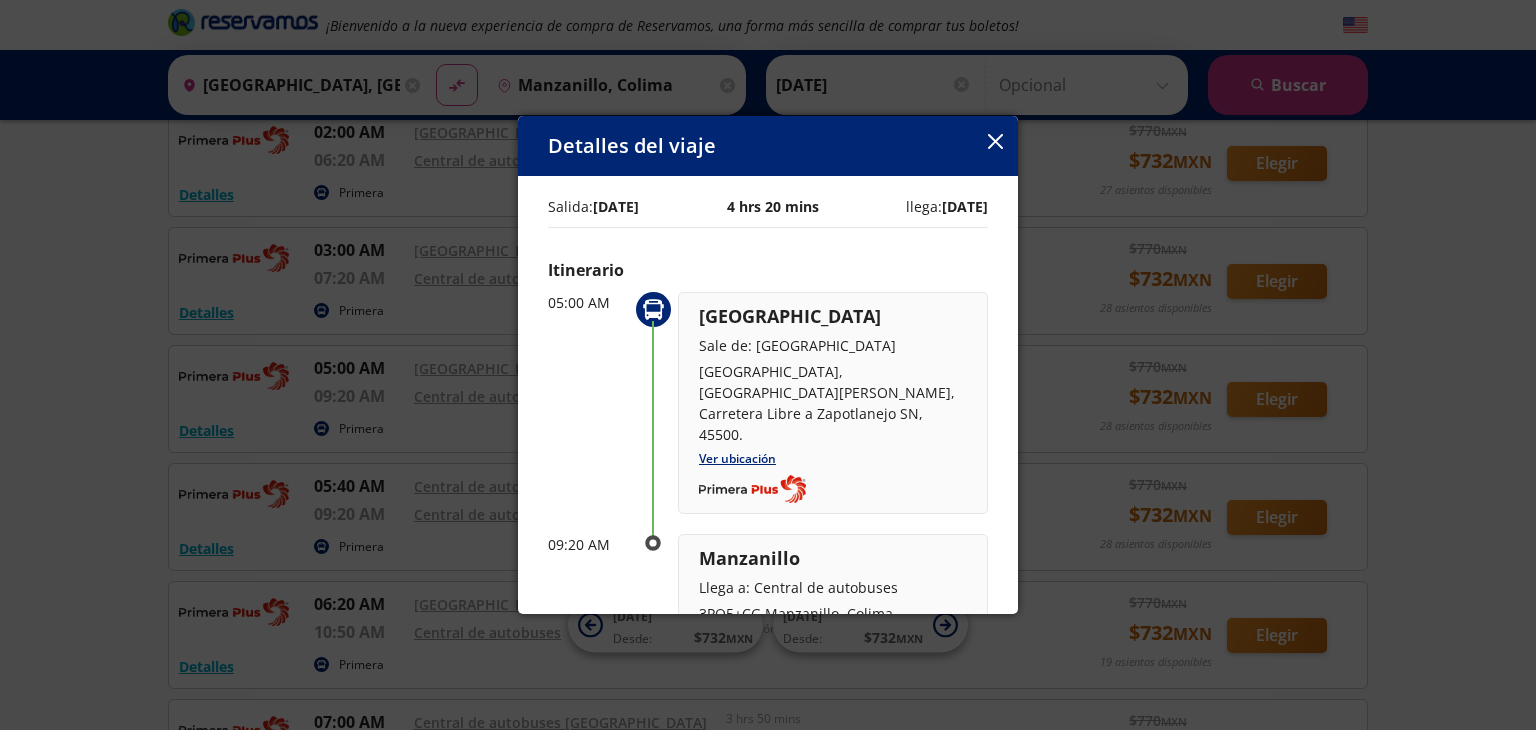 click on "Detalles del viaje Salida:  [DATE] 4 hrs 20 mins llega:  [DATE] Itinerario 05:00 AM [GEOGRAPHIC_DATA] Sale de:  [GEOGRAPHIC_DATA], [GEOGRAPHIC_DATA][PERSON_NAME], Carretera Libre a Zapotlanejo SN, 45500. Ver ubicación 09:20 AM Manzanillo Llega a:  Central de autobuses 3PQ5+CG Manzanillo, [GEOGRAPHIC_DATA], [GEOGRAPHIC_DATA] Ver ubicación Amenidades y servicios Baños Boleto Electrónico TV Wi-fi" at bounding box center [768, 365] 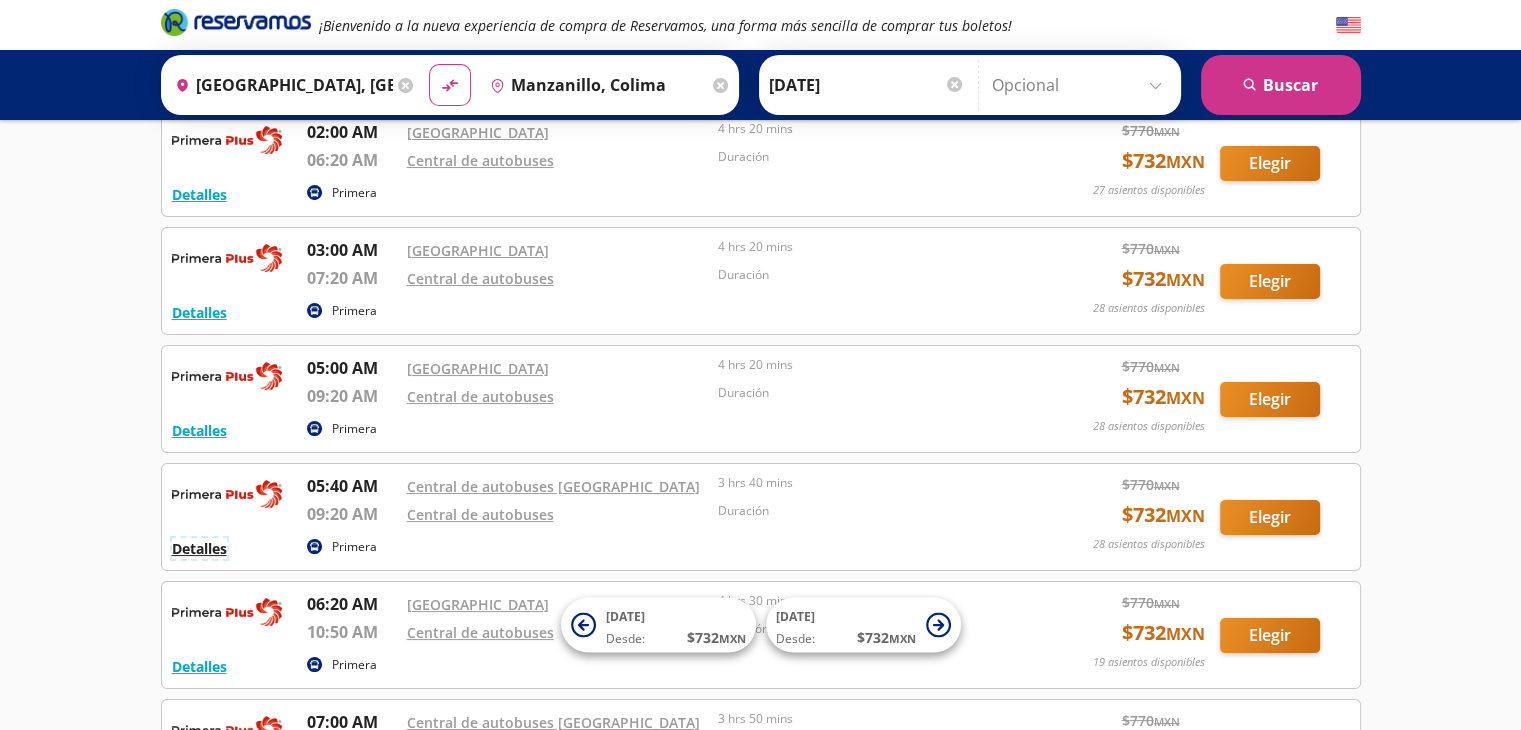 click on "Detalles" at bounding box center (199, 548) 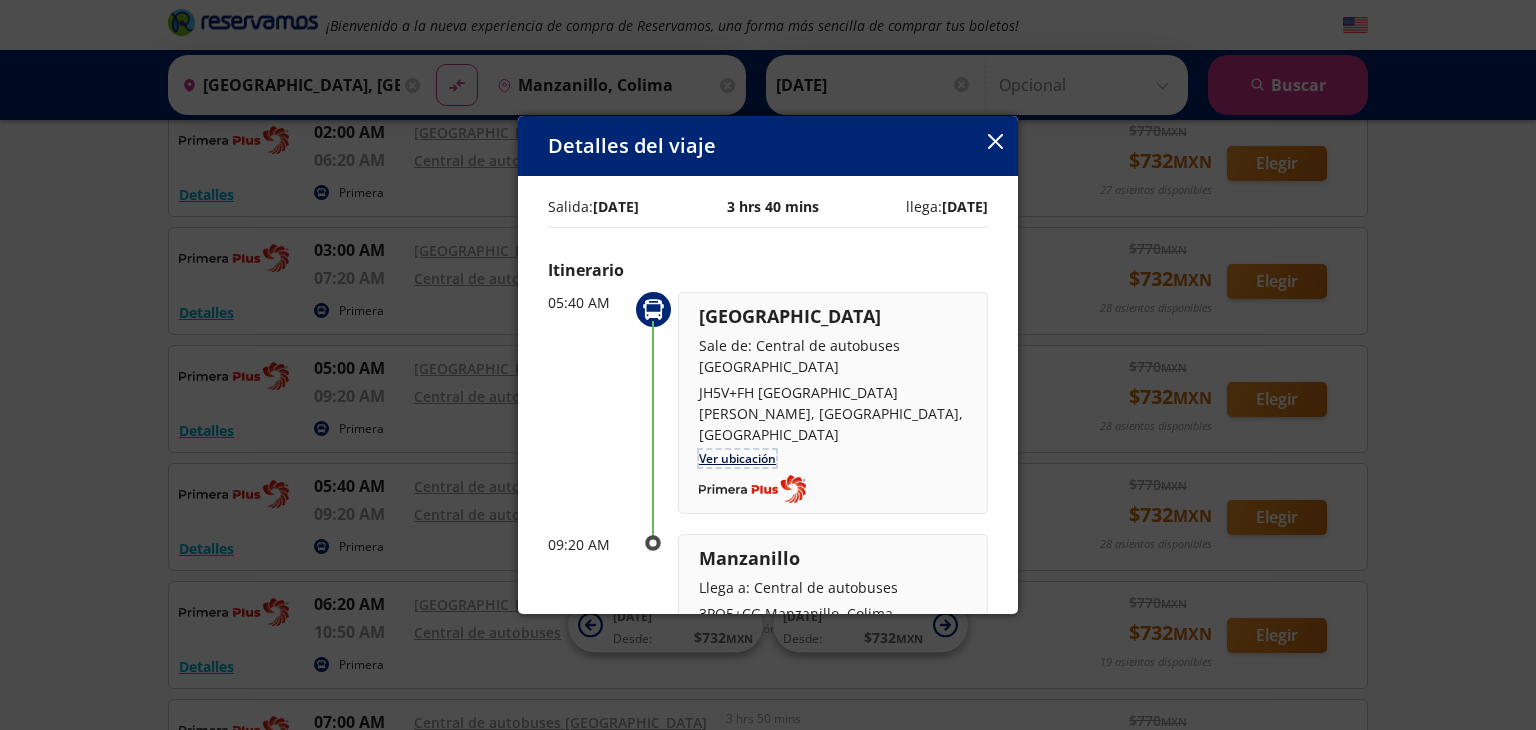 click on "Ver ubicación" at bounding box center (737, 458) 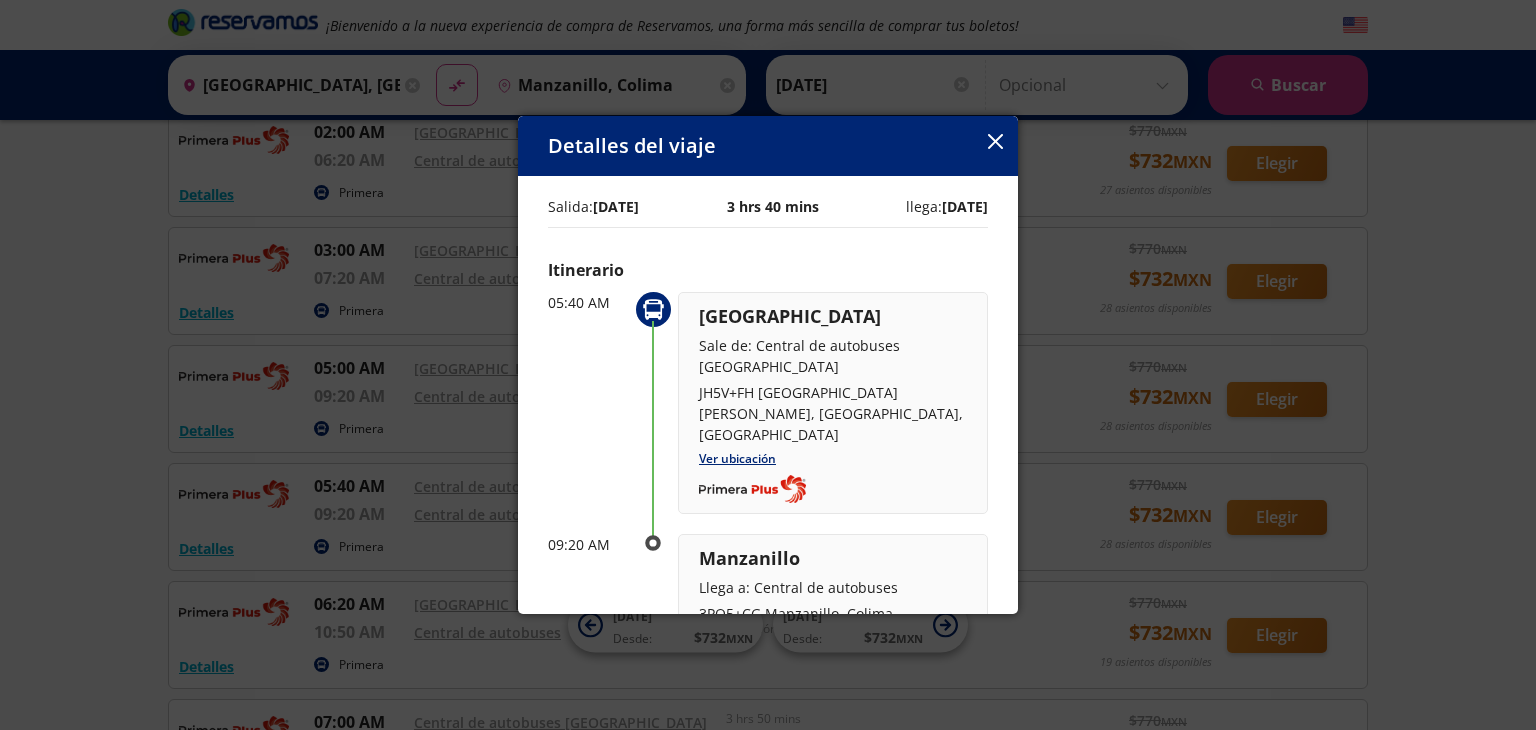 click on "Detalles del viaje" at bounding box center (768, 146) 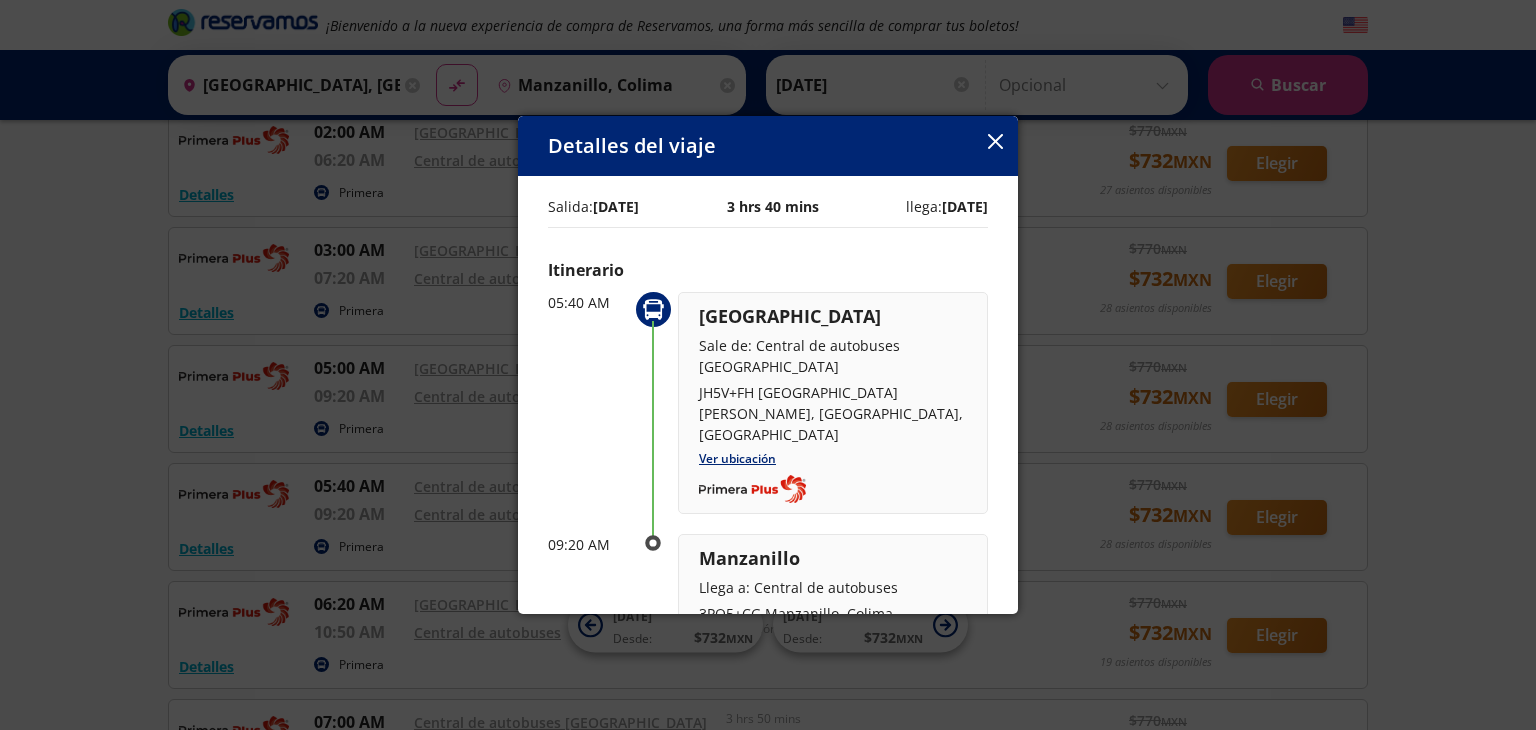 click 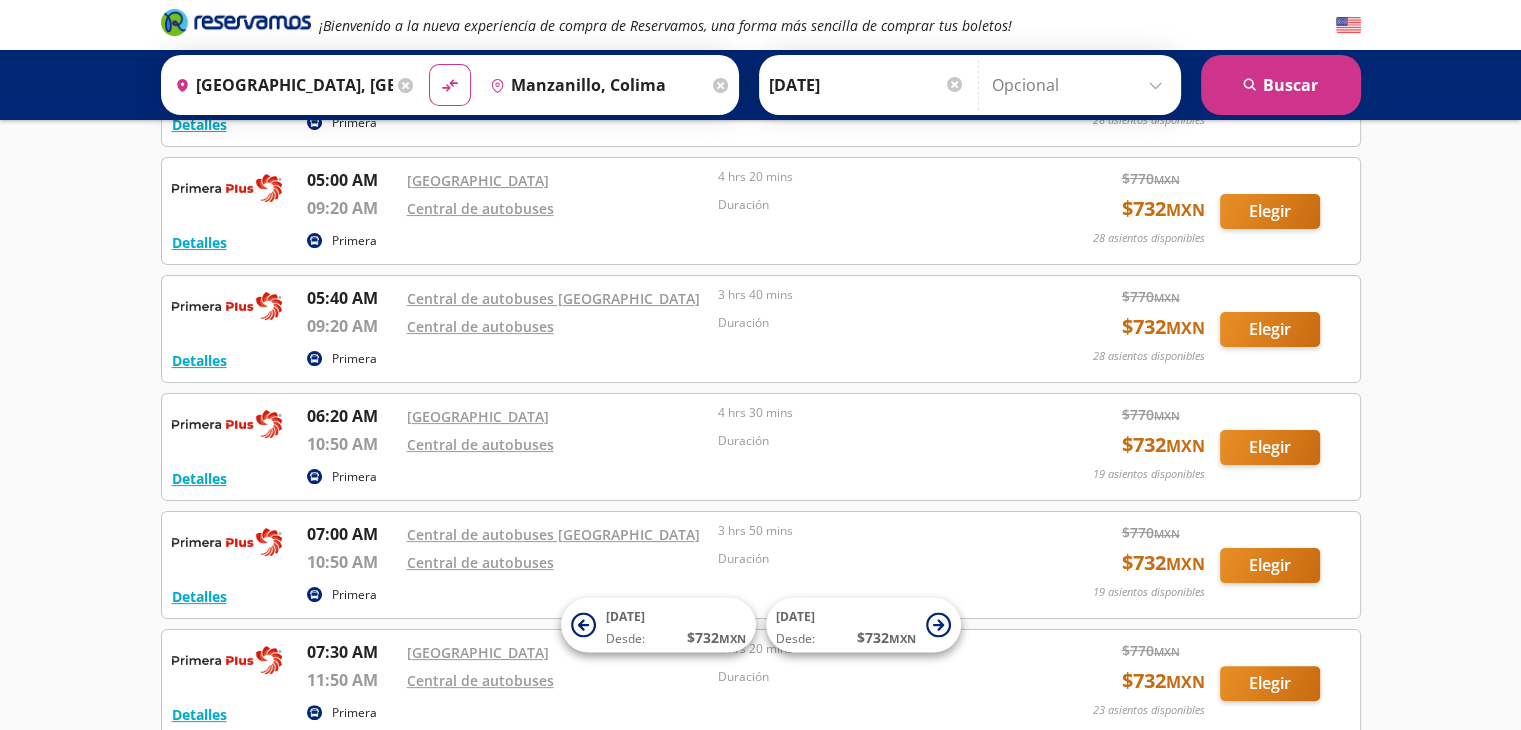 scroll, scrollTop: 339, scrollLeft: 0, axis: vertical 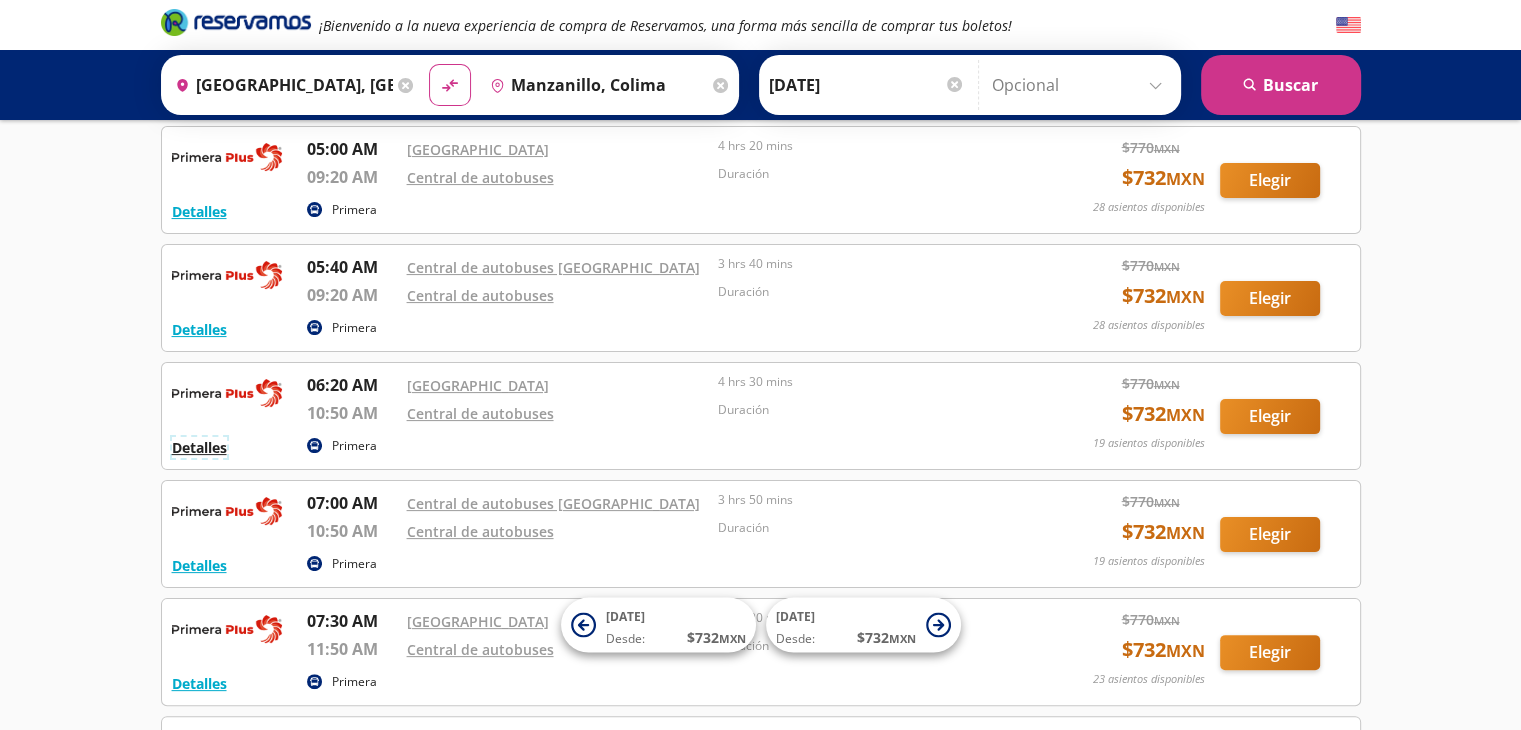 click on "Detalles" at bounding box center (199, 447) 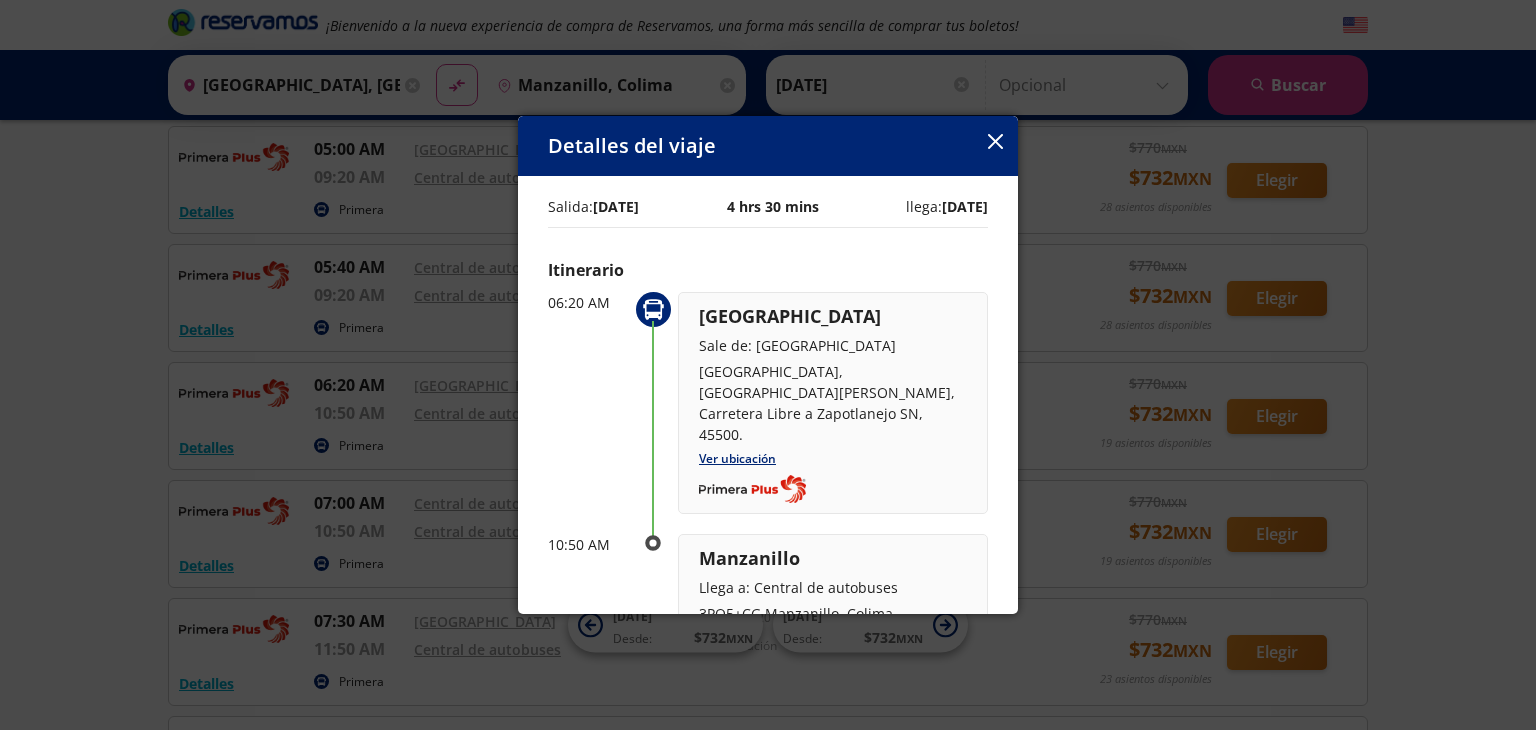 click 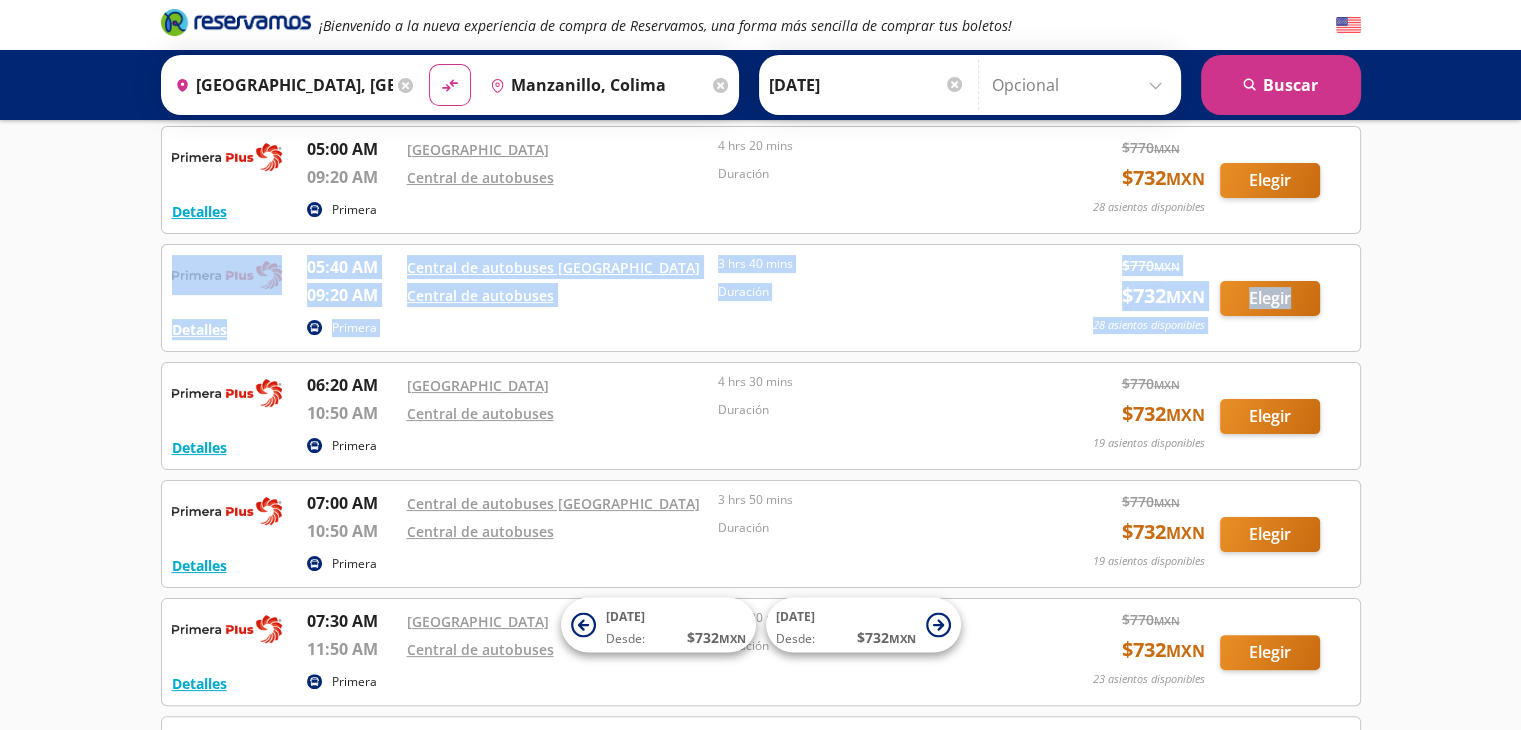 drag, startPoint x: 1508, startPoint y: 227, endPoint x: 1509, endPoint y: 270, distance: 43.011627 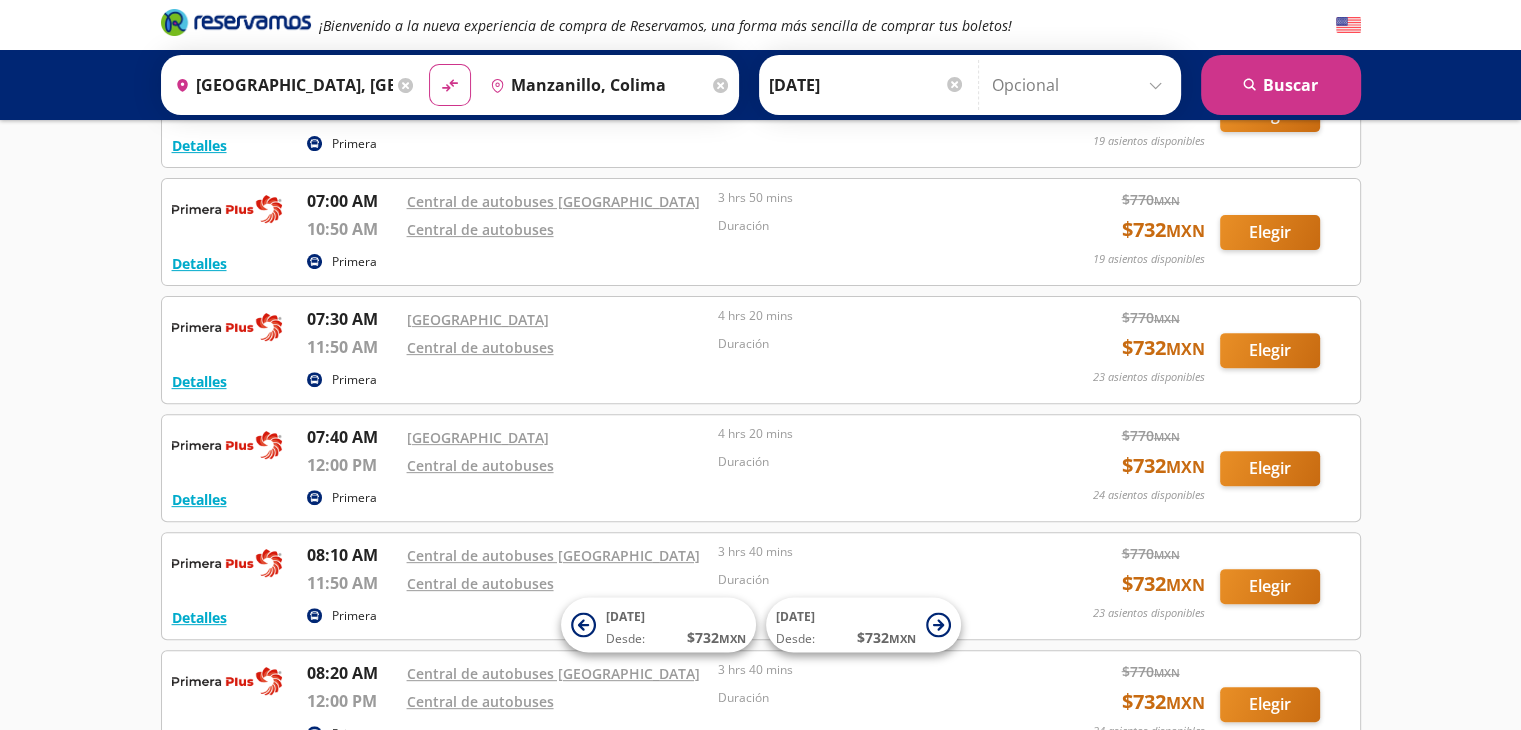 scroll, scrollTop: 651, scrollLeft: 0, axis: vertical 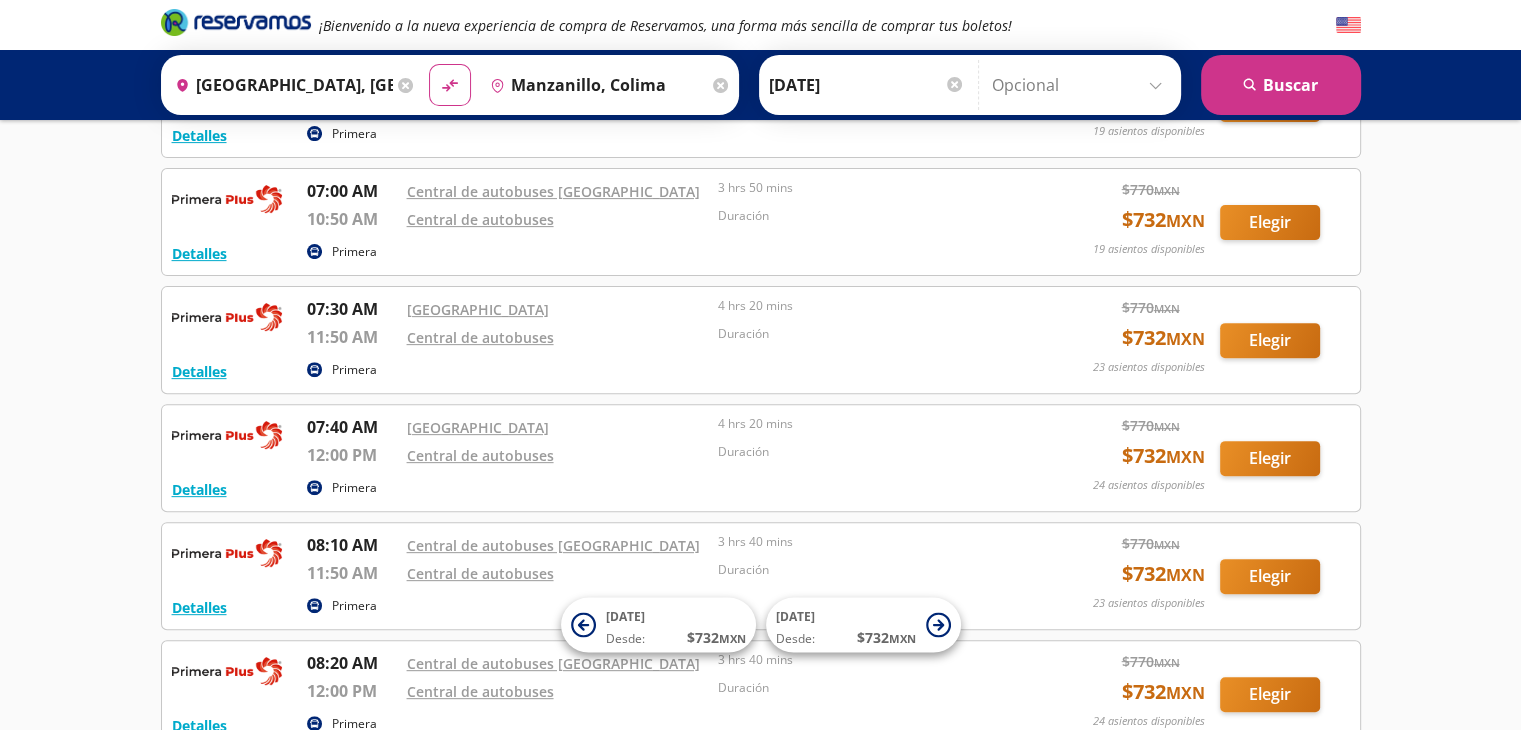 click on "¡Bienvenido a la nueva experiencia de compra de Reservamos, una forma más sencilla de comprar tus boletos! Origen
heroicons:map-pin-20-solid
[GEOGRAPHIC_DATA], [GEOGRAPHIC_DATA]
Destino
pin-outline
[PERSON_NAME]
material-symbols:compare-arrows-rounded
[PERSON_NAME] [DATE]
Julio" at bounding box center (760, 142) 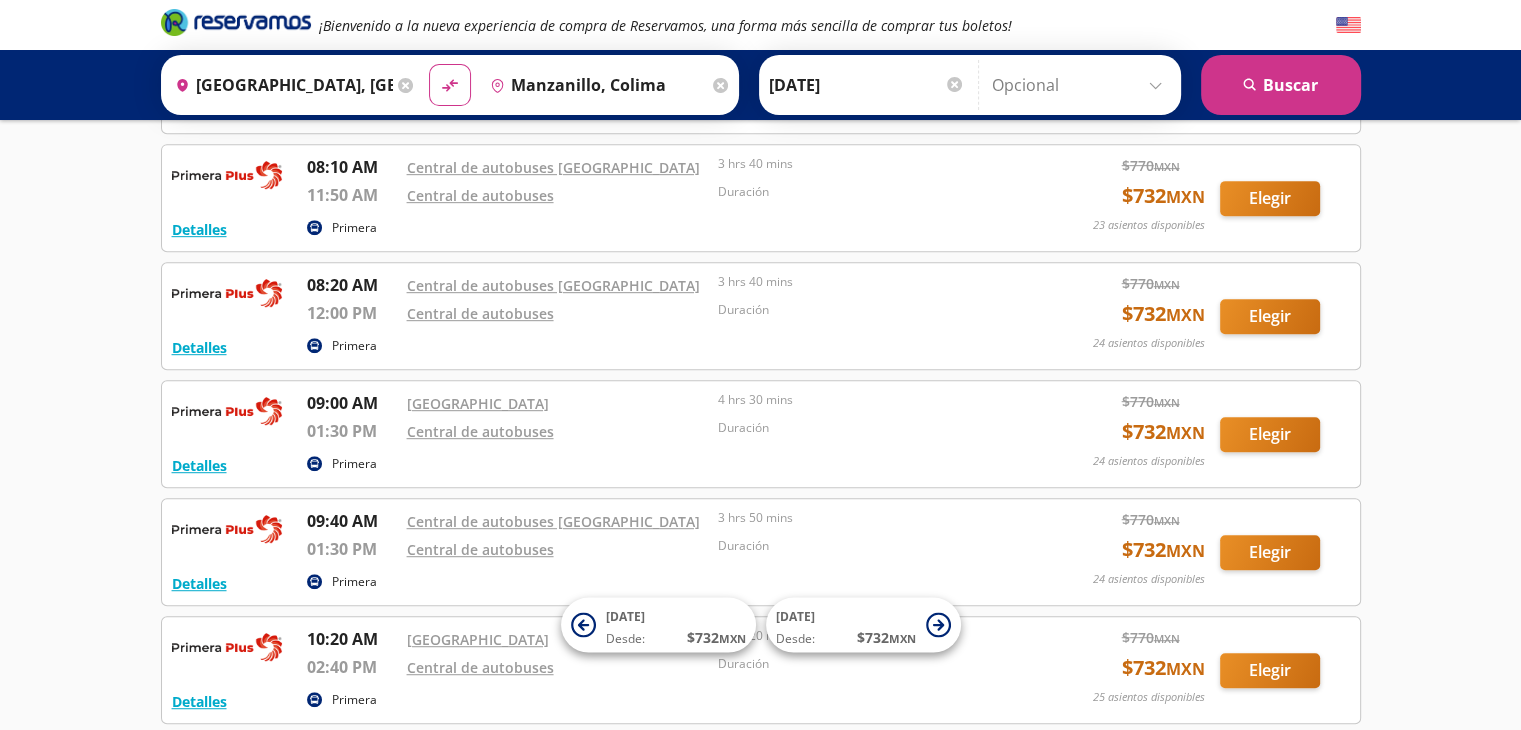 scroll, scrollTop: 0, scrollLeft: 0, axis: both 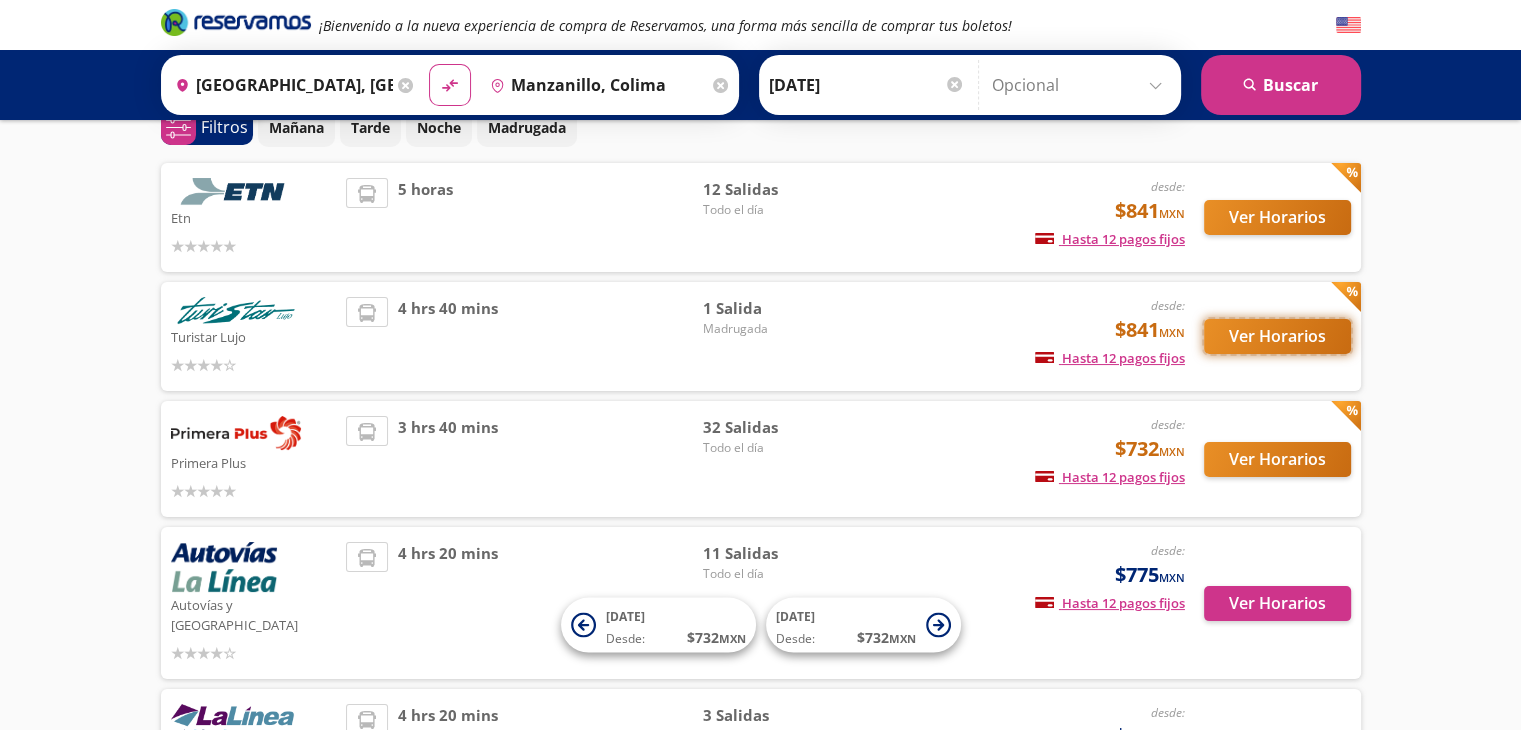 click on "Ver Horarios" at bounding box center [1277, 336] 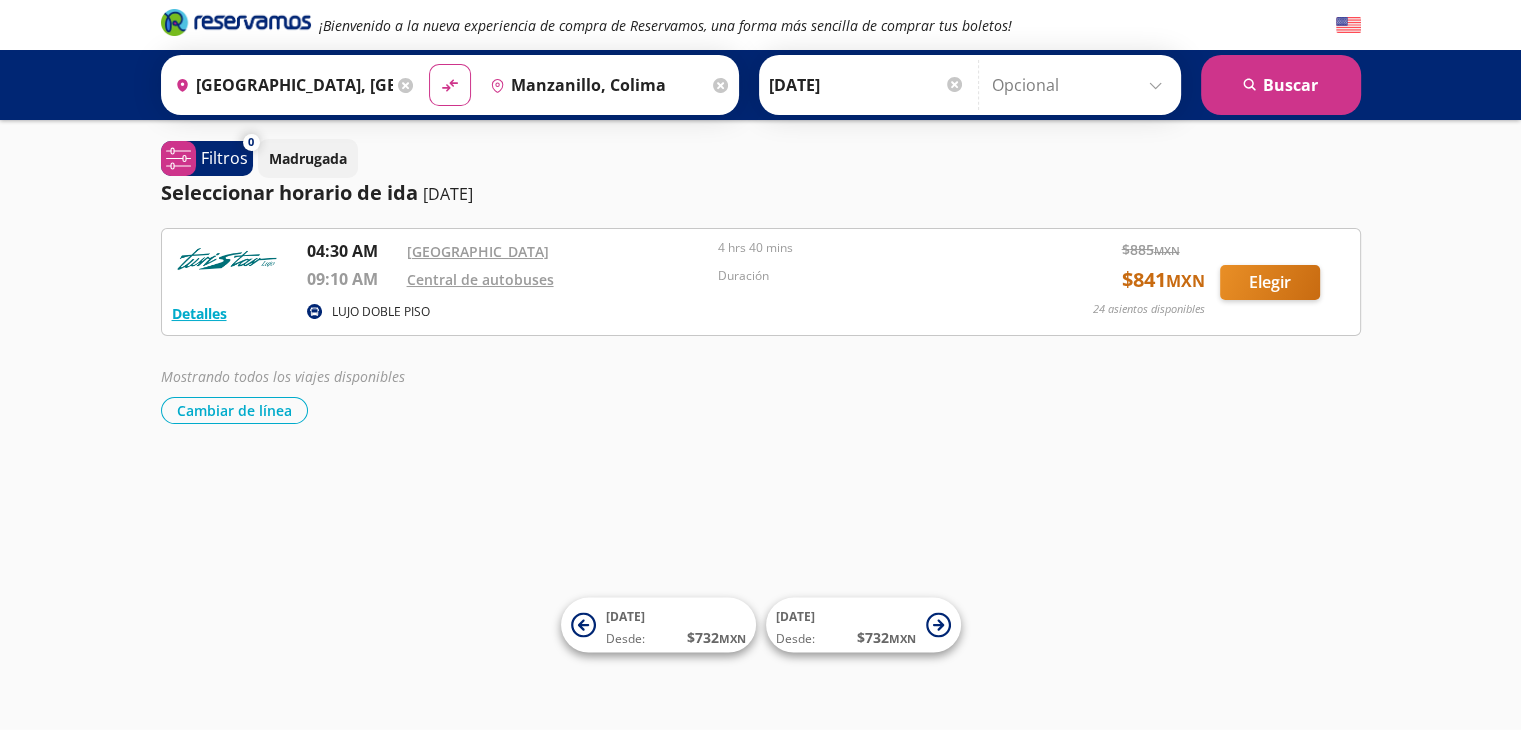 scroll, scrollTop: 0, scrollLeft: 0, axis: both 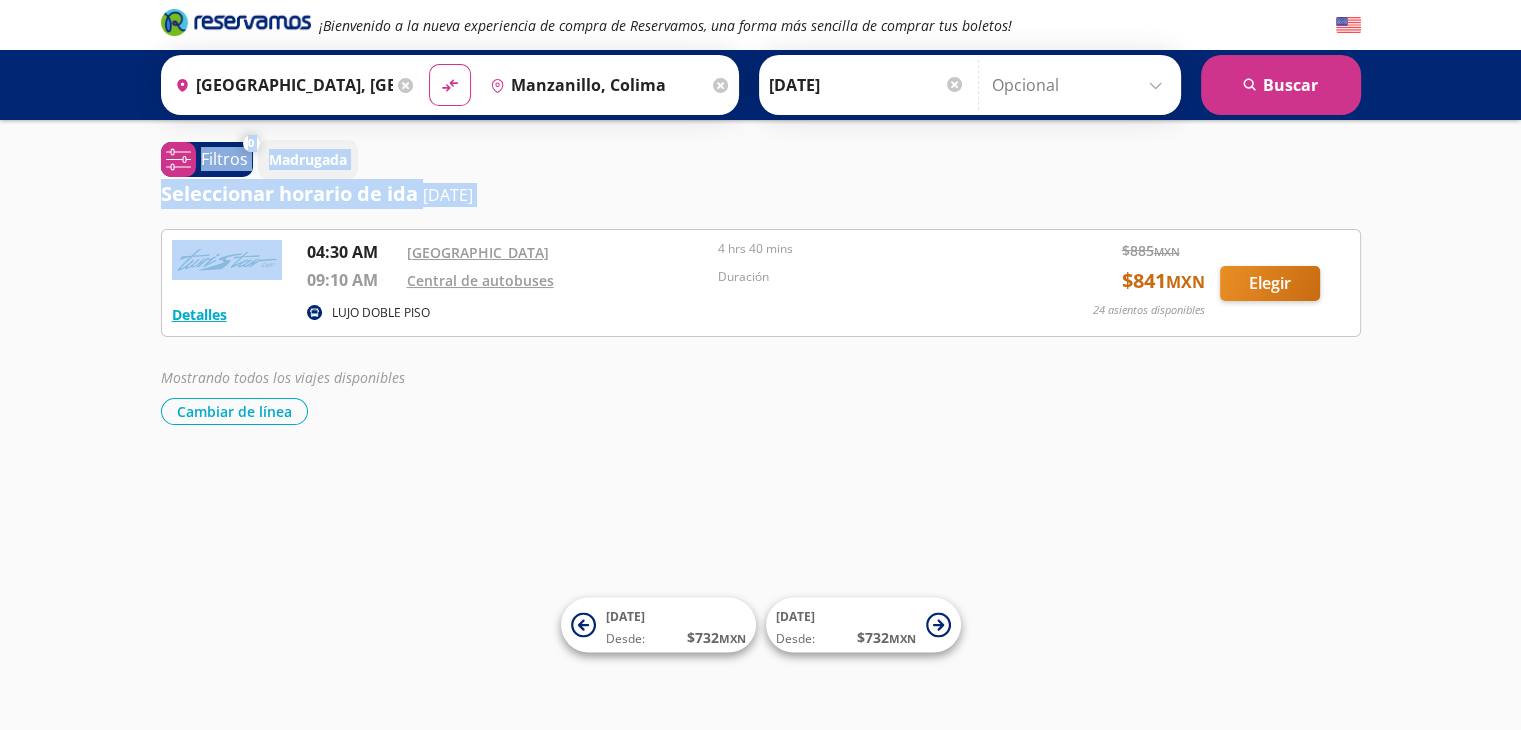 drag, startPoint x: 87, startPoint y: 229, endPoint x: 76, endPoint y: 180, distance: 50.219517 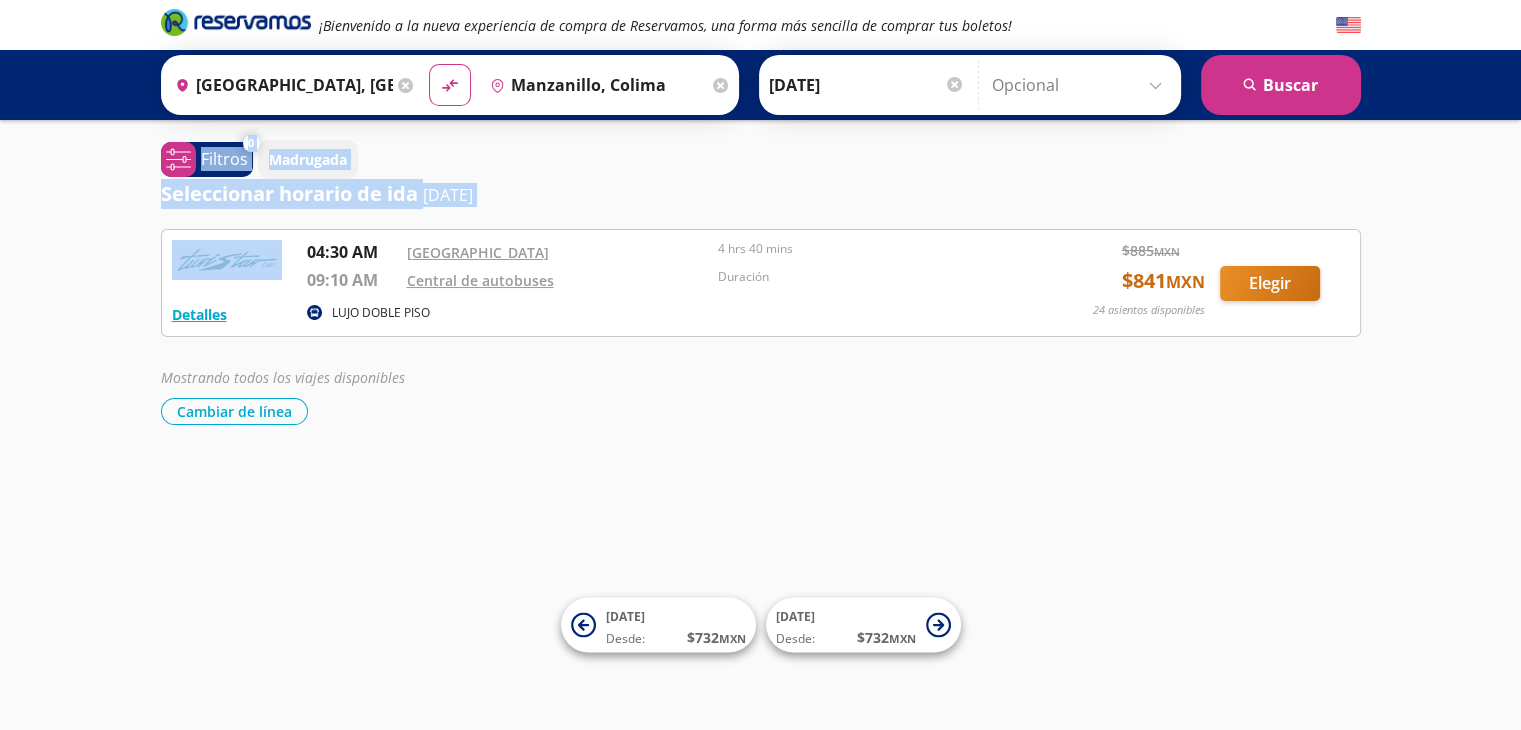 click on "¡Bienvenido a la nueva experiencia de compra de Reservamos, una forma más sencilla de comprar tus boletos! Origen
heroicons:map-pin-20-solid
[GEOGRAPHIC_DATA], [GEOGRAPHIC_DATA]
Destino
pin-outline
[PERSON_NAME]
material-symbols:compare-arrows-rounded
[PERSON_NAME] [DATE]
Julio" at bounding box center [760, 365] 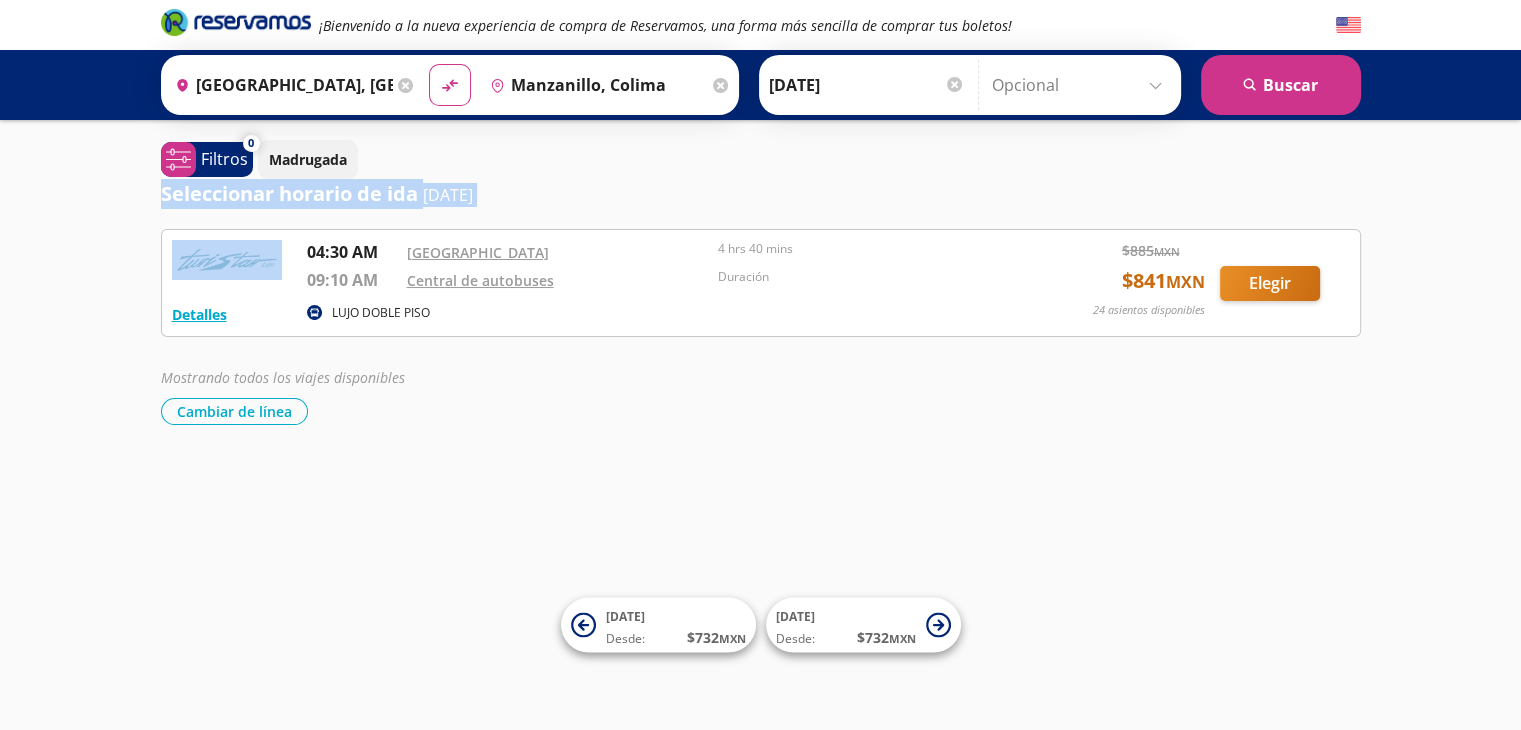 click on "¡Bienvenido a la nueva experiencia de compra de Reservamos, una forma más sencilla de comprar tus boletos! Origen
heroicons:map-pin-20-solid
[GEOGRAPHIC_DATA], [GEOGRAPHIC_DATA]
Destino
pin-outline
[PERSON_NAME]
material-symbols:compare-arrows-rounded
[PERSON_NAME] [DATE]
Julio" at bounding box center [760, 365] 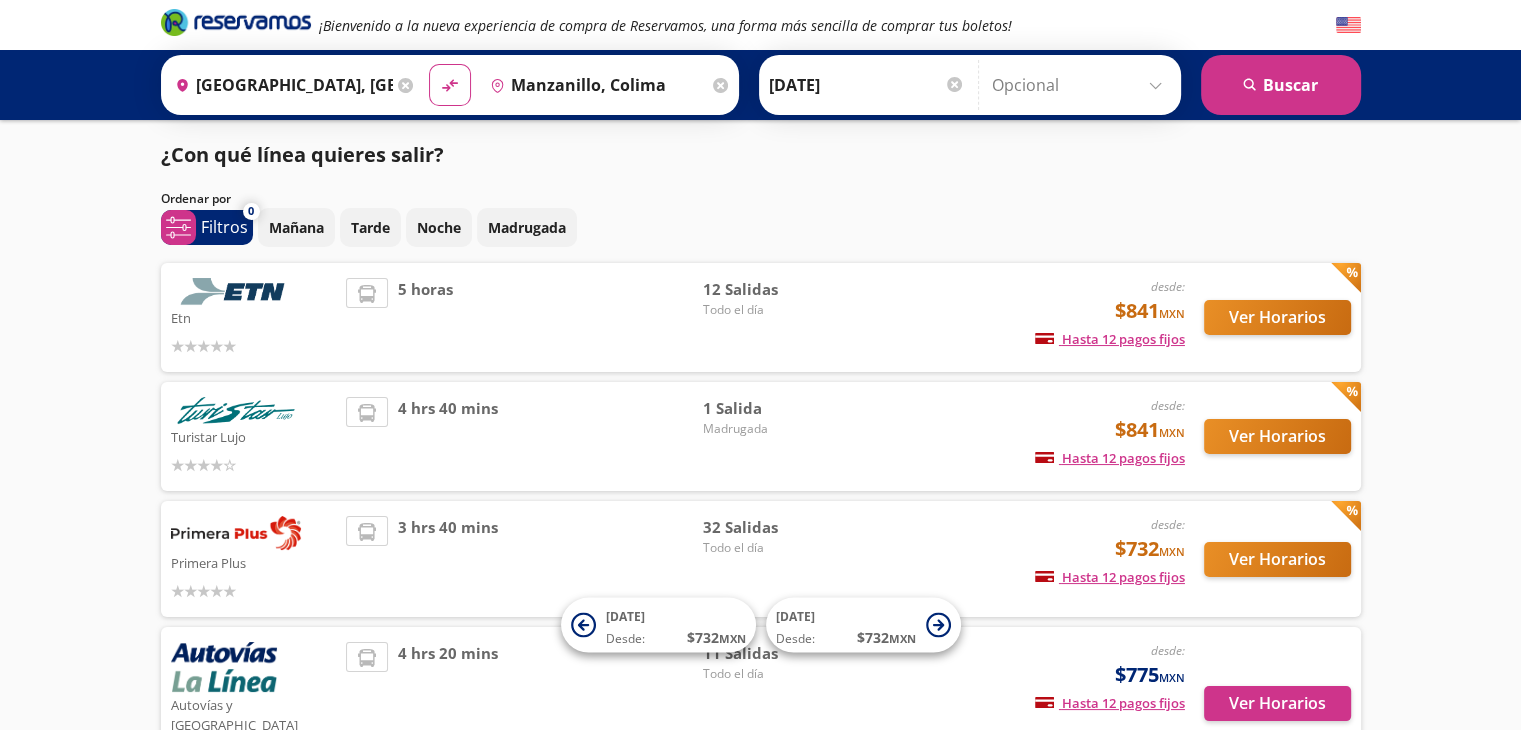 scroll, scrollTop: 100, scrollLeft: 0, axis: vertical 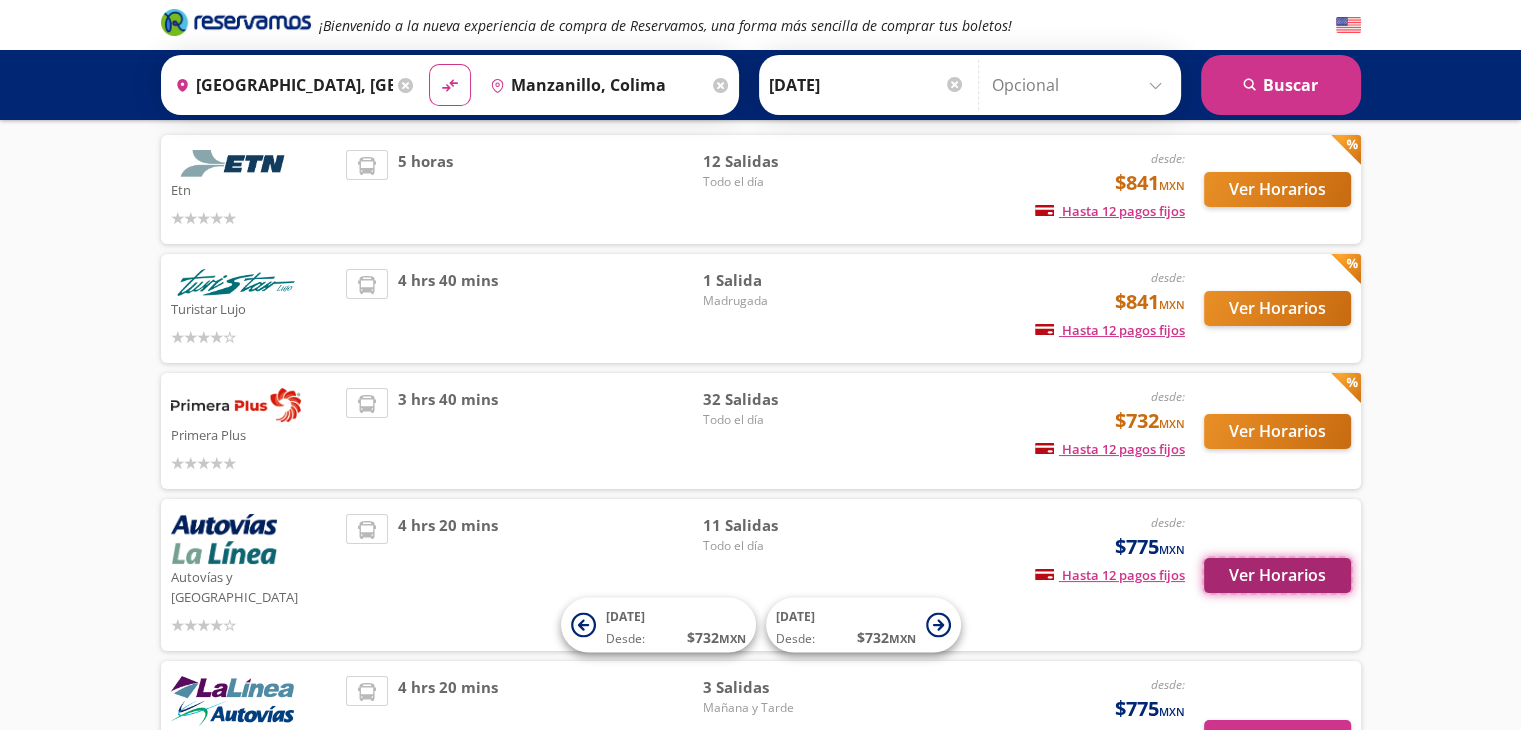 click on "Ver Horarios" at bounding box center (1277, 575) 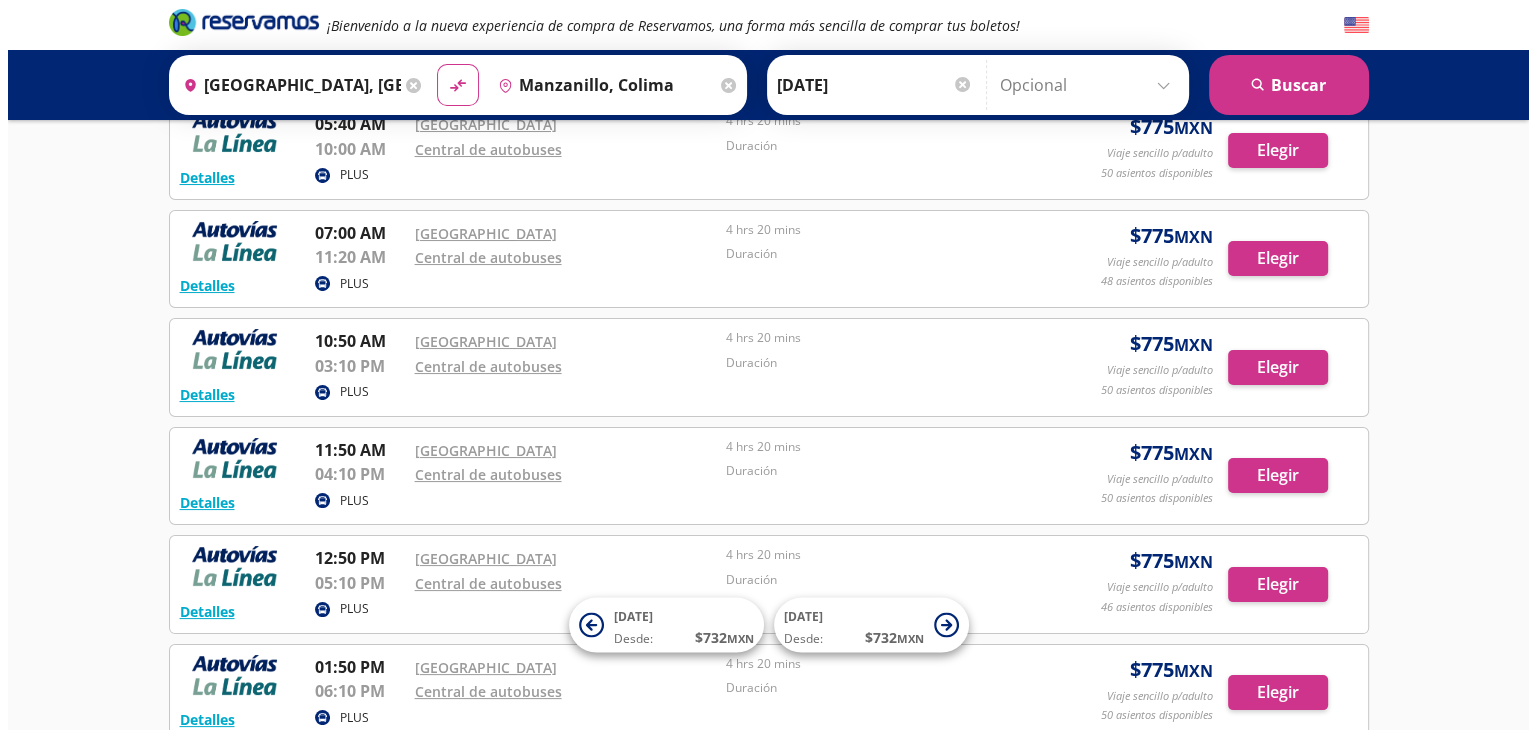 scroll, scrollTop: 0, scrollLeft: 0, axis: both 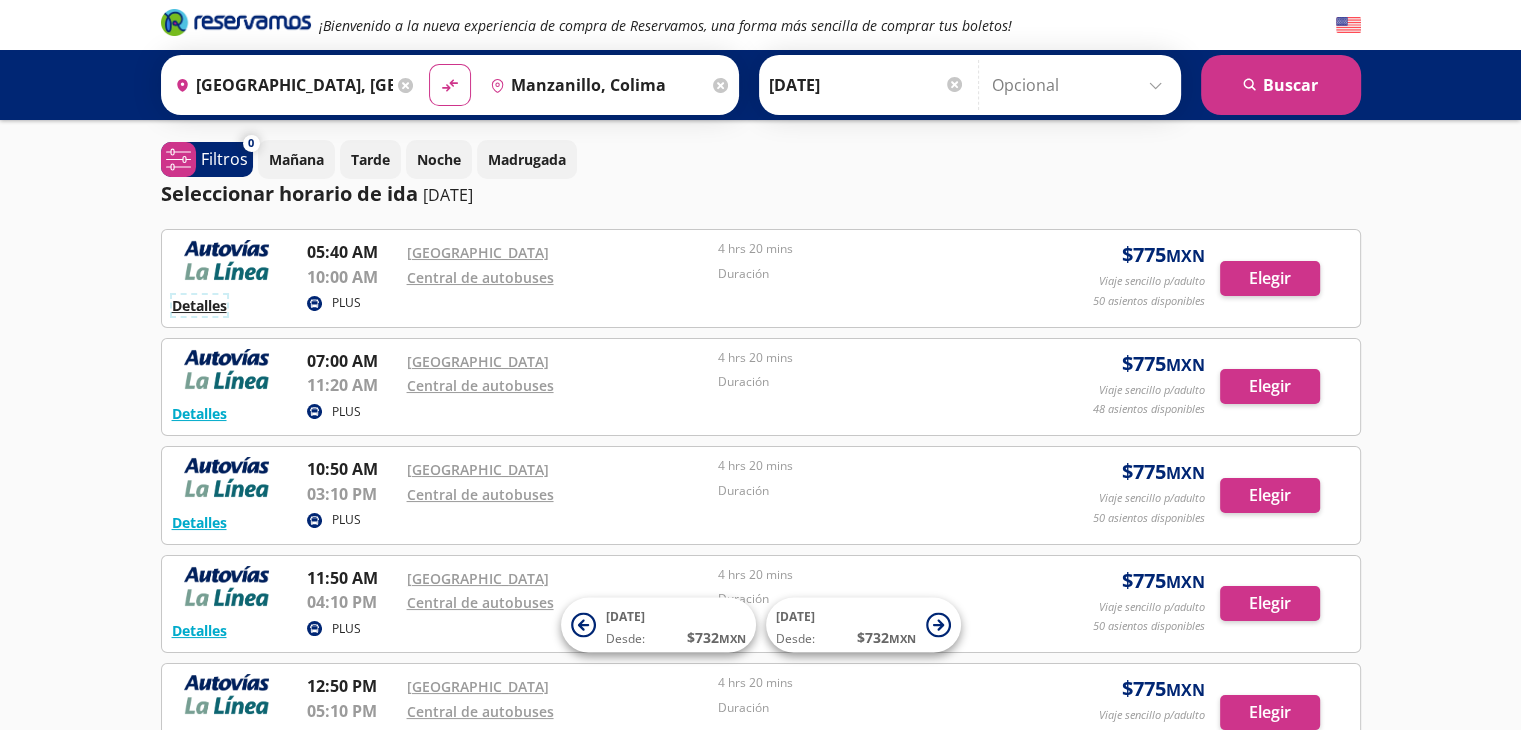 click on "Detalles" at bounding box center [199, 305] 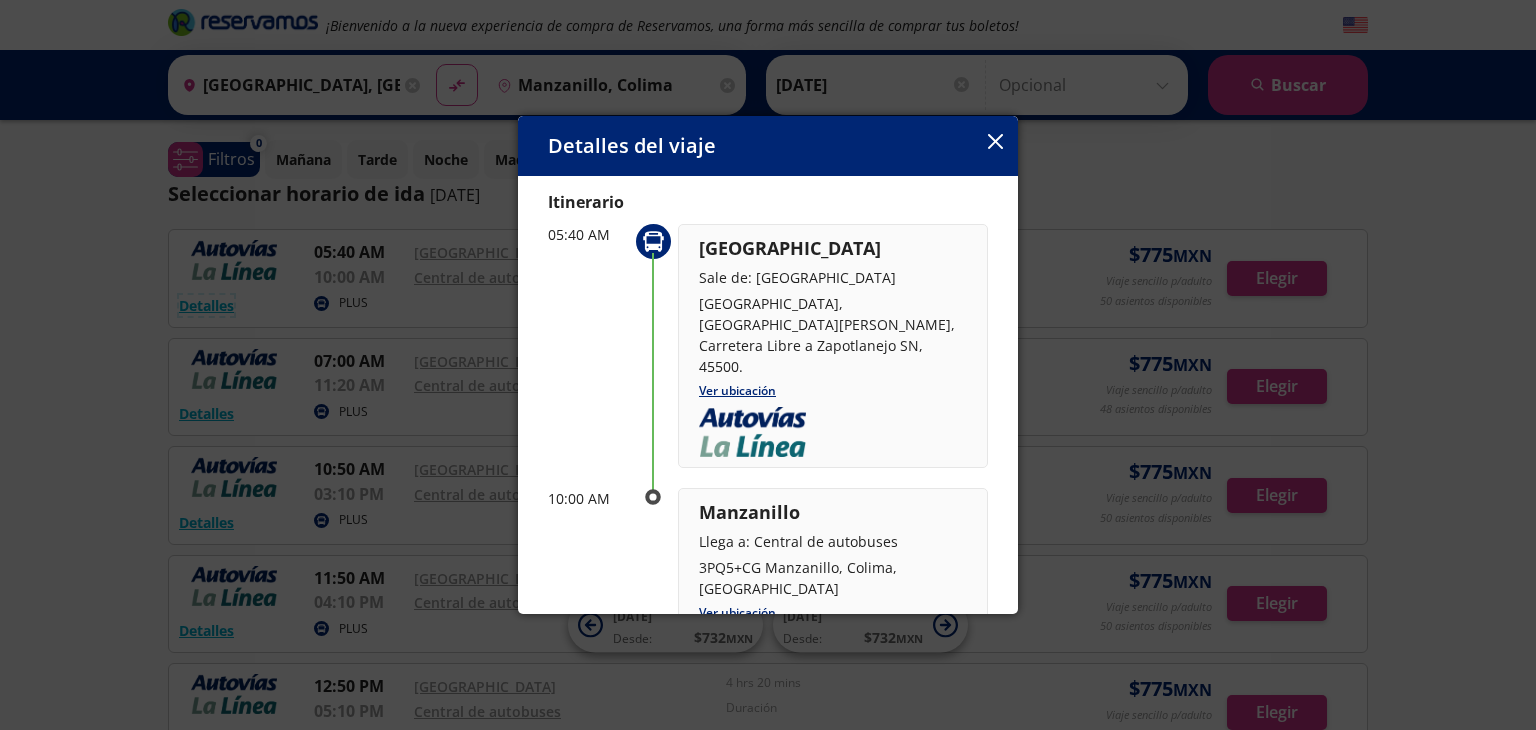 scroll, scrollTop: 81, scrollLeft: 0, axis: vertical 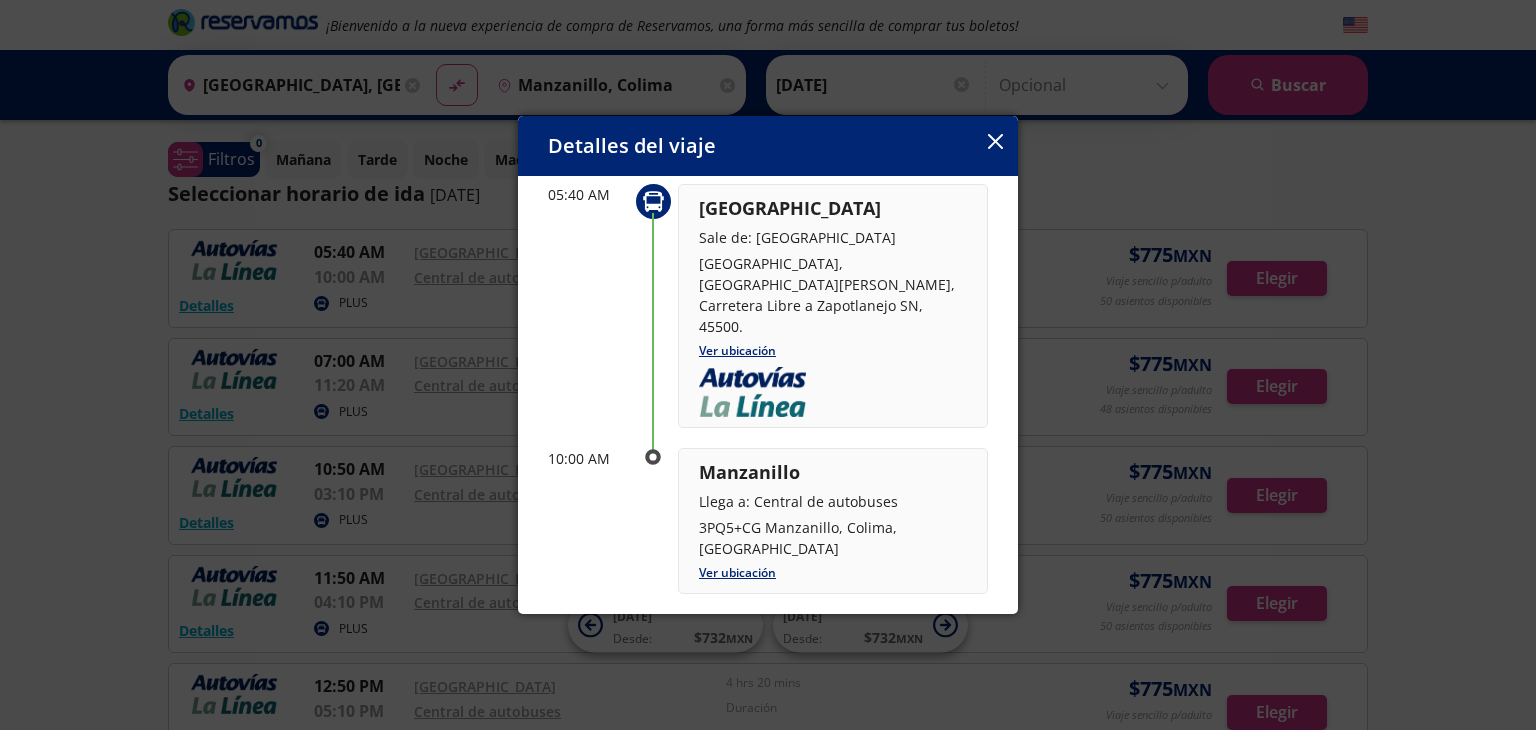 click 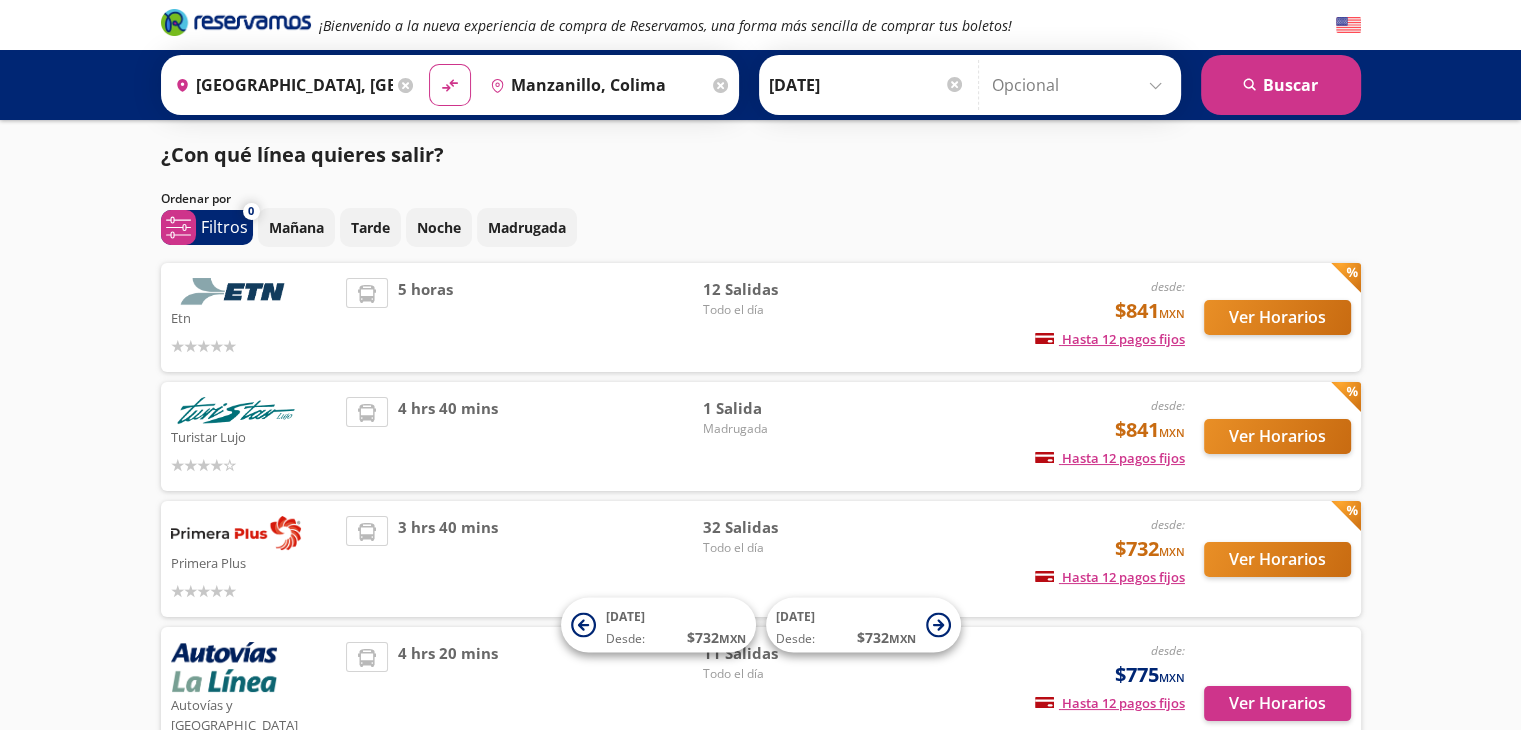 scroll, scrollTop: 128, scrollLeft: 0, axis: vertical 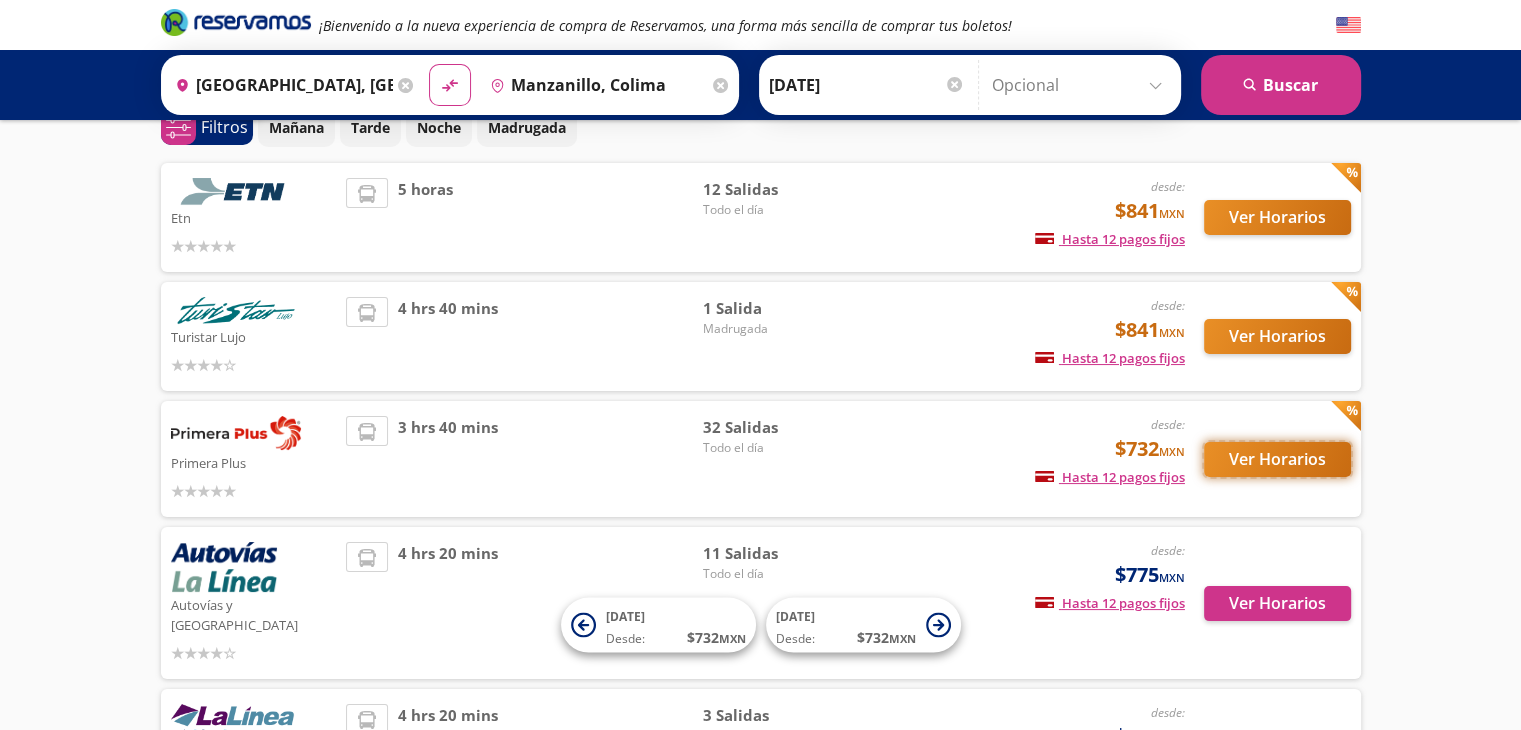 click on "Ver Horarios" at bounding box center [1277, 459] 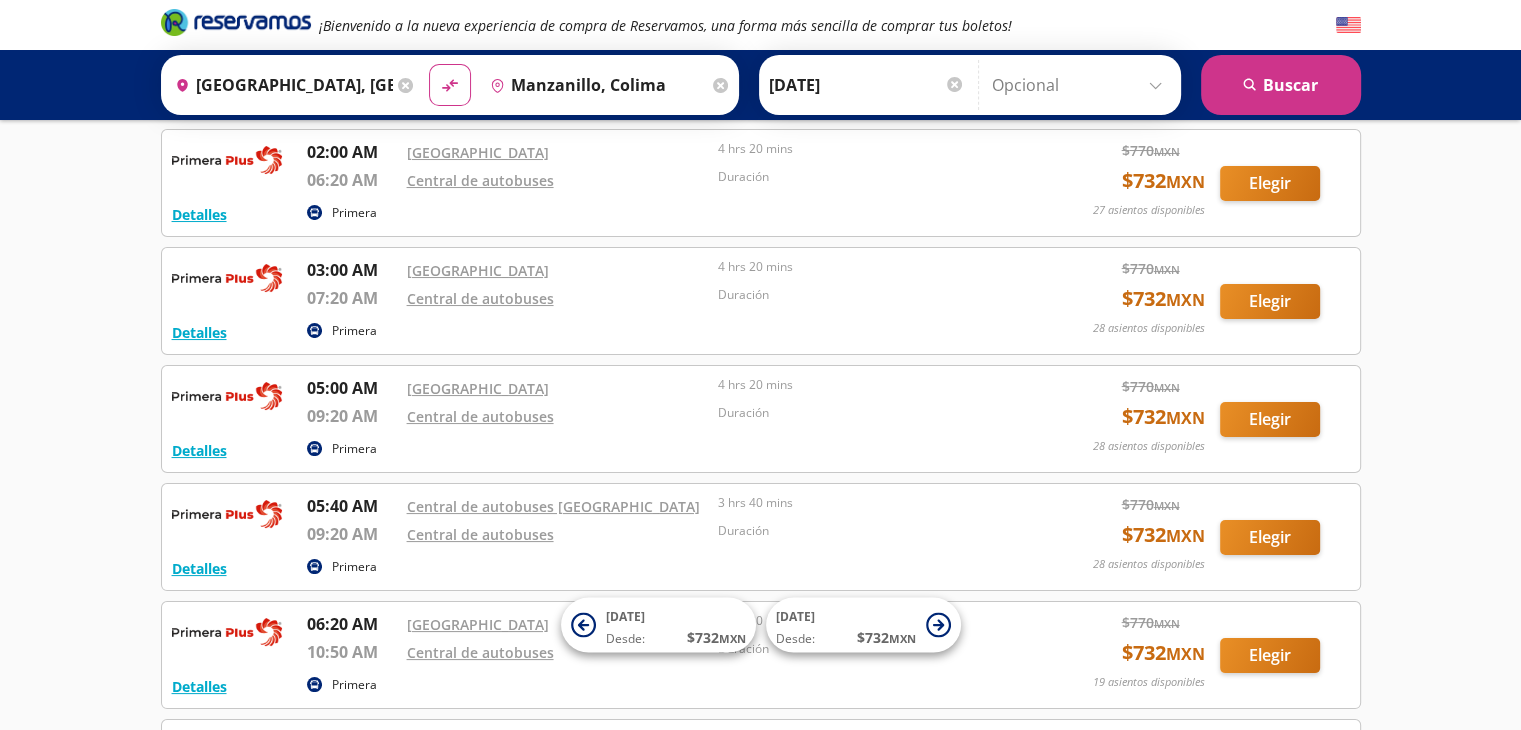 scroll, scrollTop: 0, scrollLeft: 0, axis: both 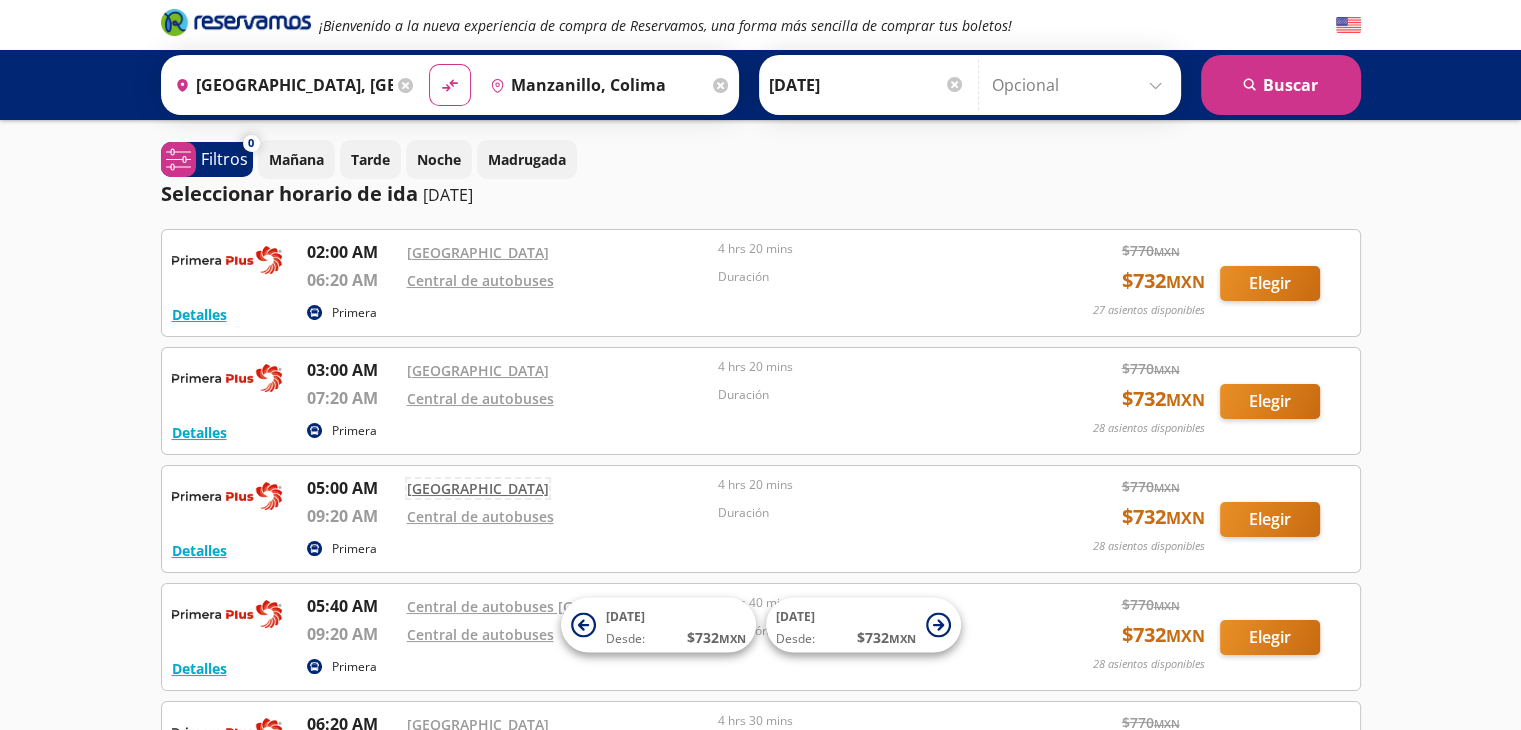click on "[GEOGRAPHIC_DATA]" at bounding box center [478, 488] 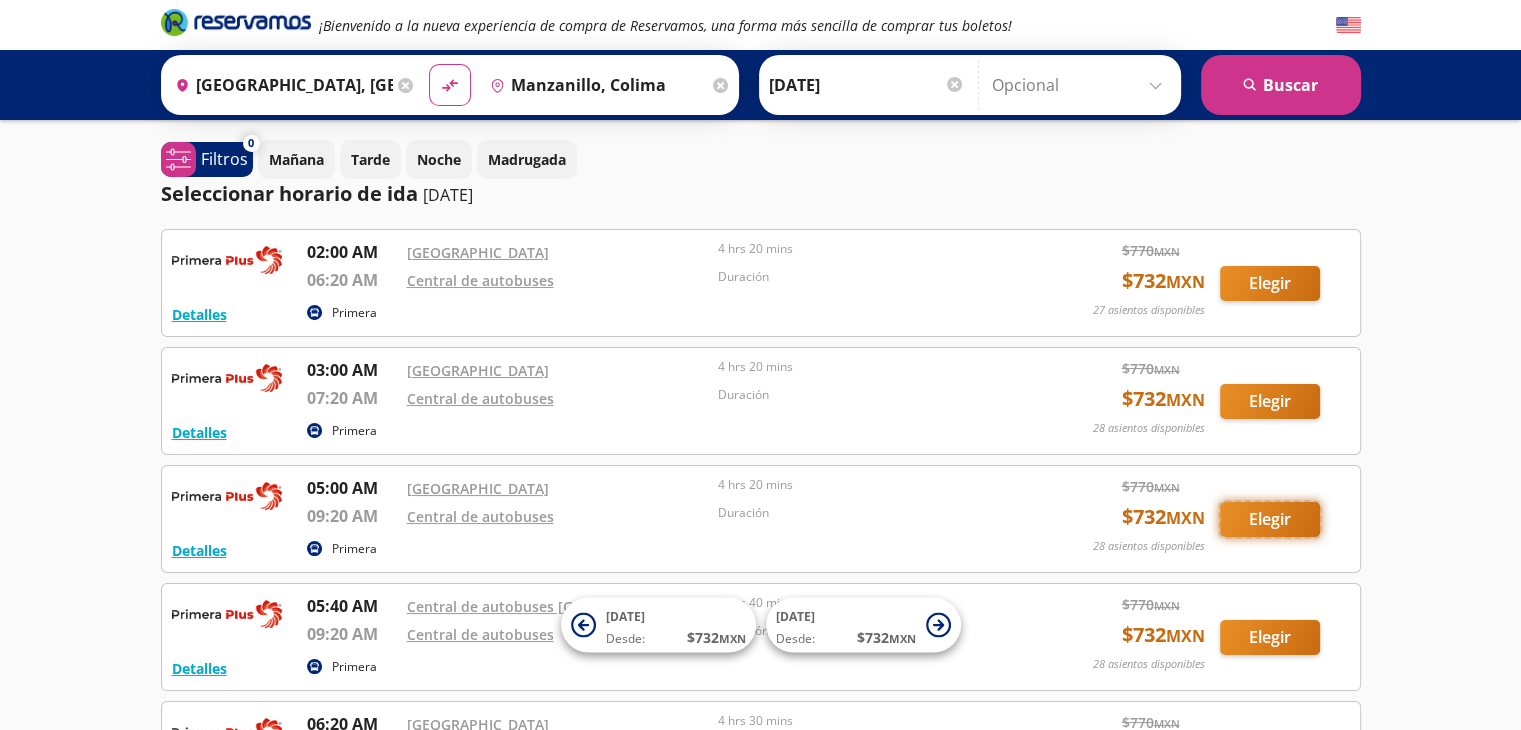 click on "Elegir" at bounding box center (1270, 519) 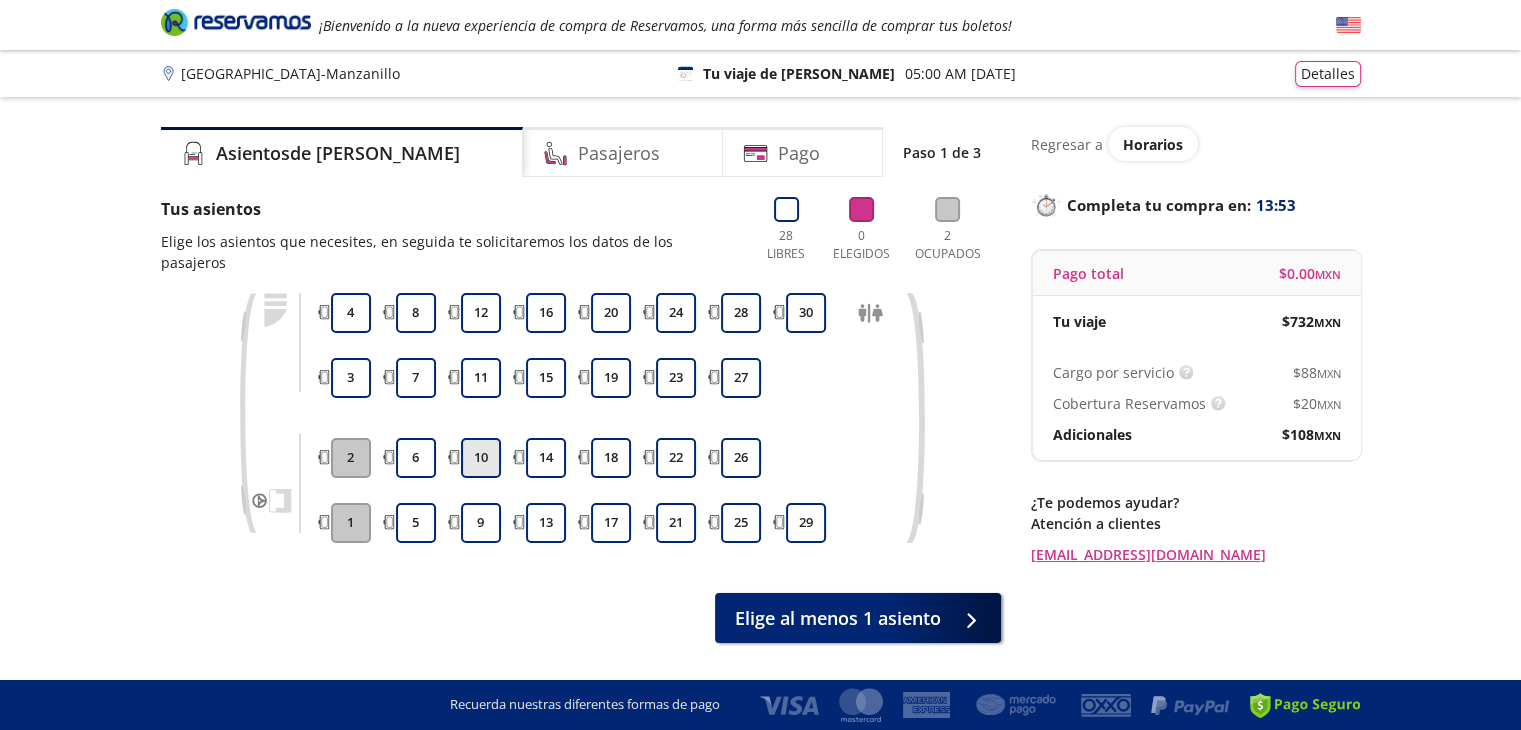 click on "10" at bounding box center (481, 458) 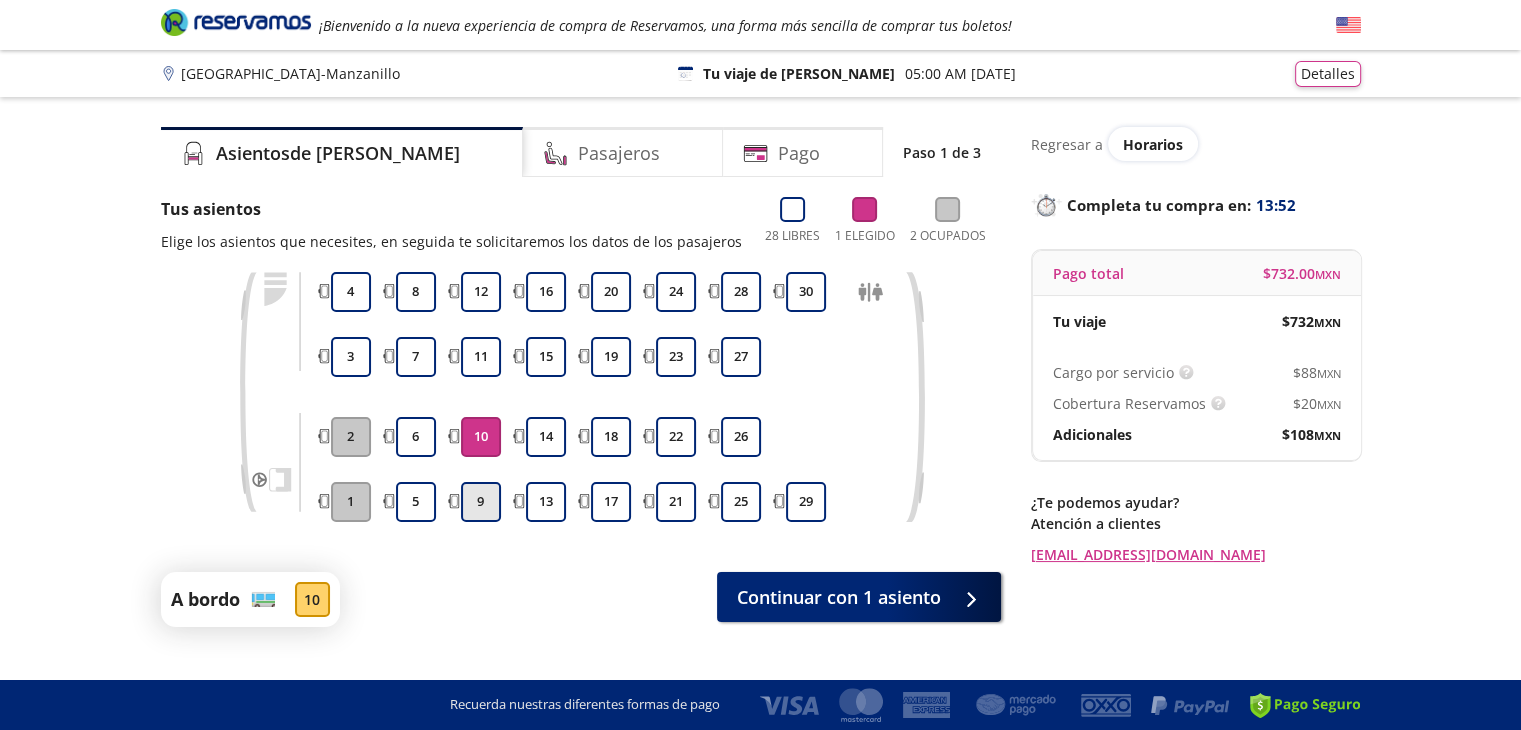 click on "9" at bounding box center (481, 502) 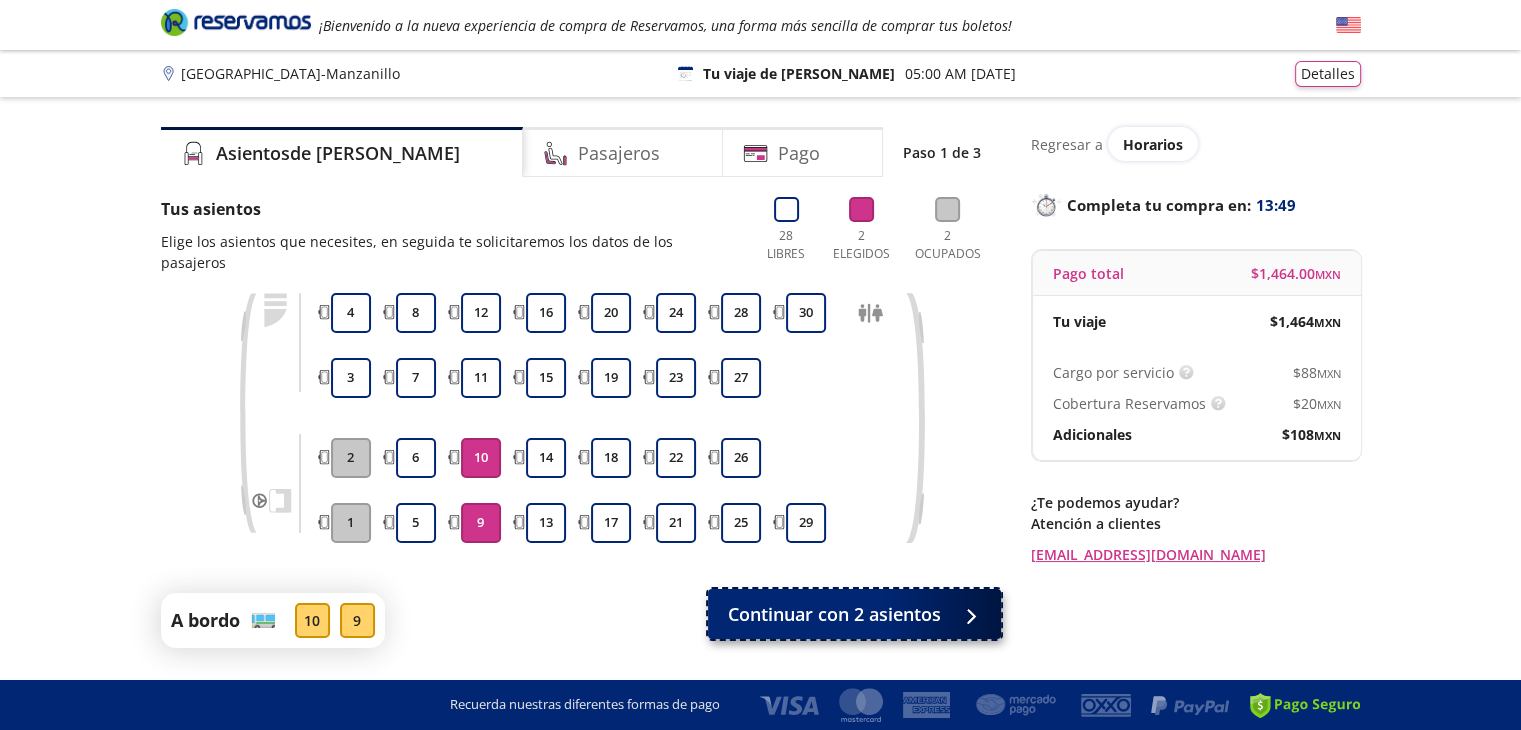 click at bounding box center [969, 614] 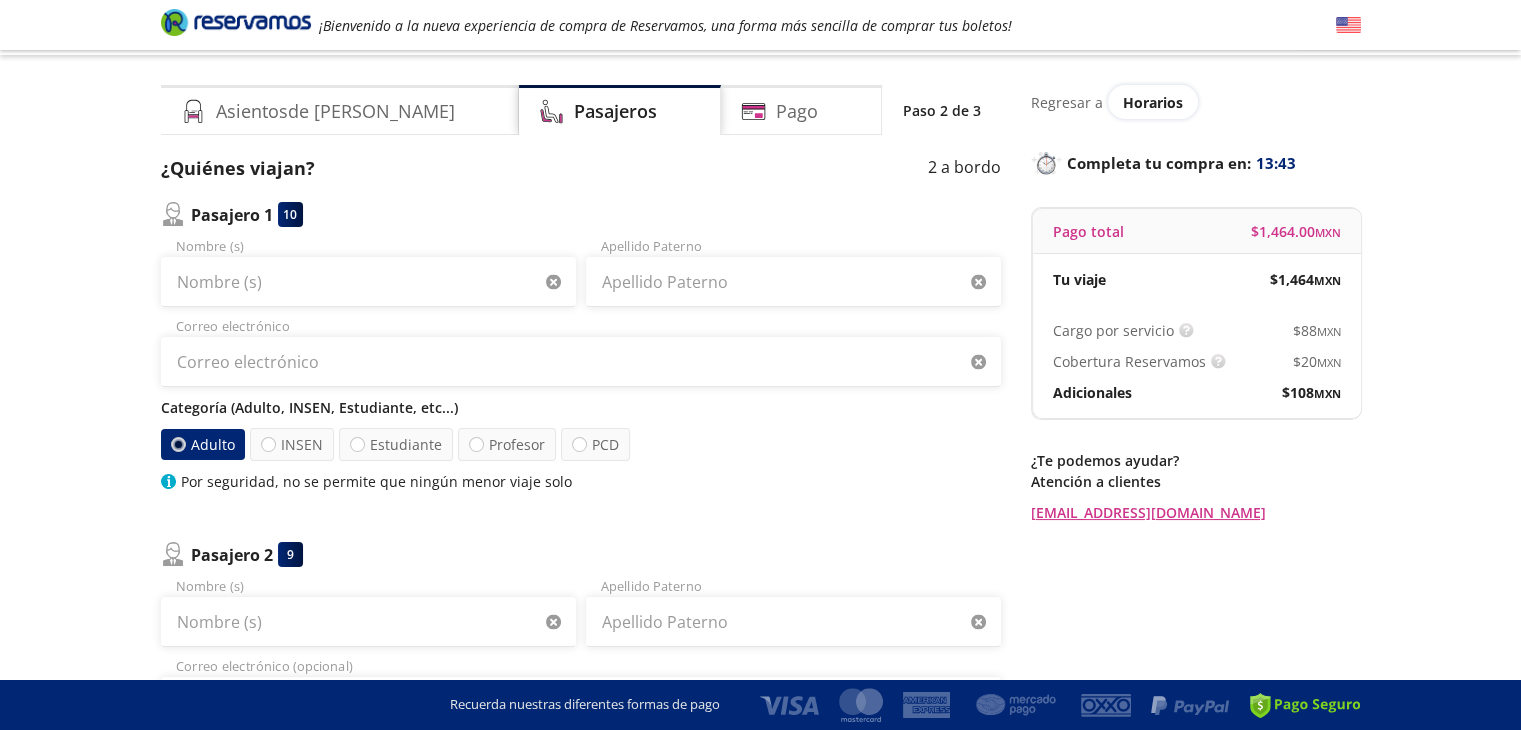 scroll, scrollTop: 95, scrollLeft: 0, axis: vertical 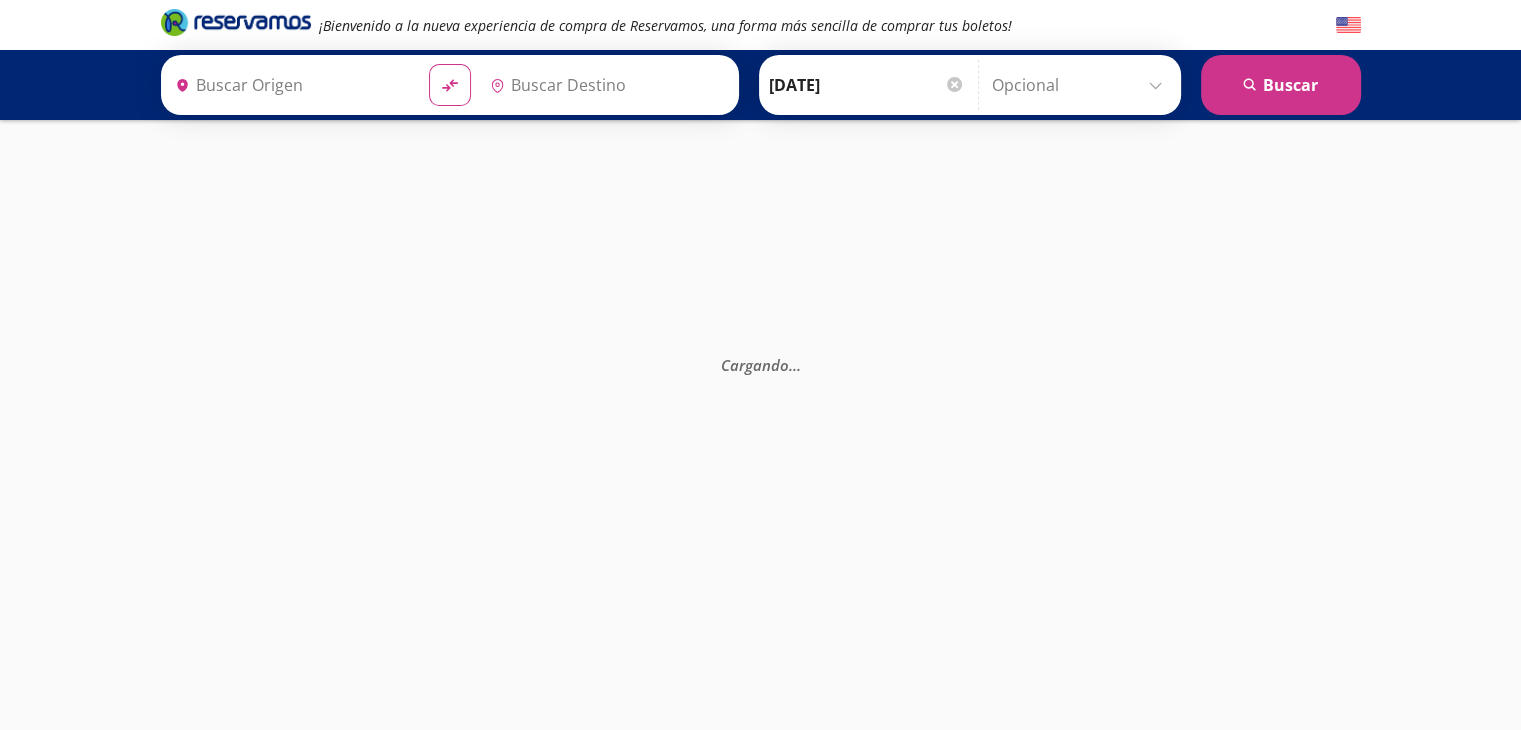 type on "[GEOGRAPHIC_DATA], [GEOGRAPHIC_DATA]" 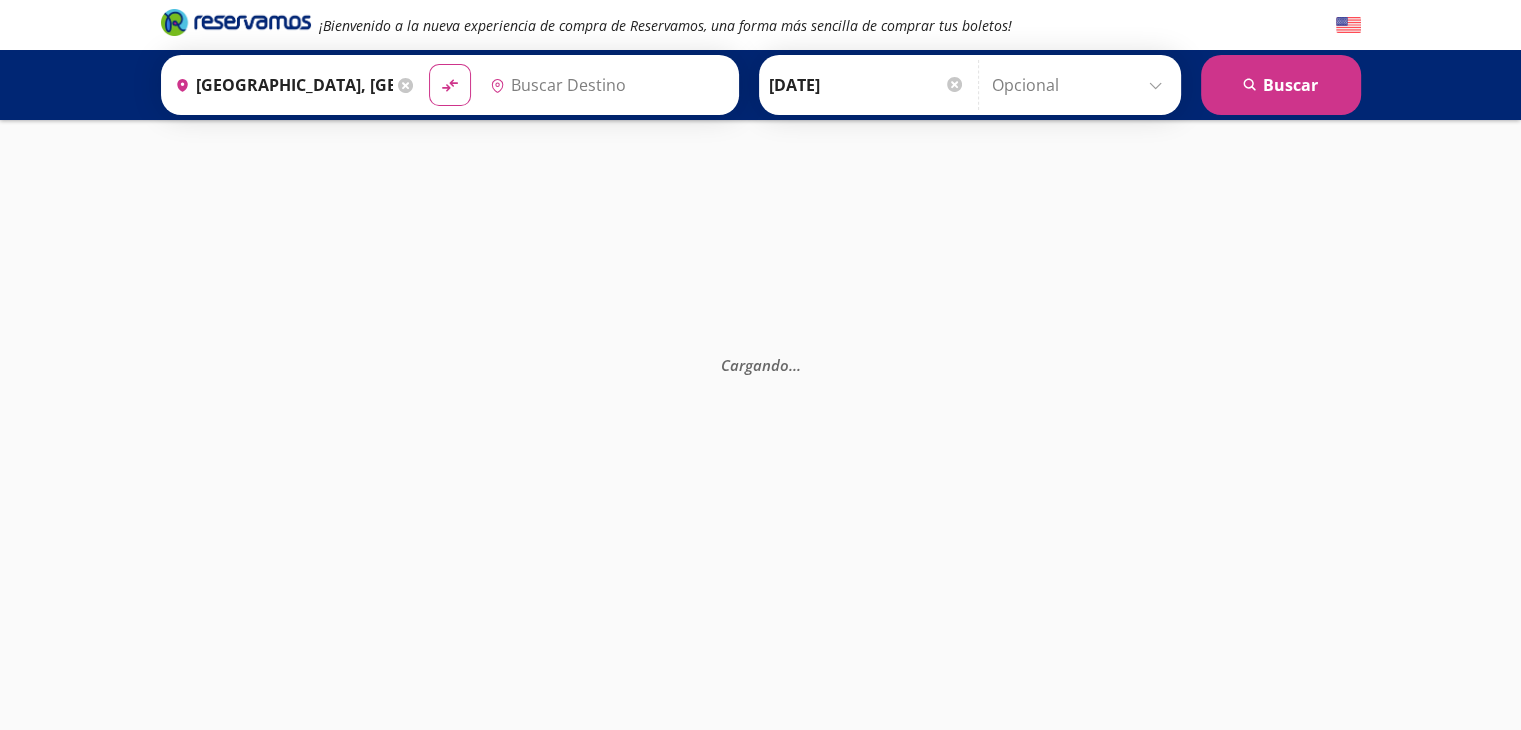 type on "Manzanillo, Colima" 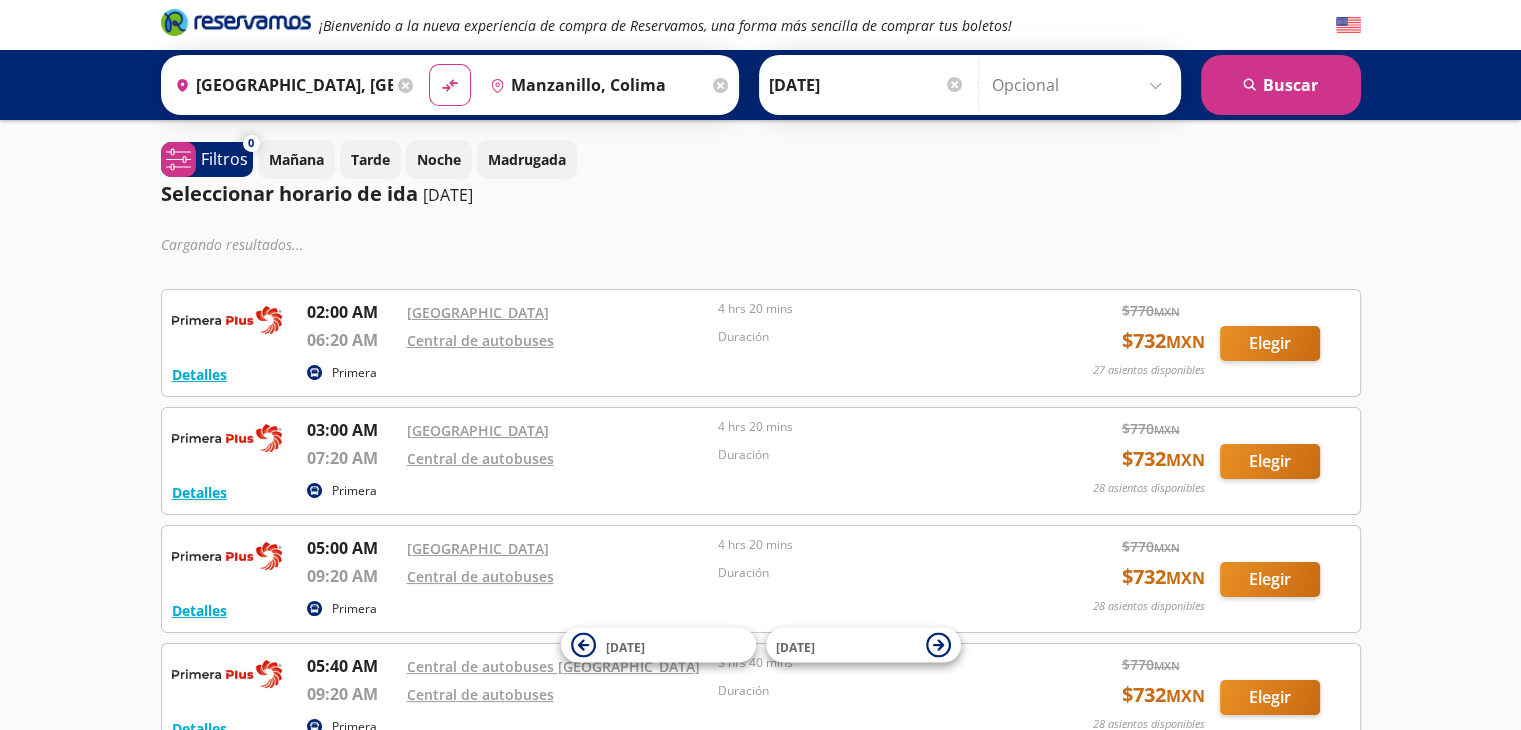 click at bounding box center [1081, 85] 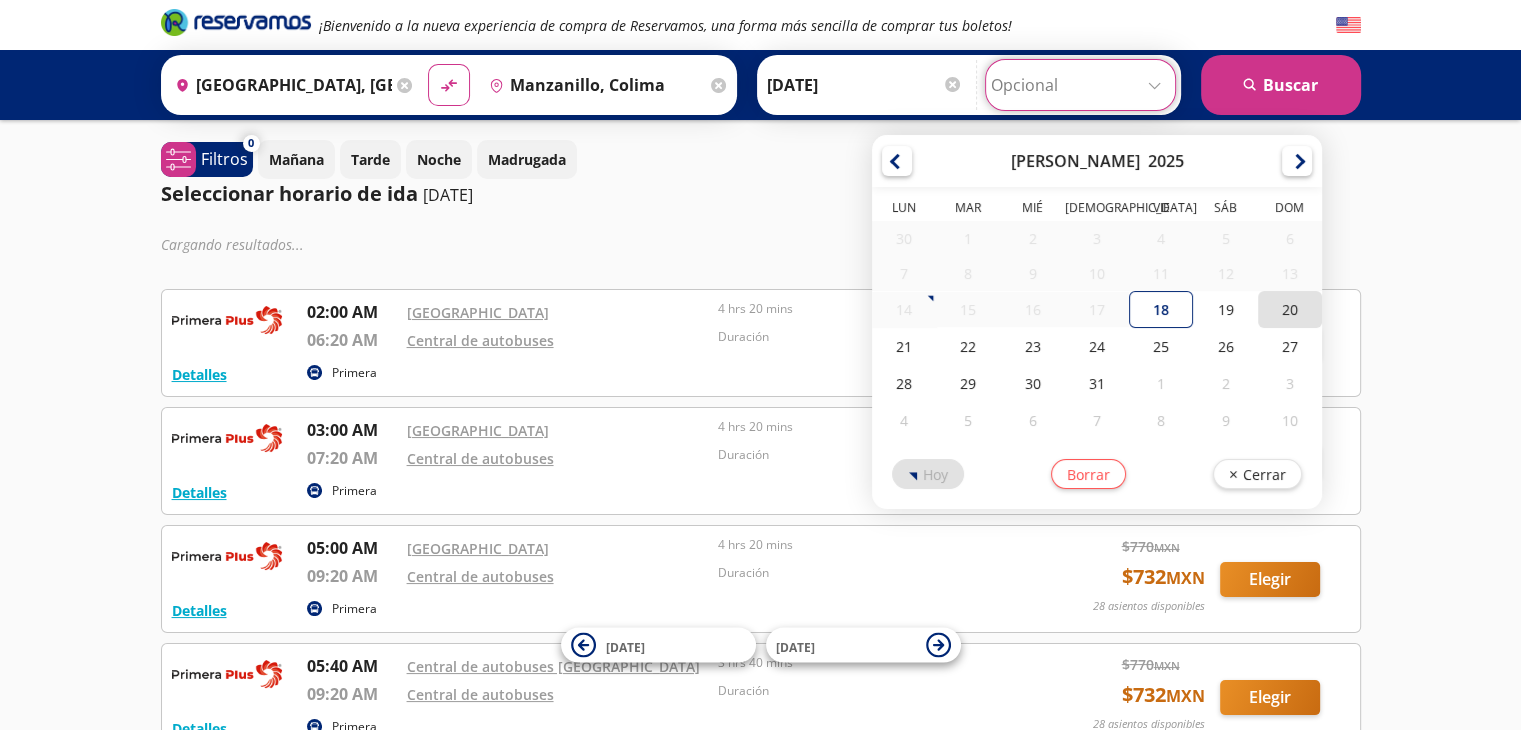 click on "20" at bounding box center [1290, 309] 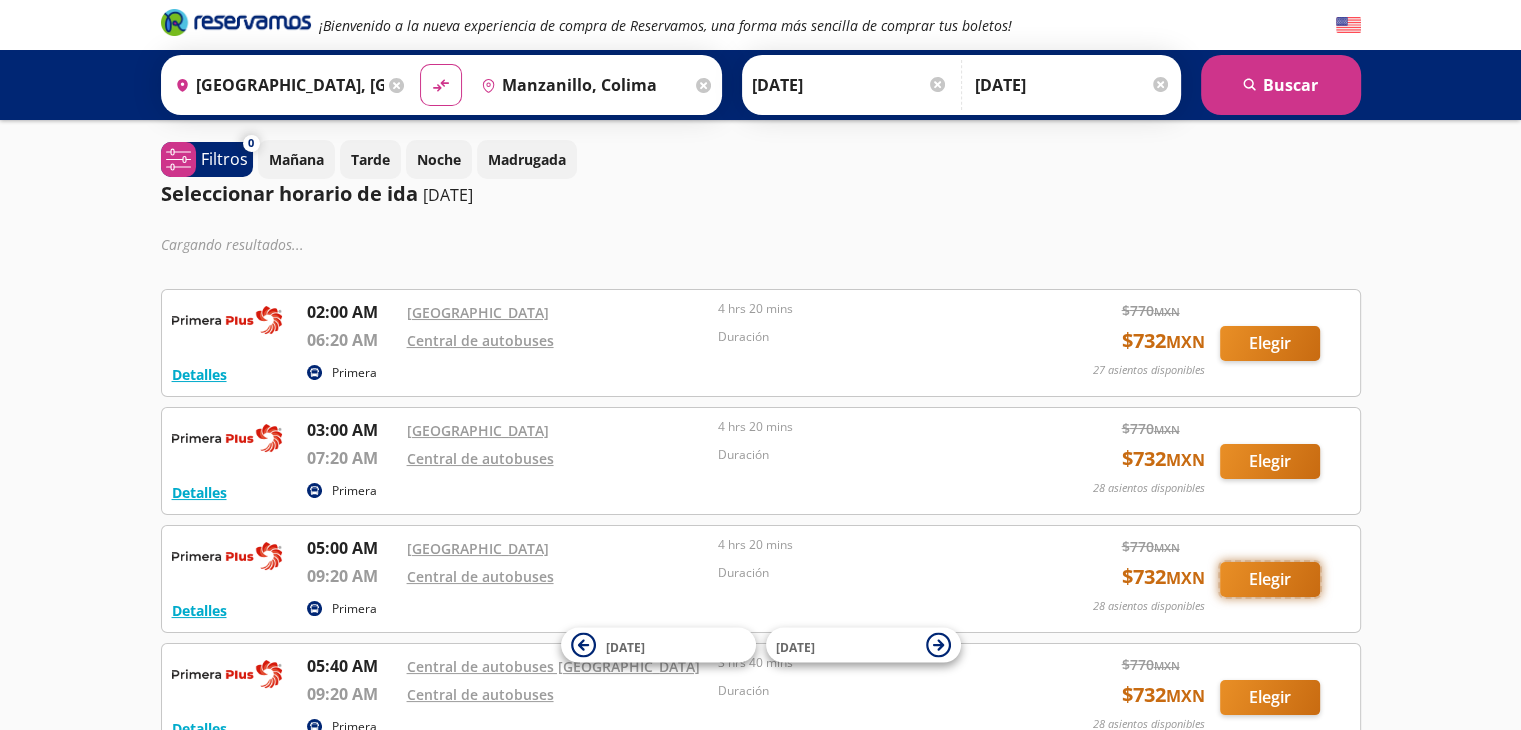 click on "Elegir" at bounding box center [1270, 579] 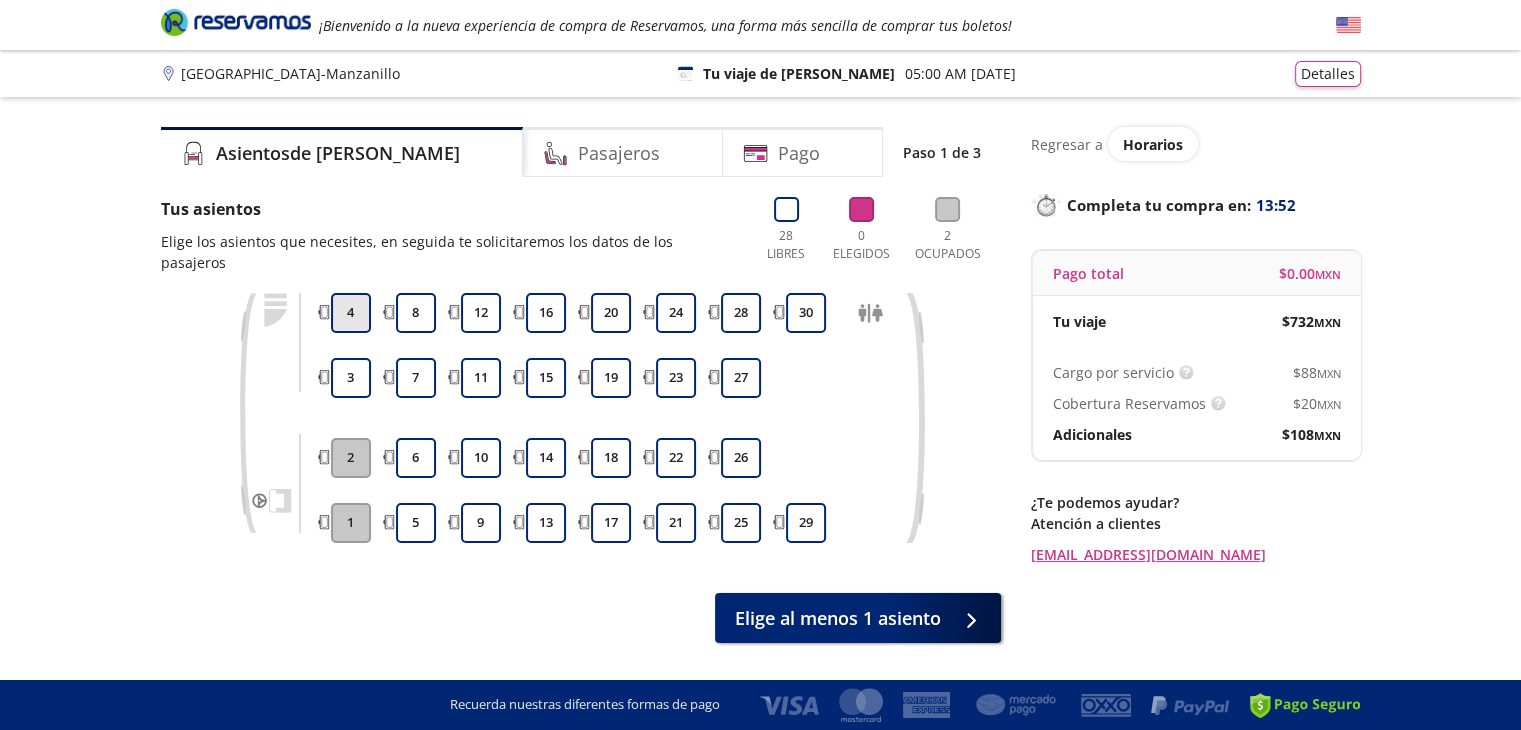 click on "4" at bounding box center [351, 313] 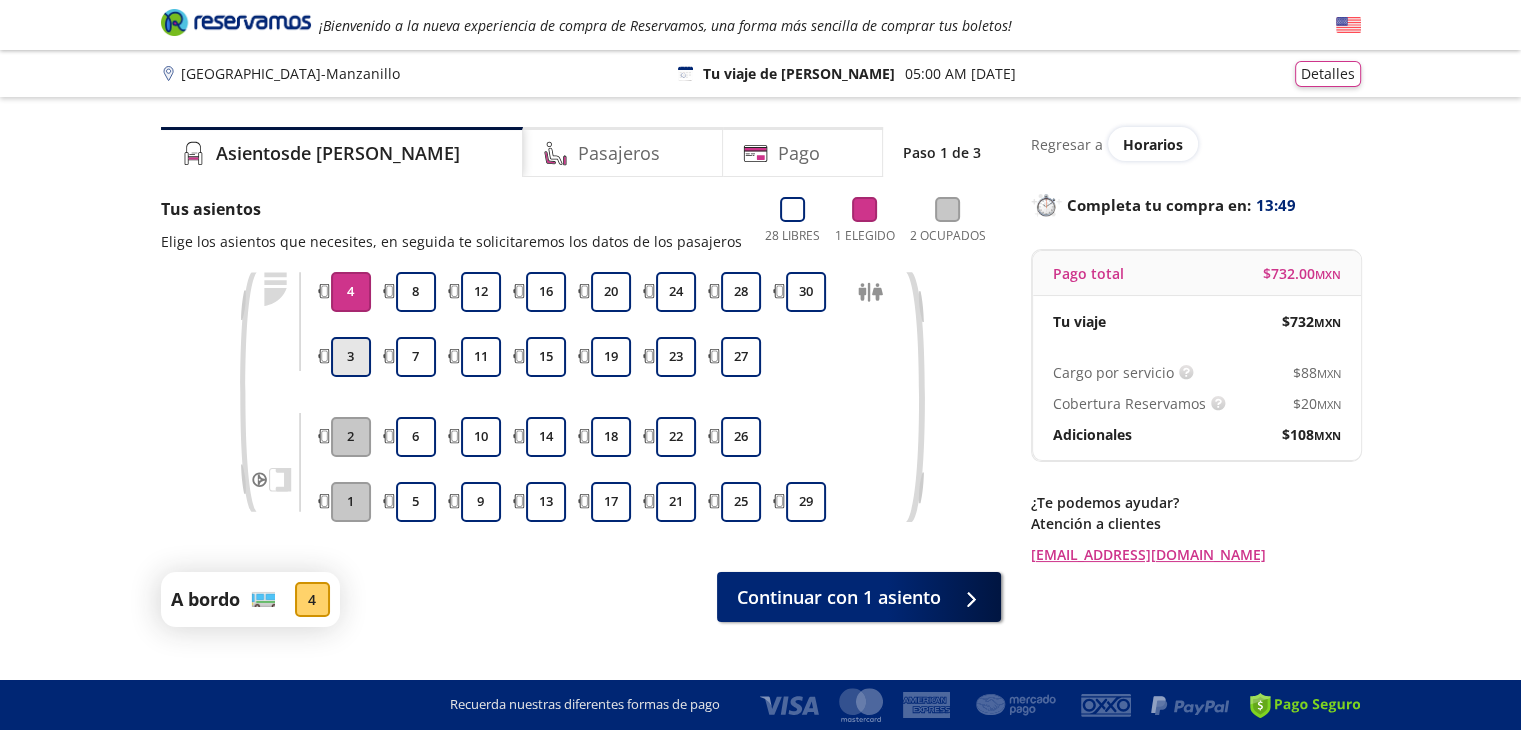 click on "3" at bounding box center (351, 357) 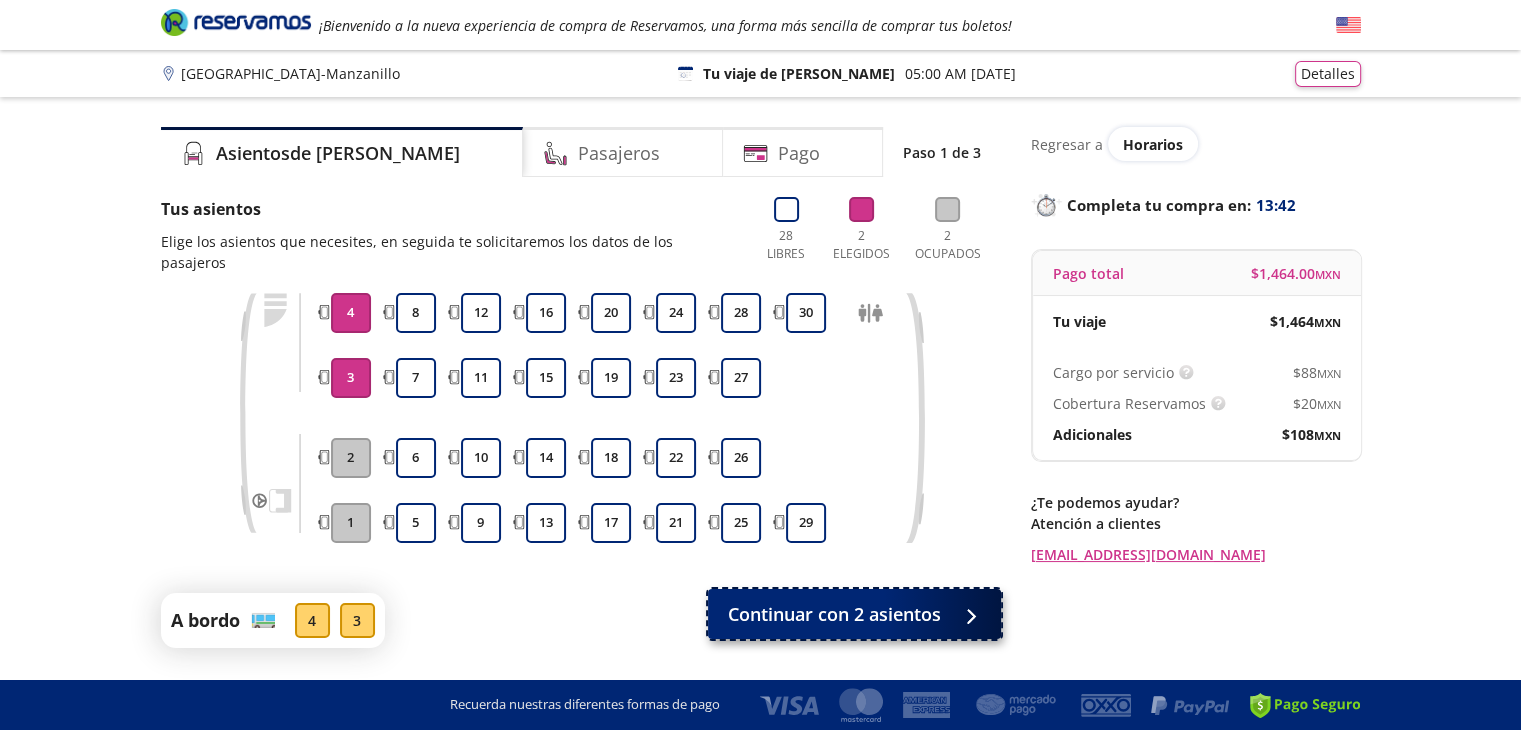 click on "Continuar con 2 asientos" at bounding box center (834, 614) 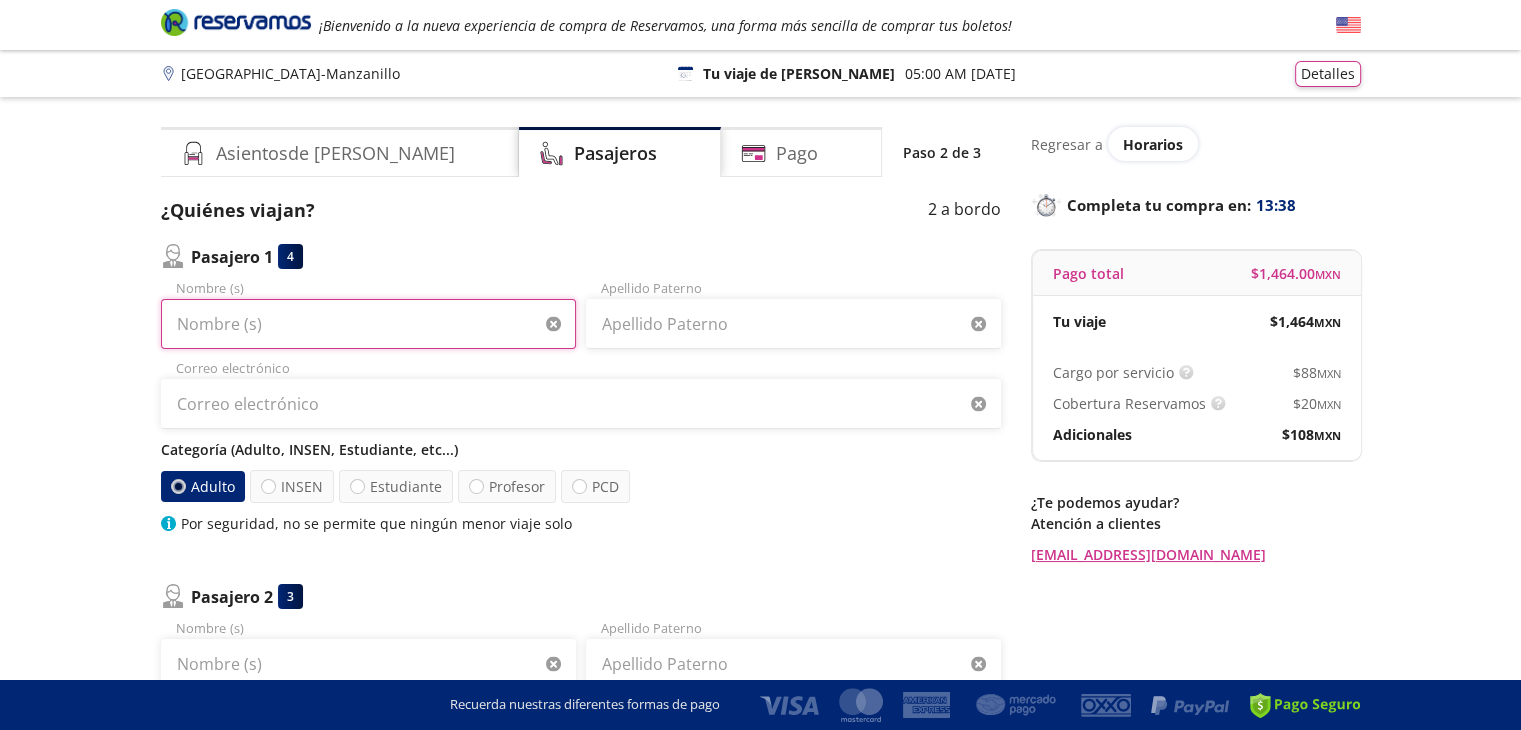 click on "Nombre (s)" at bounding box center (368, 324) 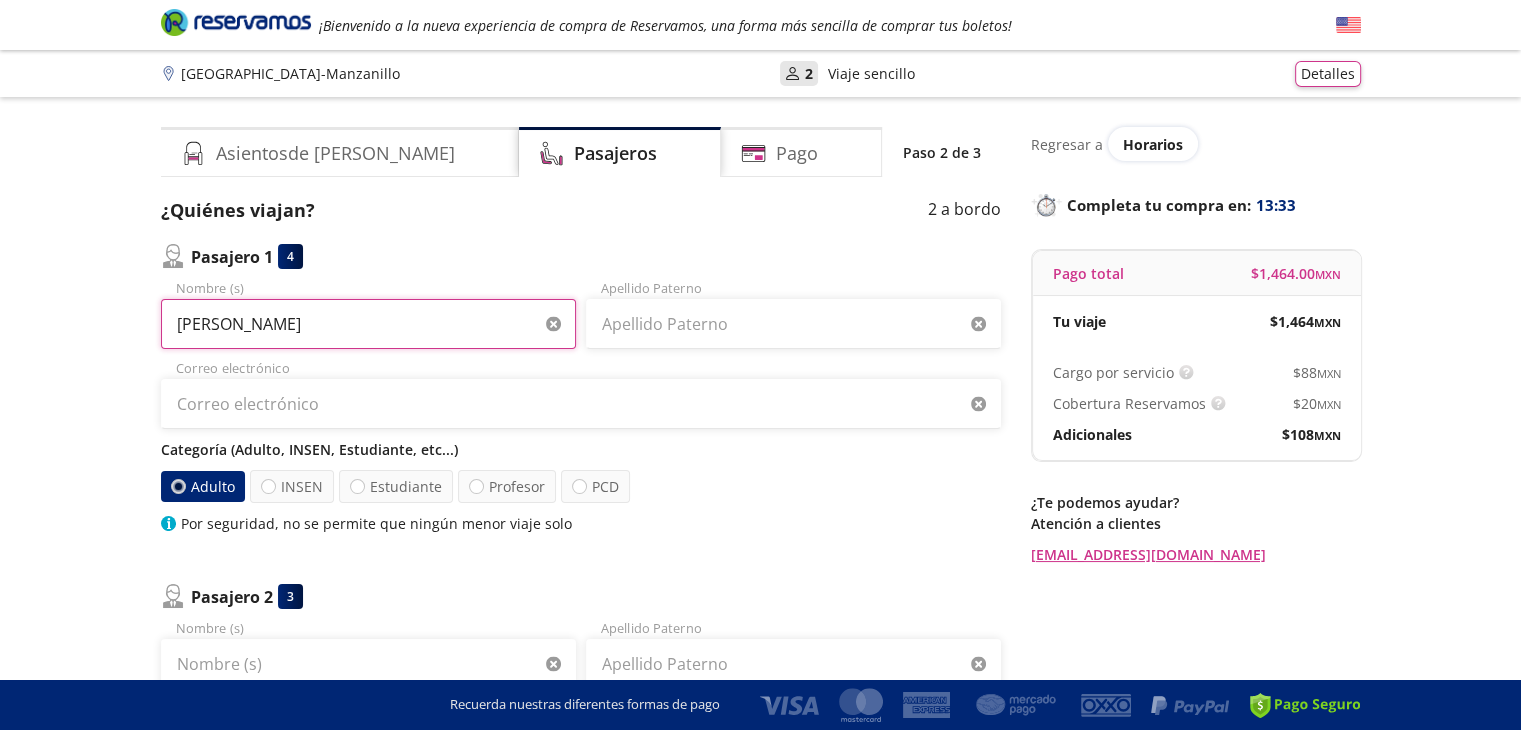 type on "[PERSON_NAME]" 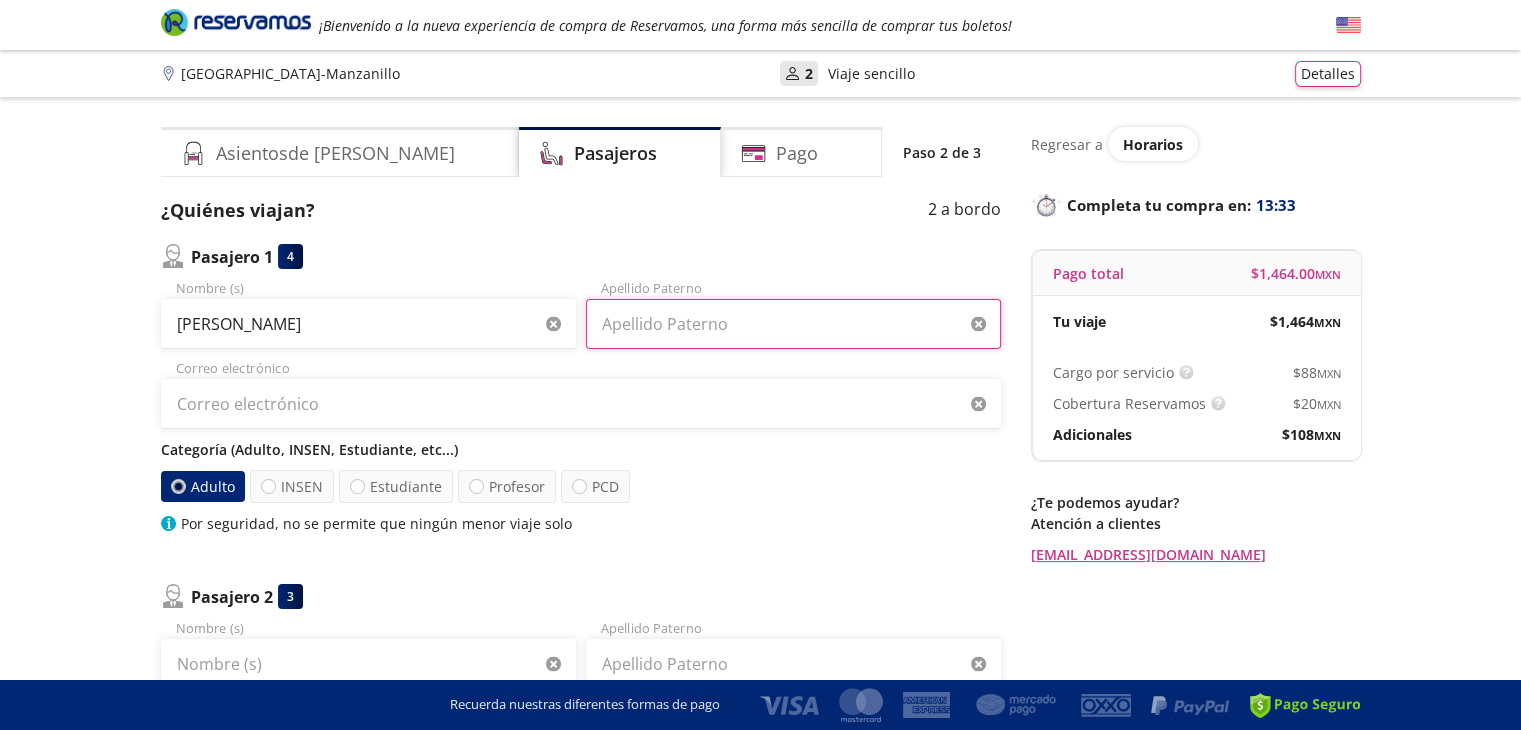 click on "Apellido Paterno" at bounding box center (793, 324) 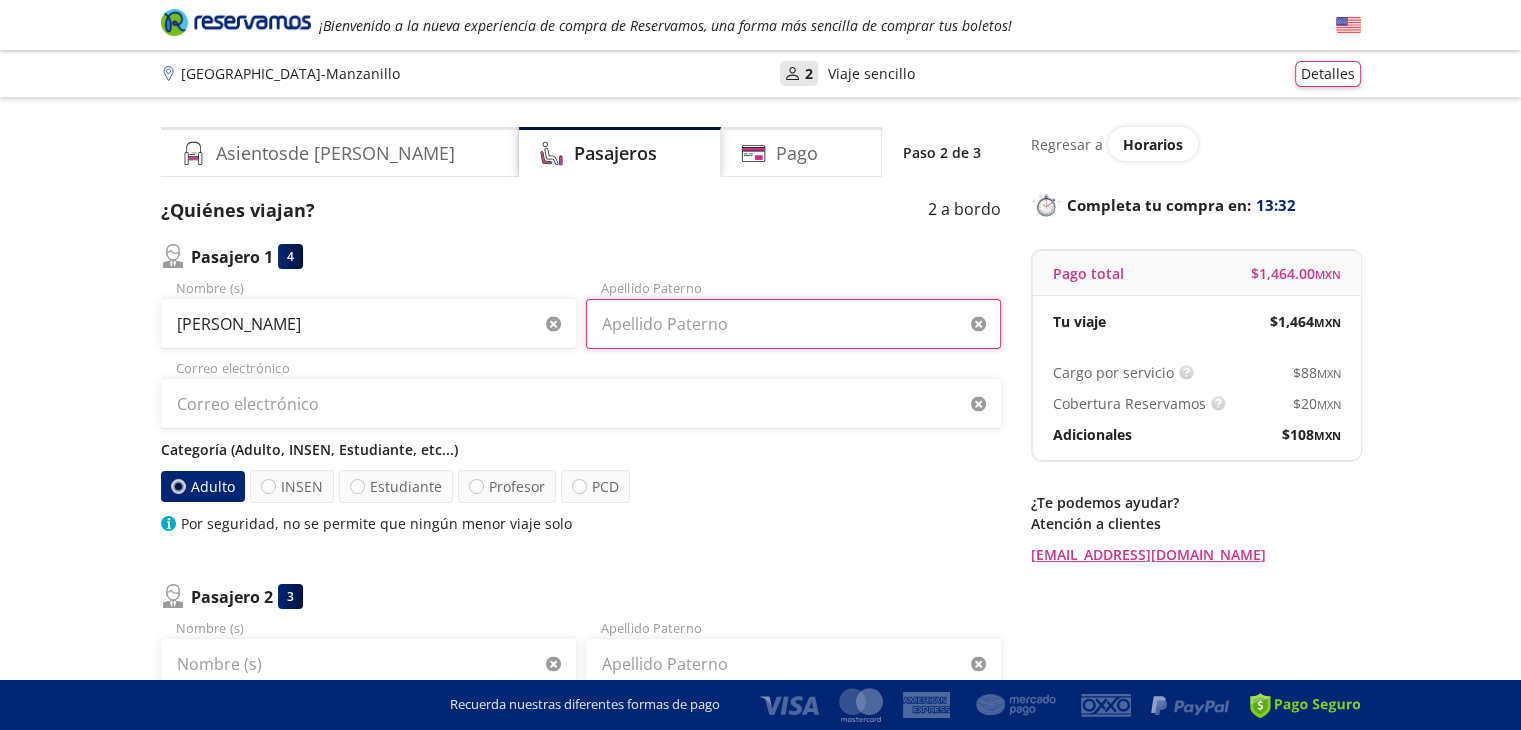 click on "Apellido Paterno" at bounding box center [793, 324] 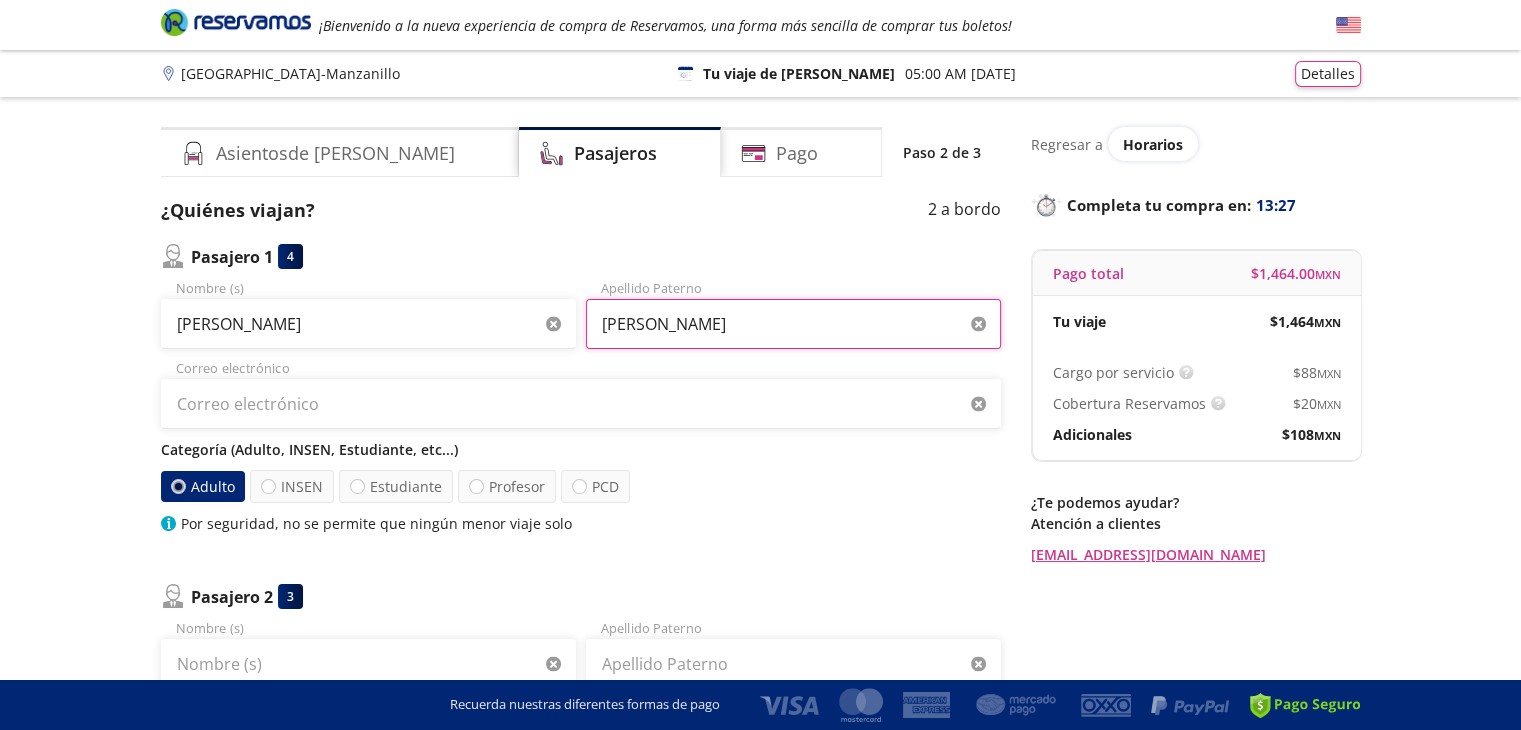 type on "[PERSON_NAME]" 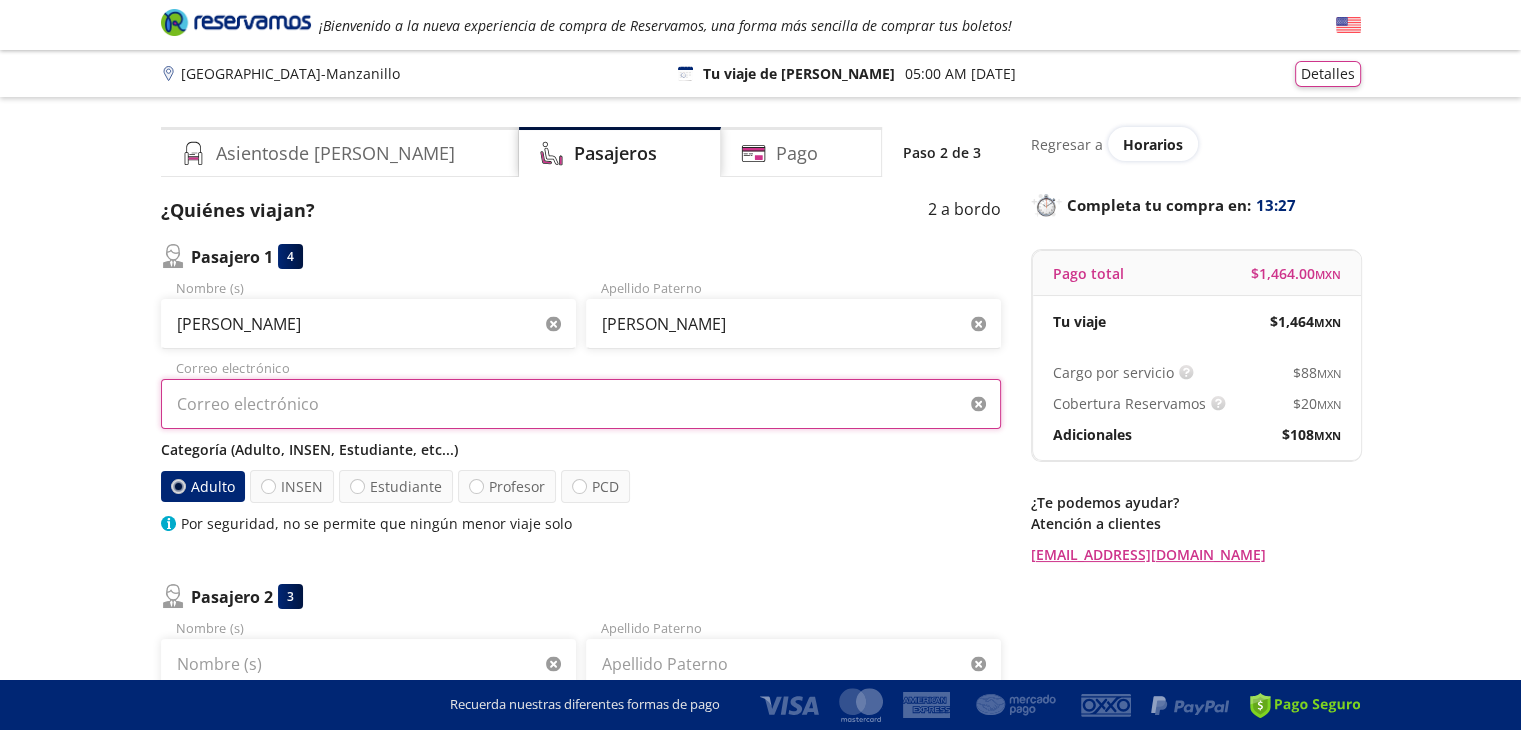 click on "Correo electrónico" at bounding box center [581, 404] 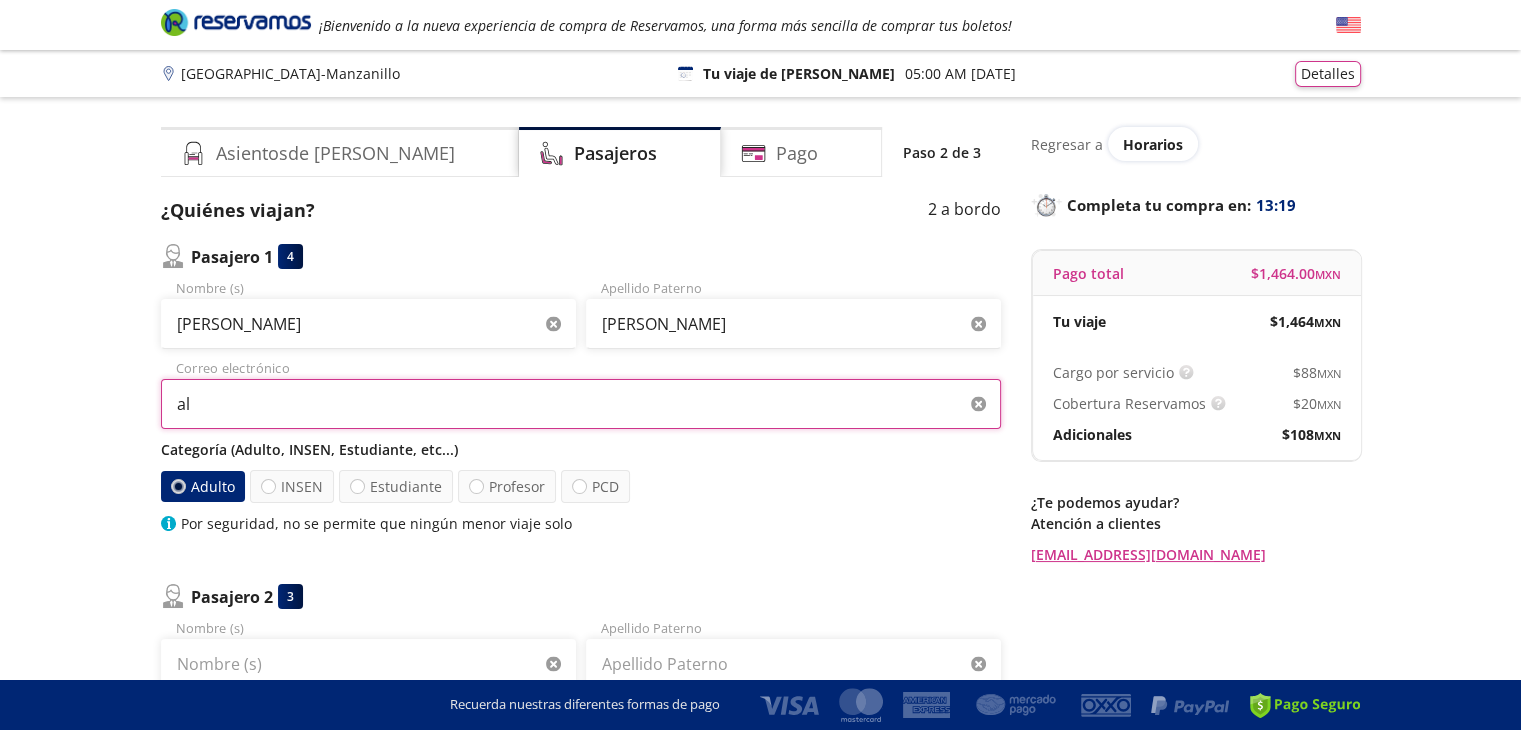 type on "a" 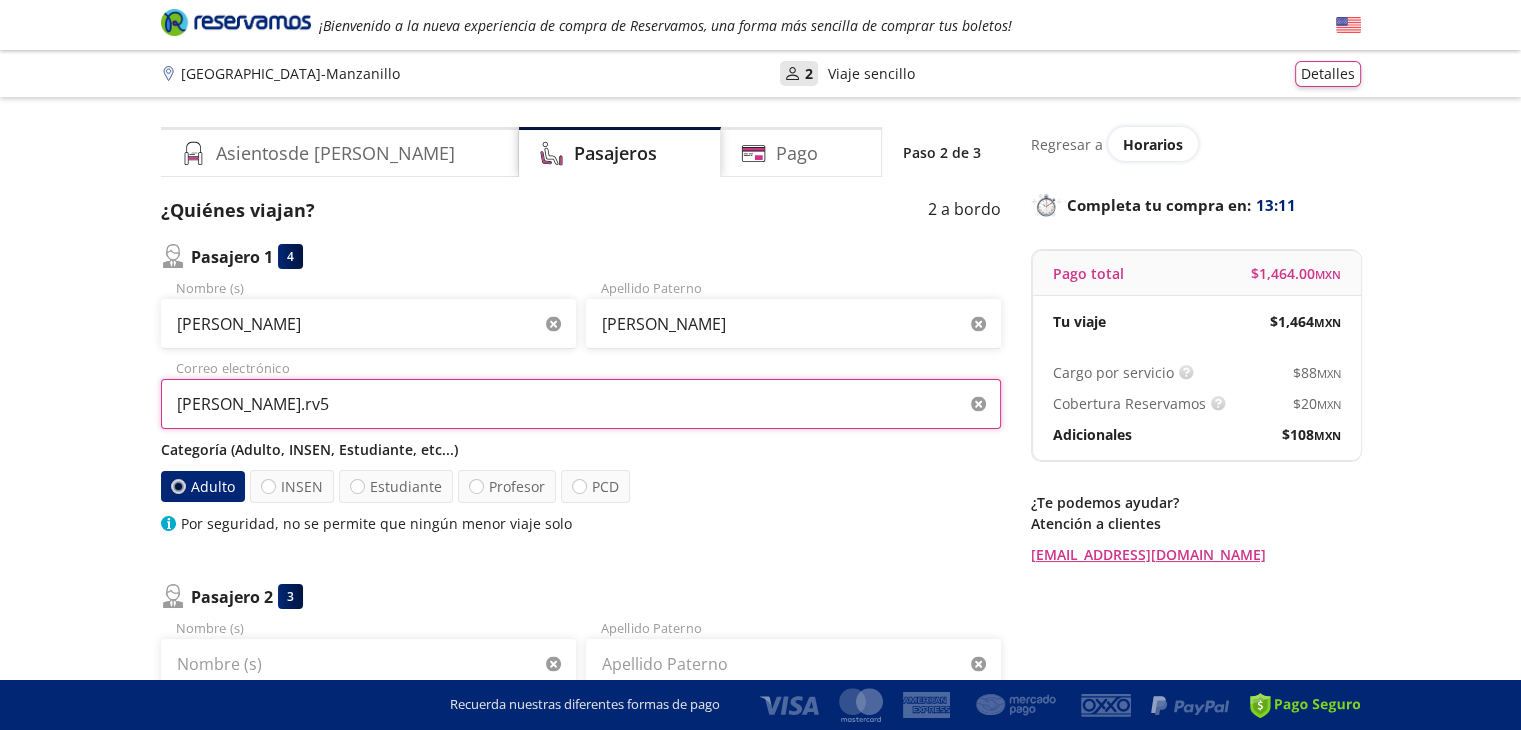 click on "[PERSON_NAME].rv5" at bounding box center (581, 404) 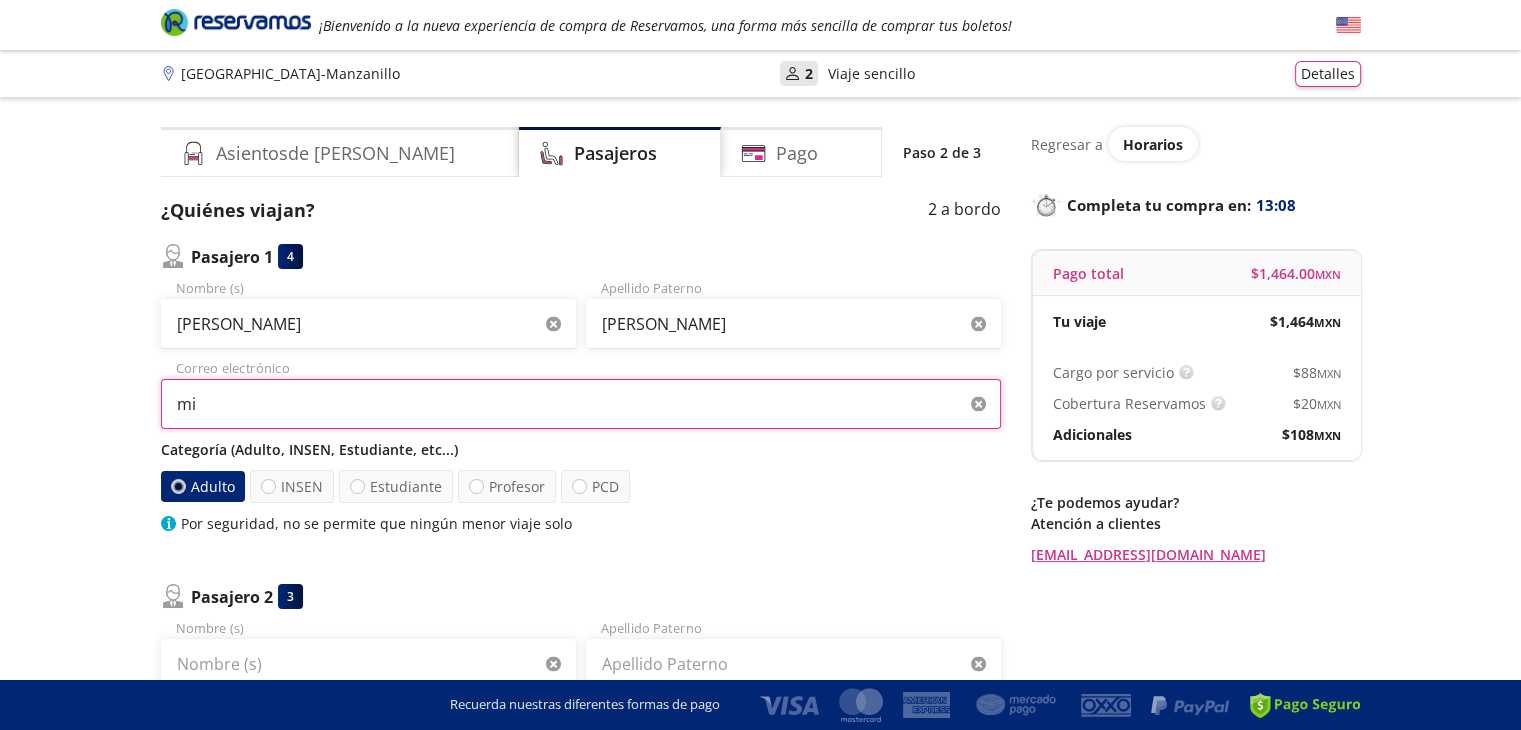 type on "m" 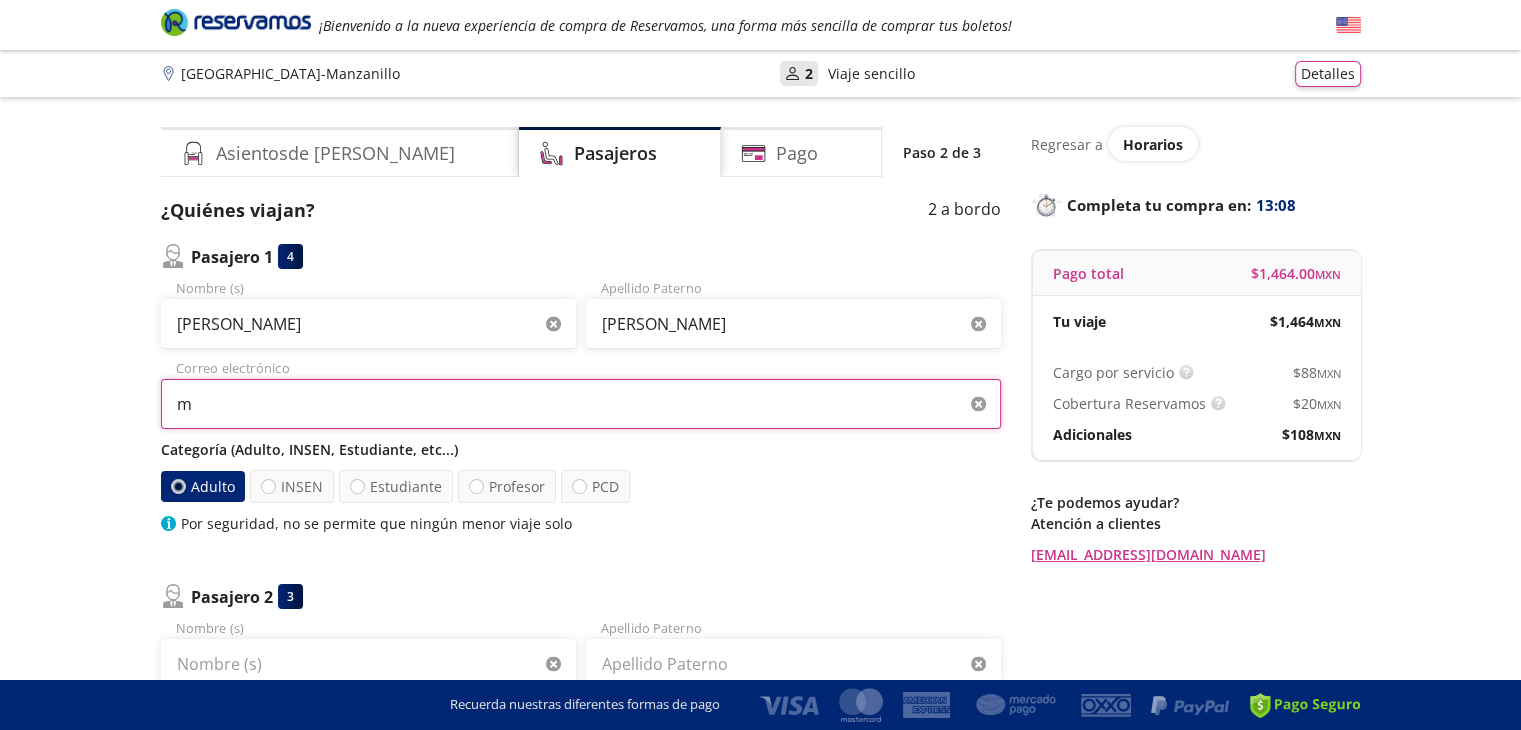 type 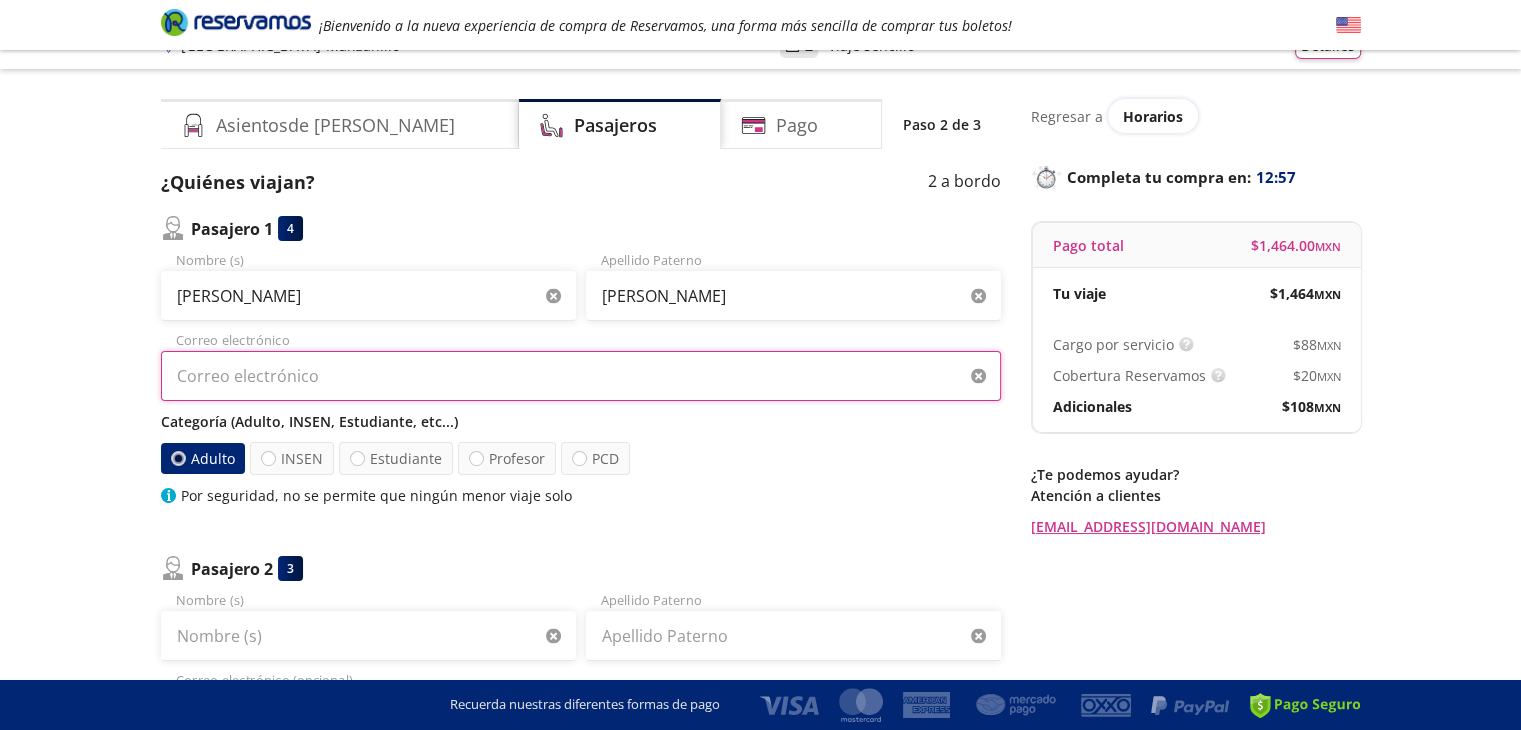 scroll, scrollTop: 0, scrollLeft: 0, axis: both 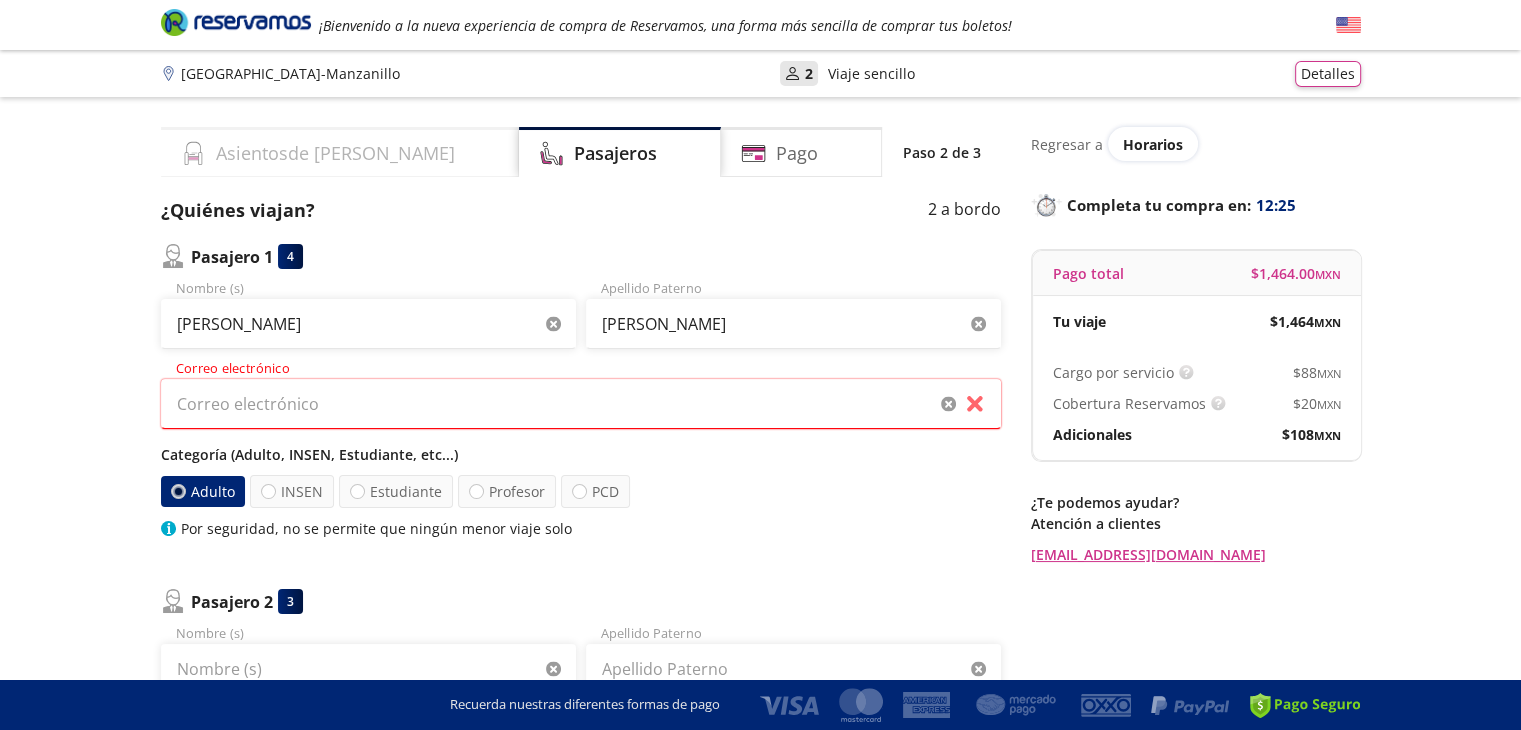 click on "Asientos  de [PERSON_NAME]" at bounding box center [340, 152] 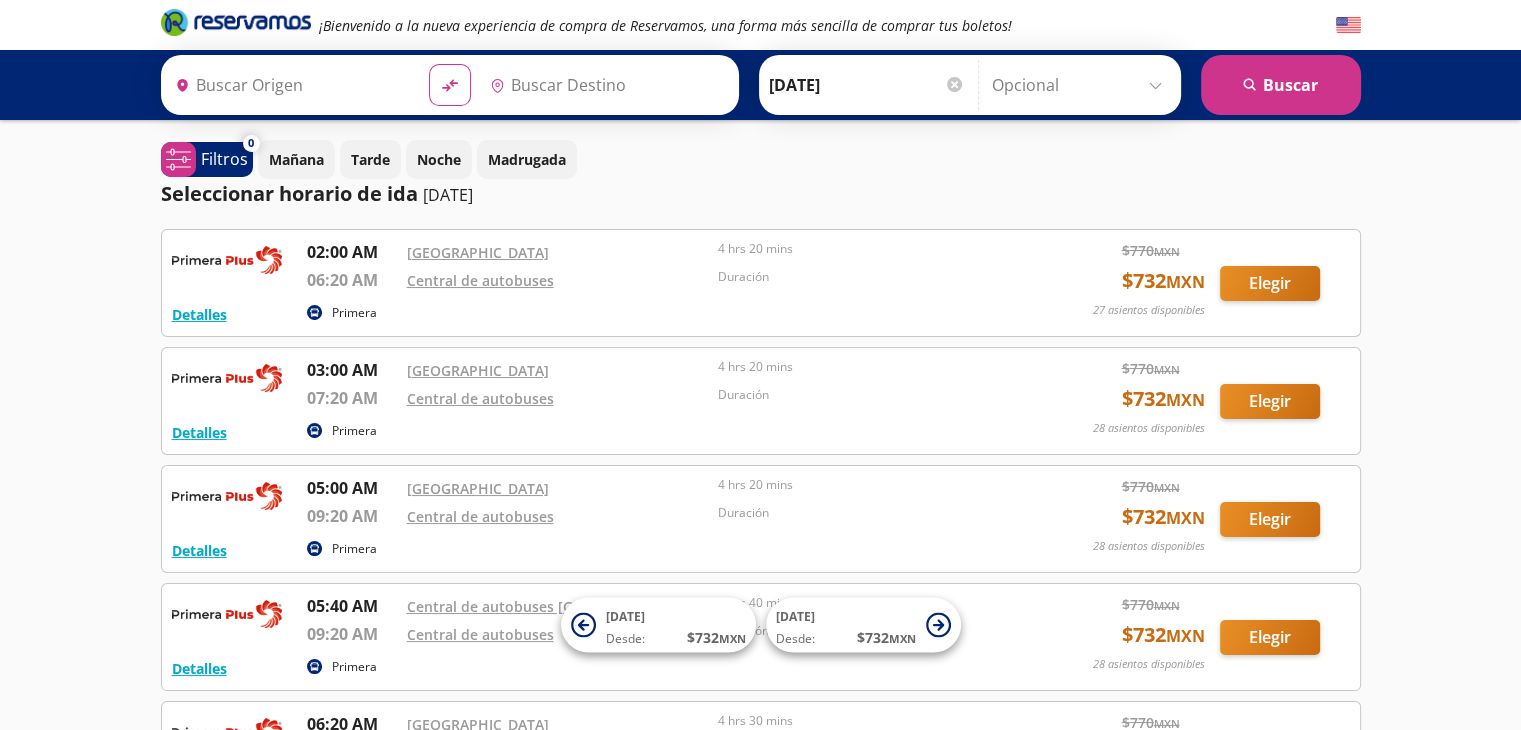 type on "[GEOGRAPHIC_DATA], [GEOGRAPHIC_DATA]" 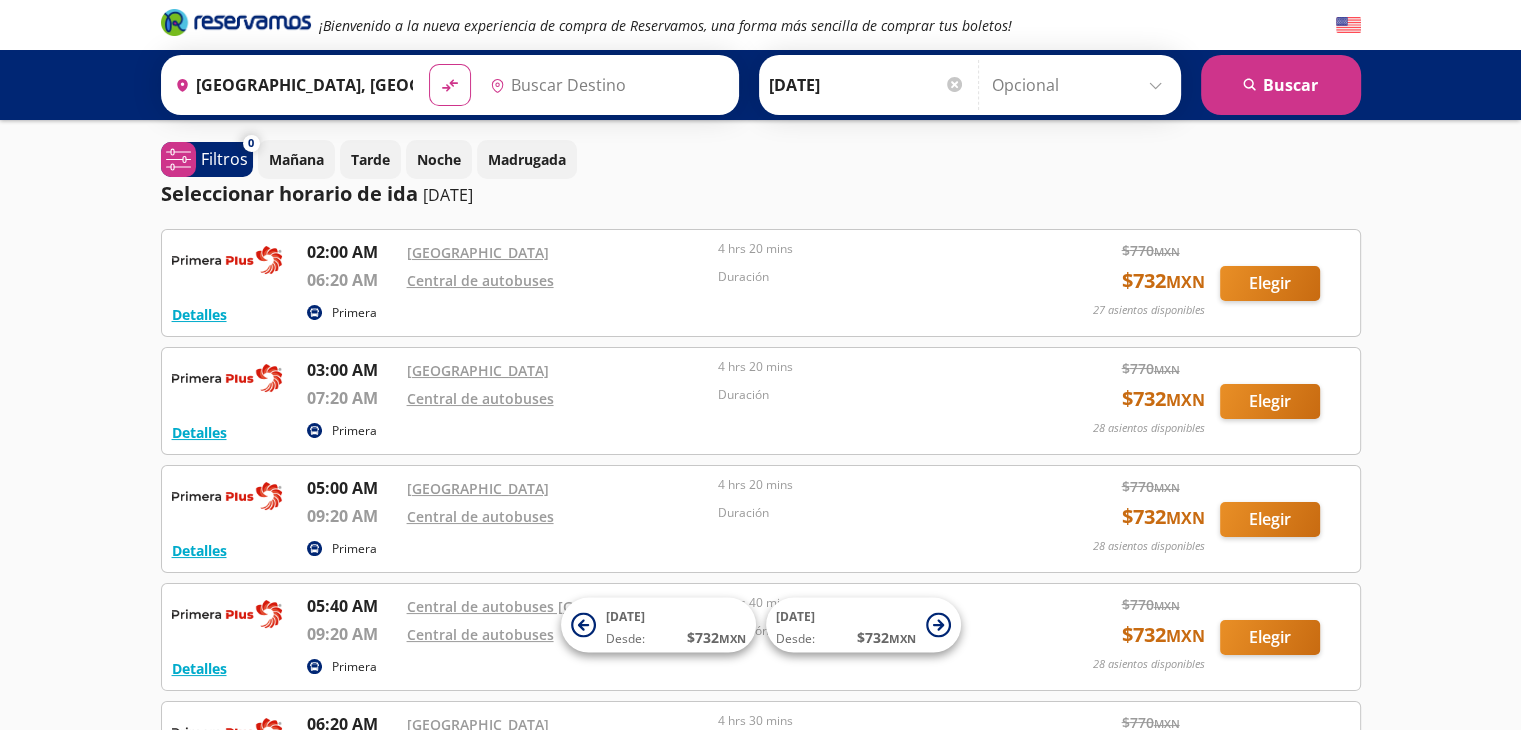 type on "Manzanillo, Colima" 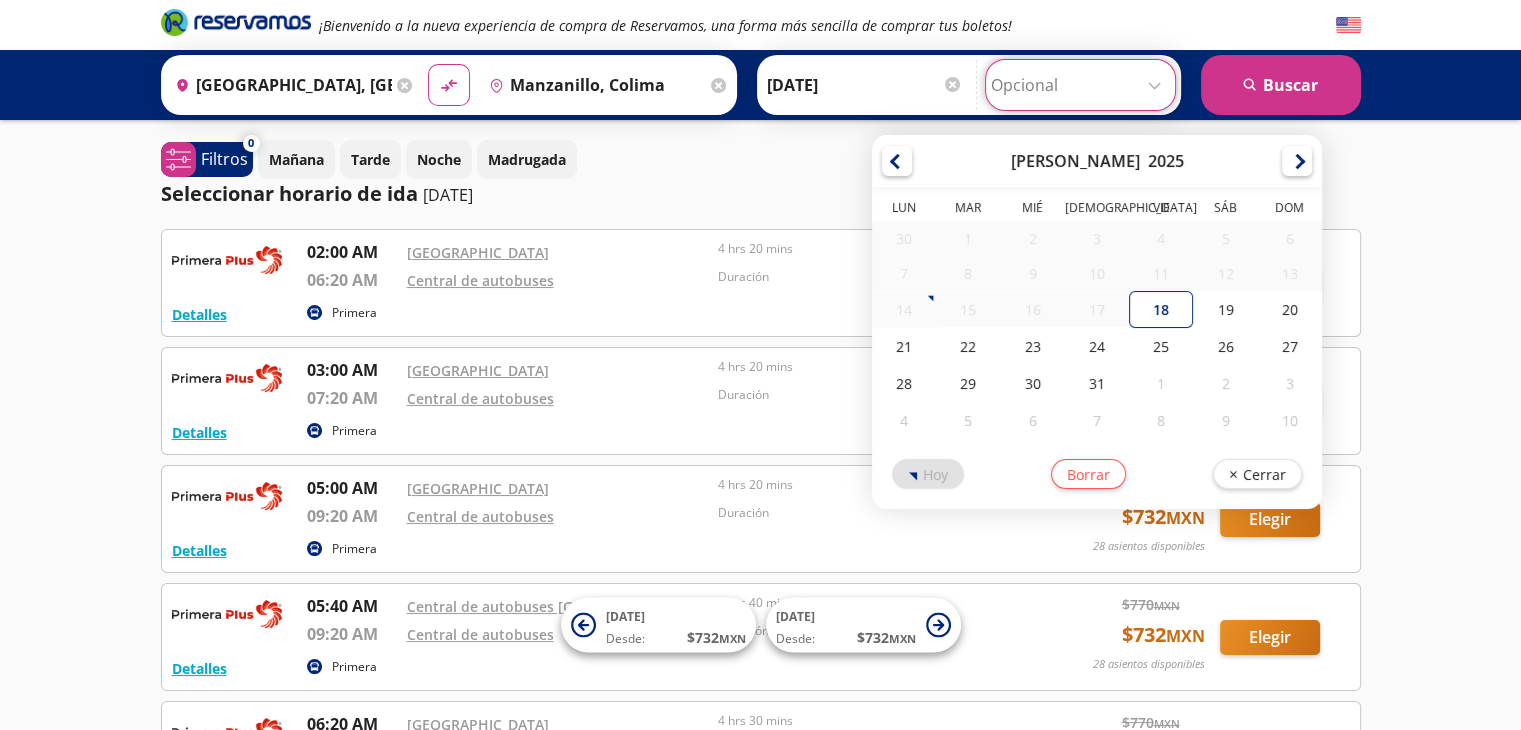 click at bounding box center (1080, 85) 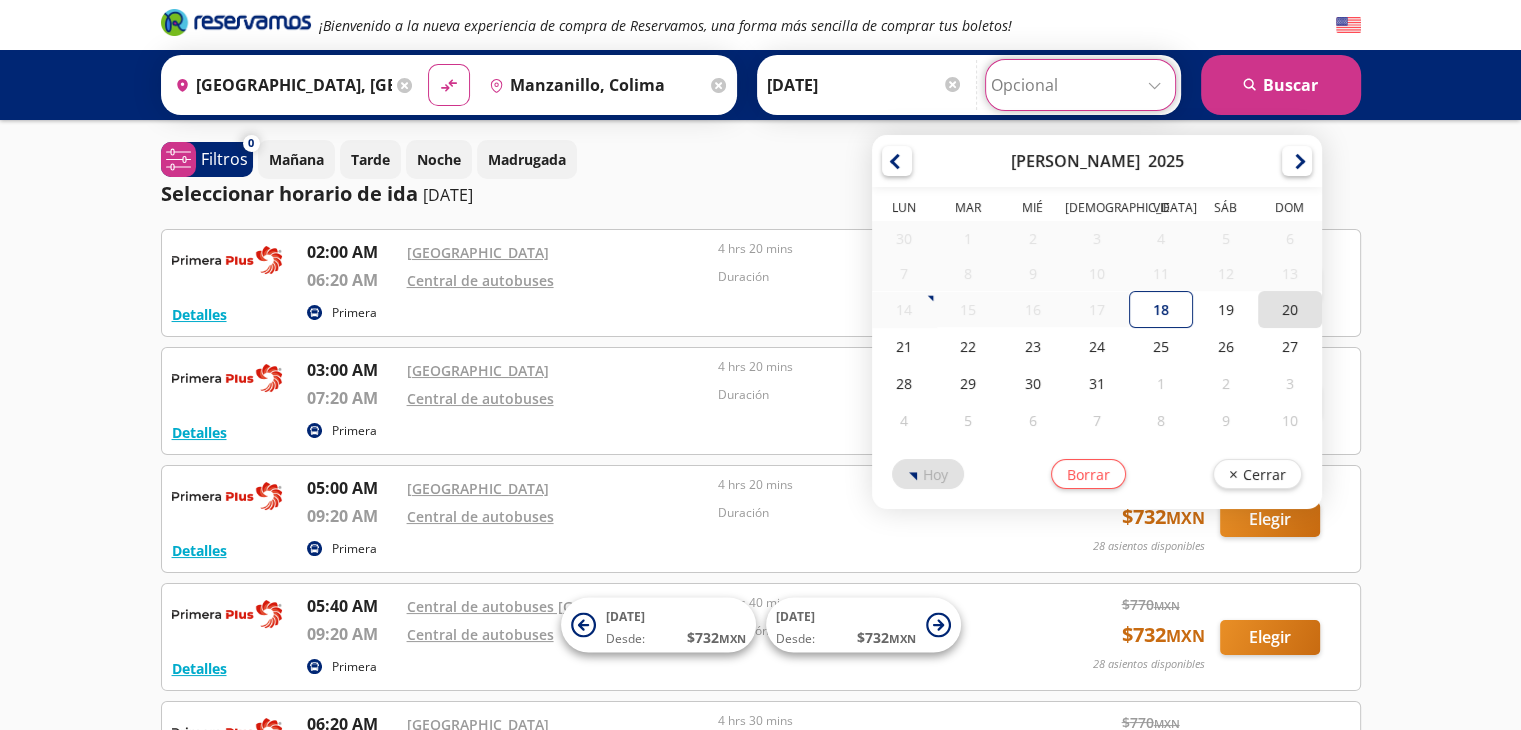 click on "20" at bounding box center (1290, 309) 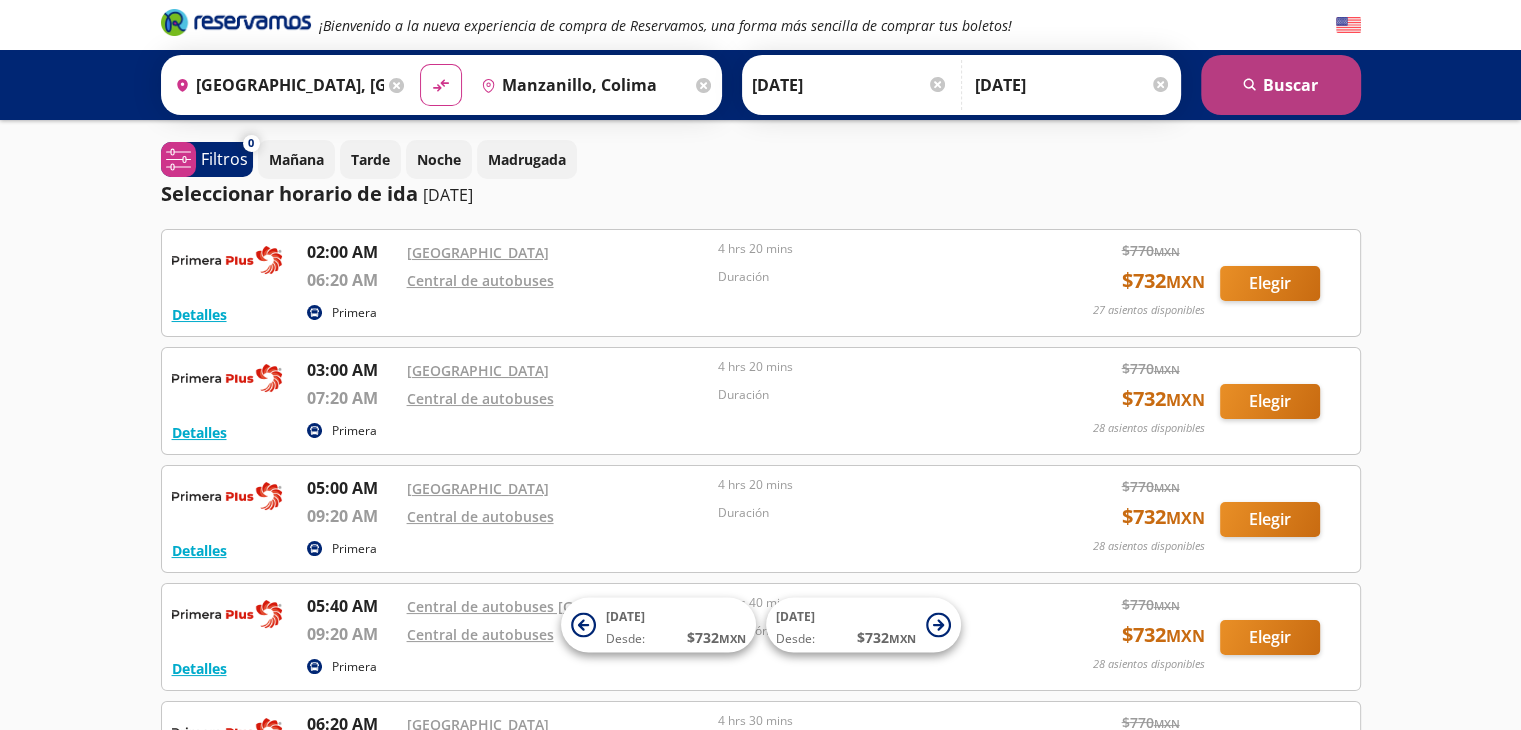 click on "search
[GEOGRAPHIC_DATA]" at bounding box center (1281, 85) 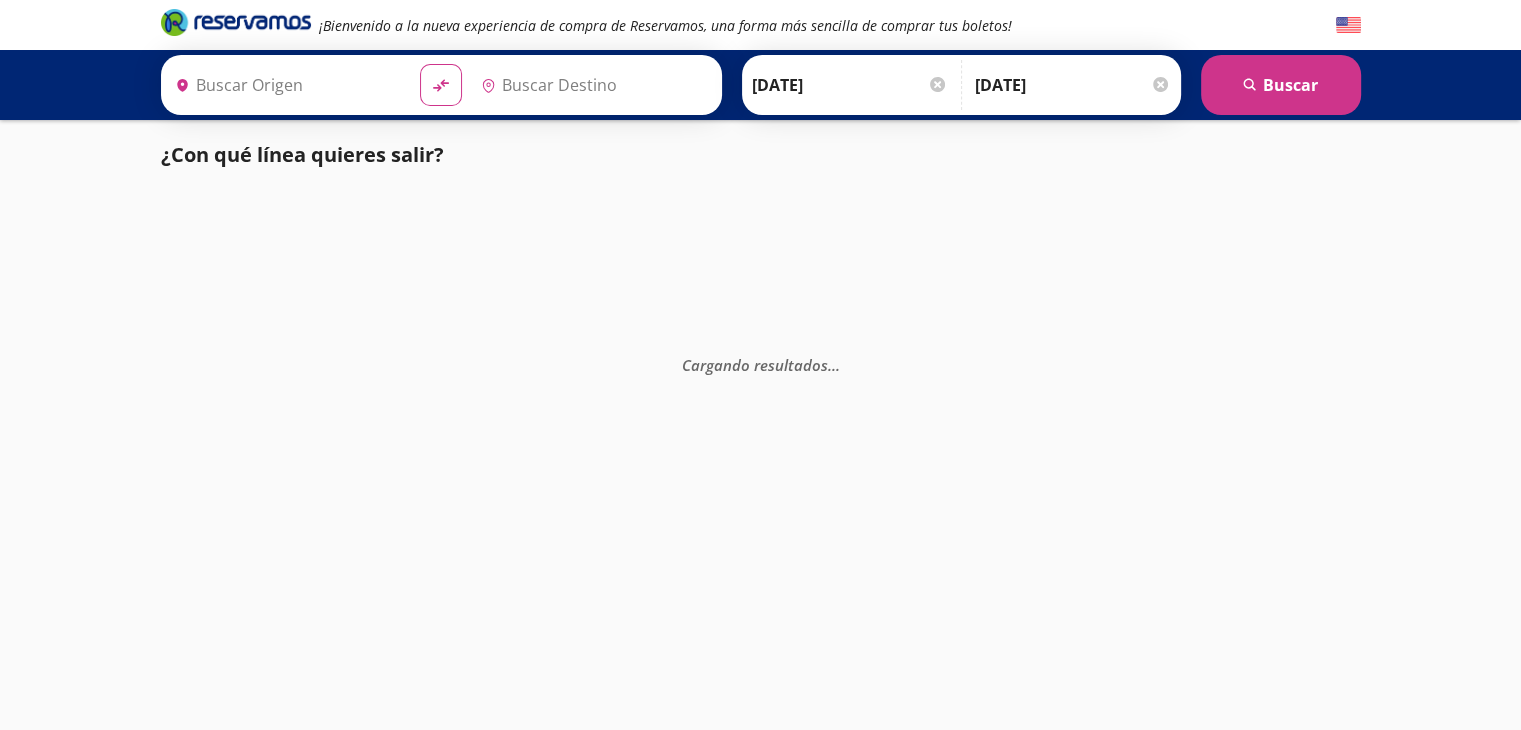 type on "[GEOGRAPHIC_DATA], [GEOGRAPHIC_DATA]" 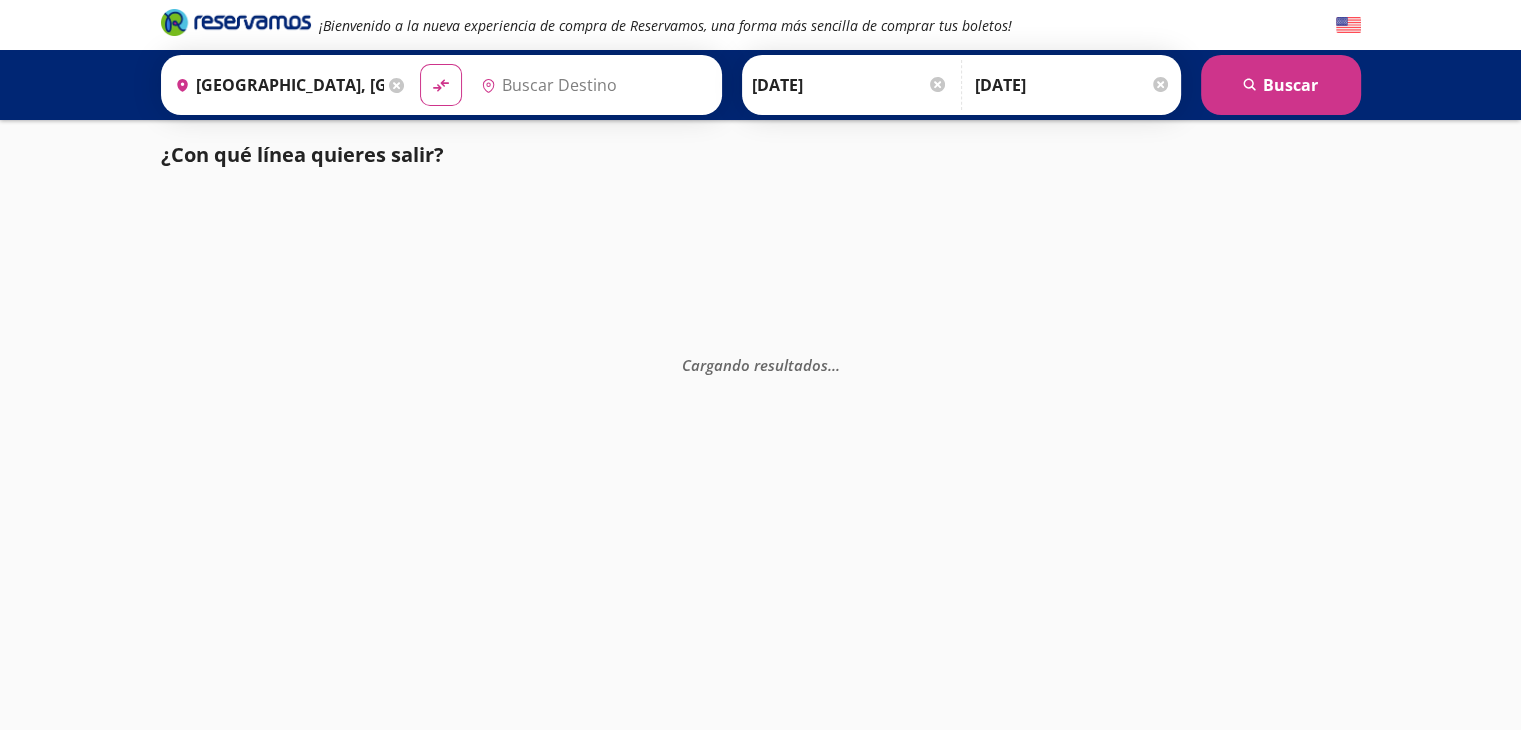 type on "Manzanillo, Colima" 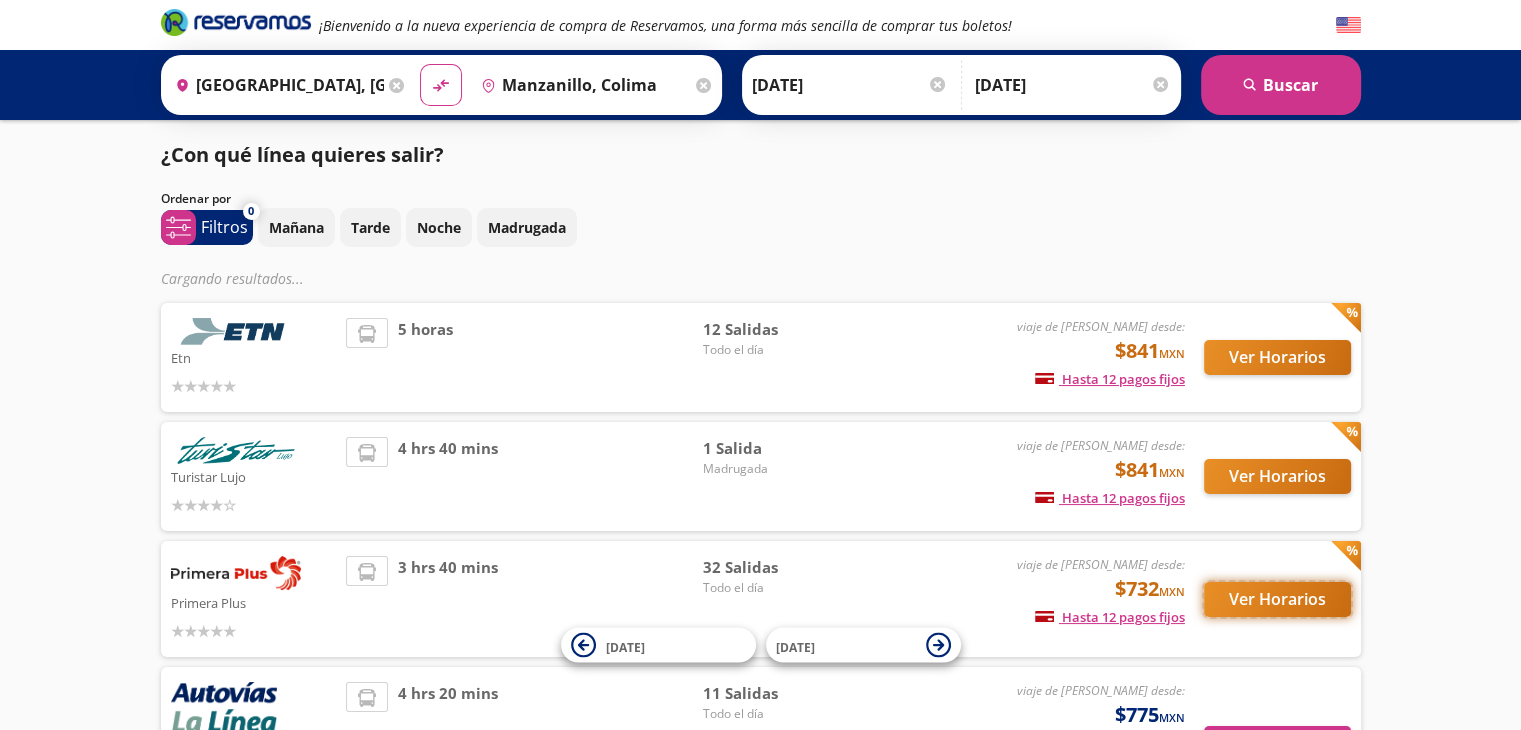 click on "Ver Horarios" at bounding box center (1277, 599) 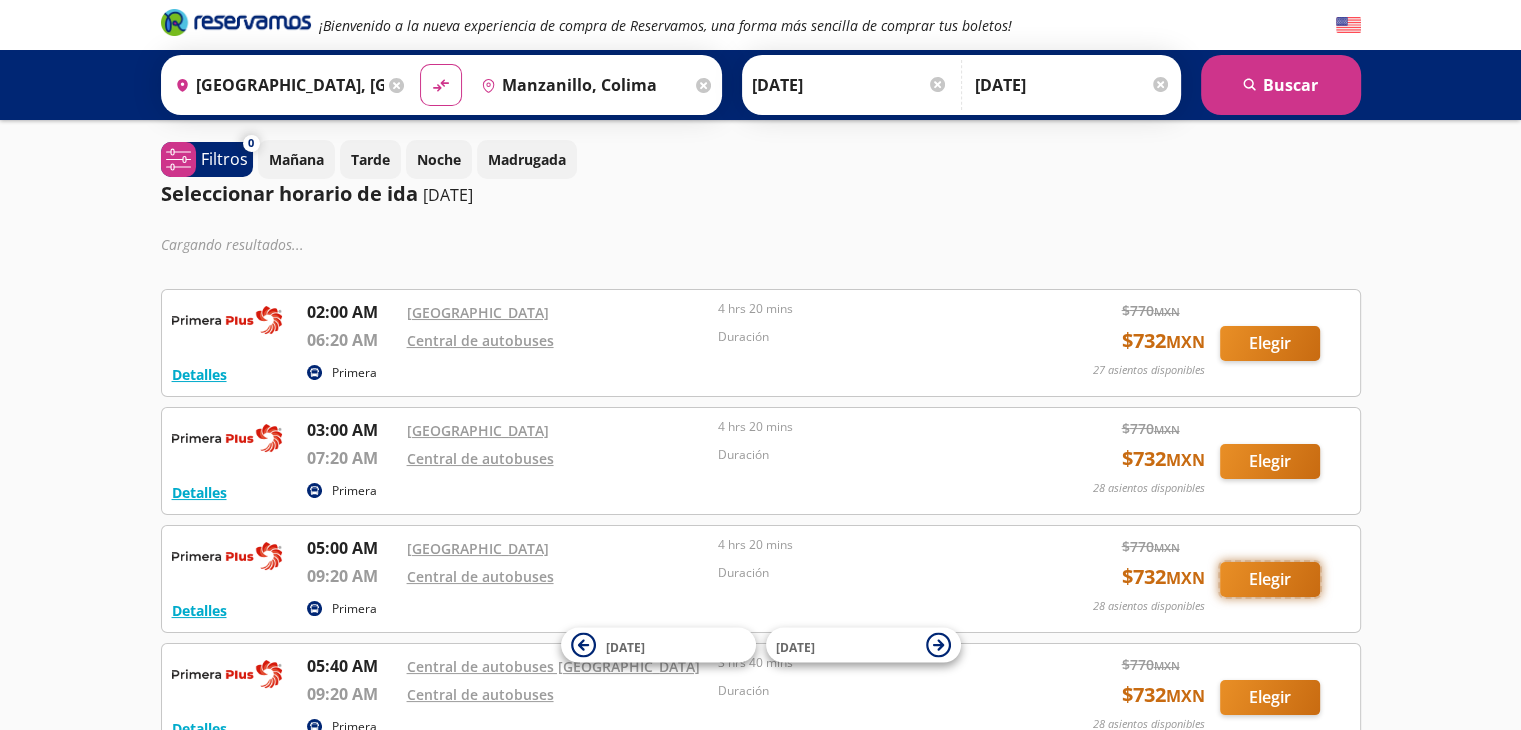 click on "Elegir" at bounding box center (1270, 579) 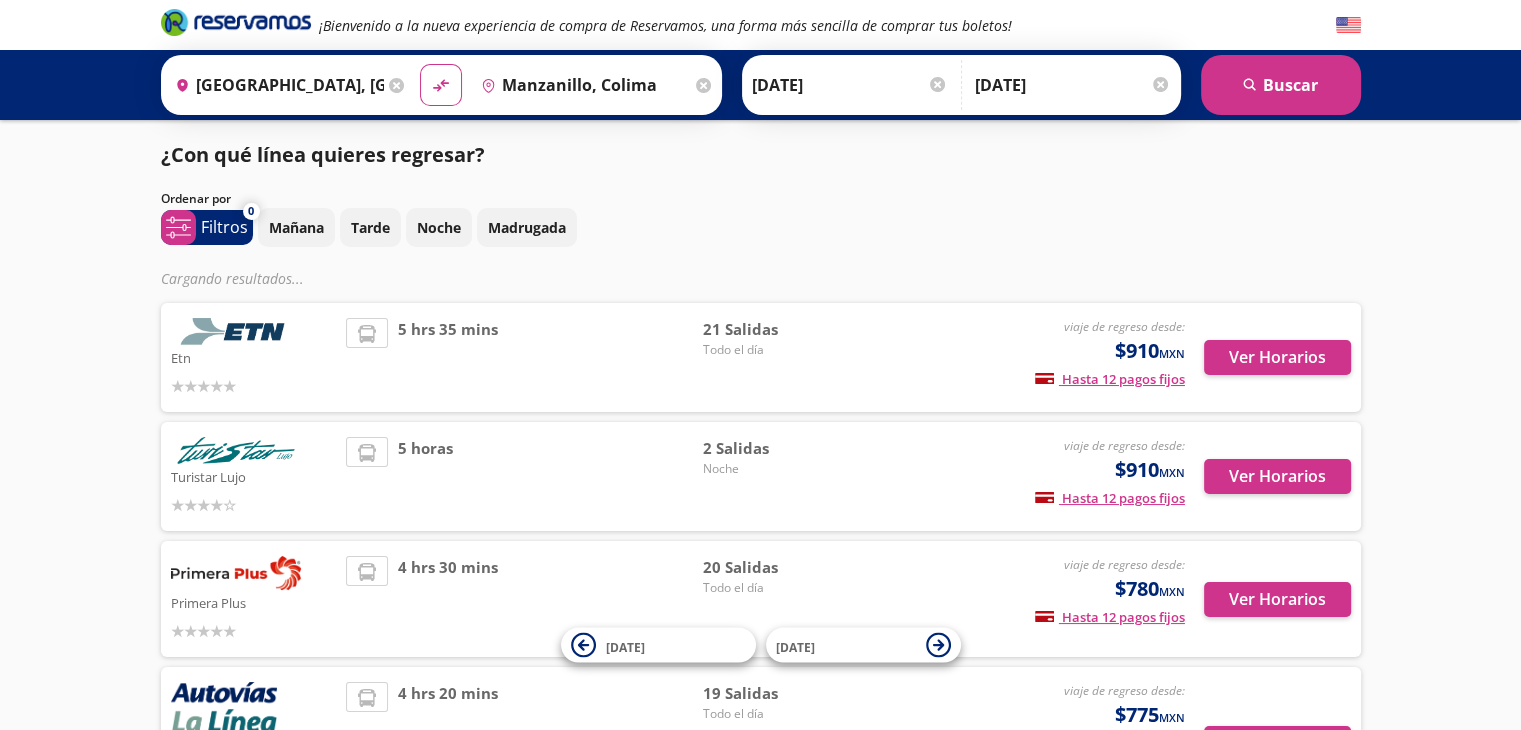 scroll, scrollTop: 108, scrollLeft: 0, axis: vertical 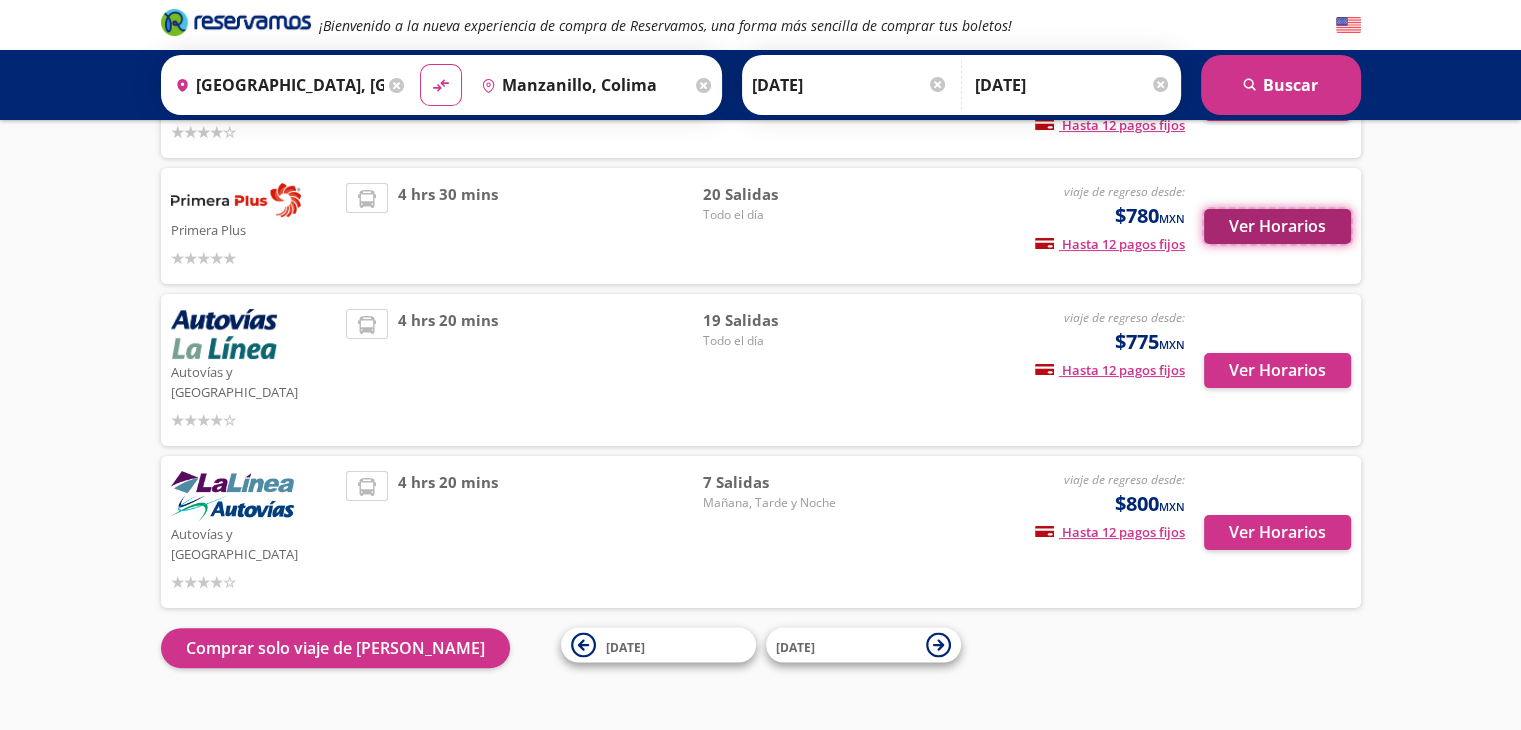 click on "Ver Horarios" at bounding box center (1277, 226) 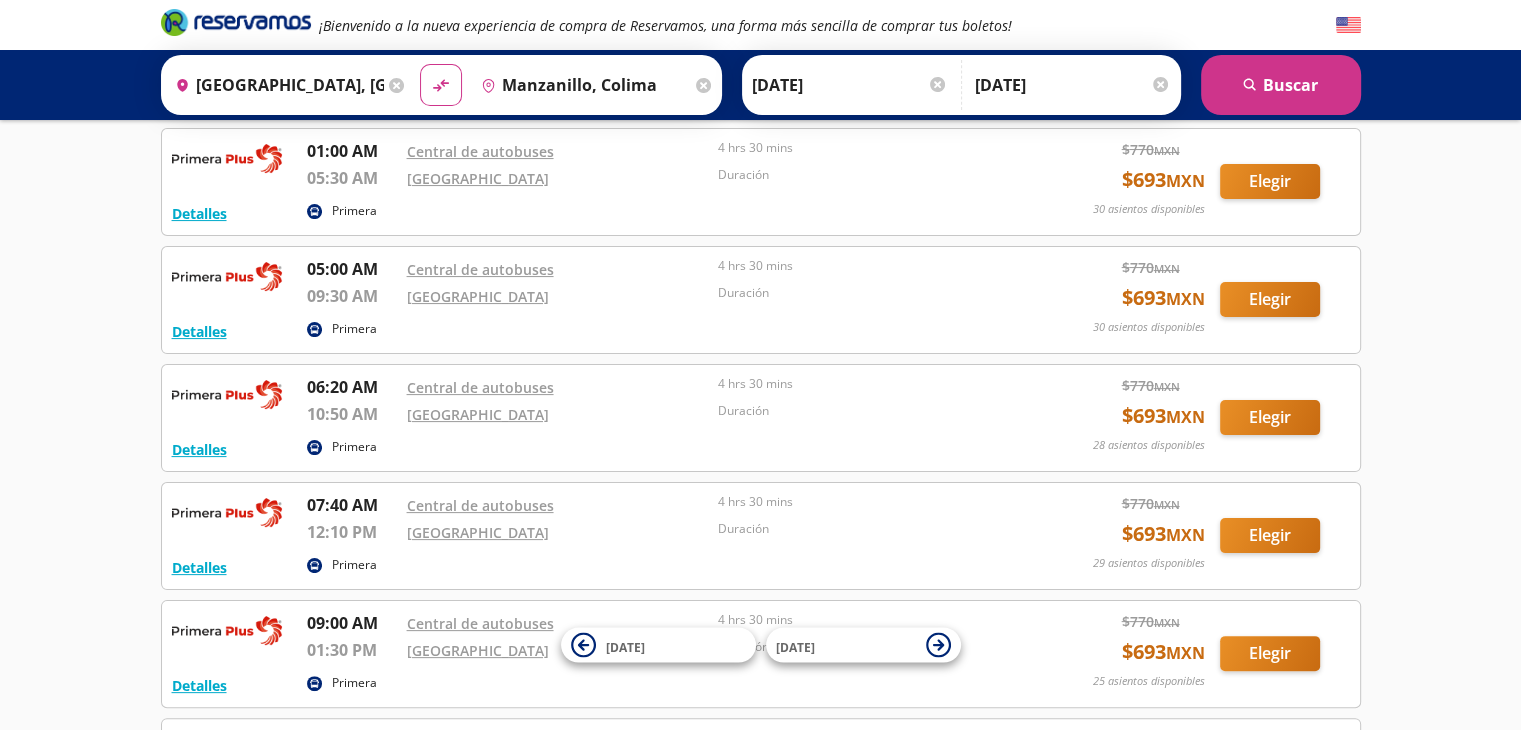 scroll, scrollTop: 0, scrollLeft: 0, axis: both 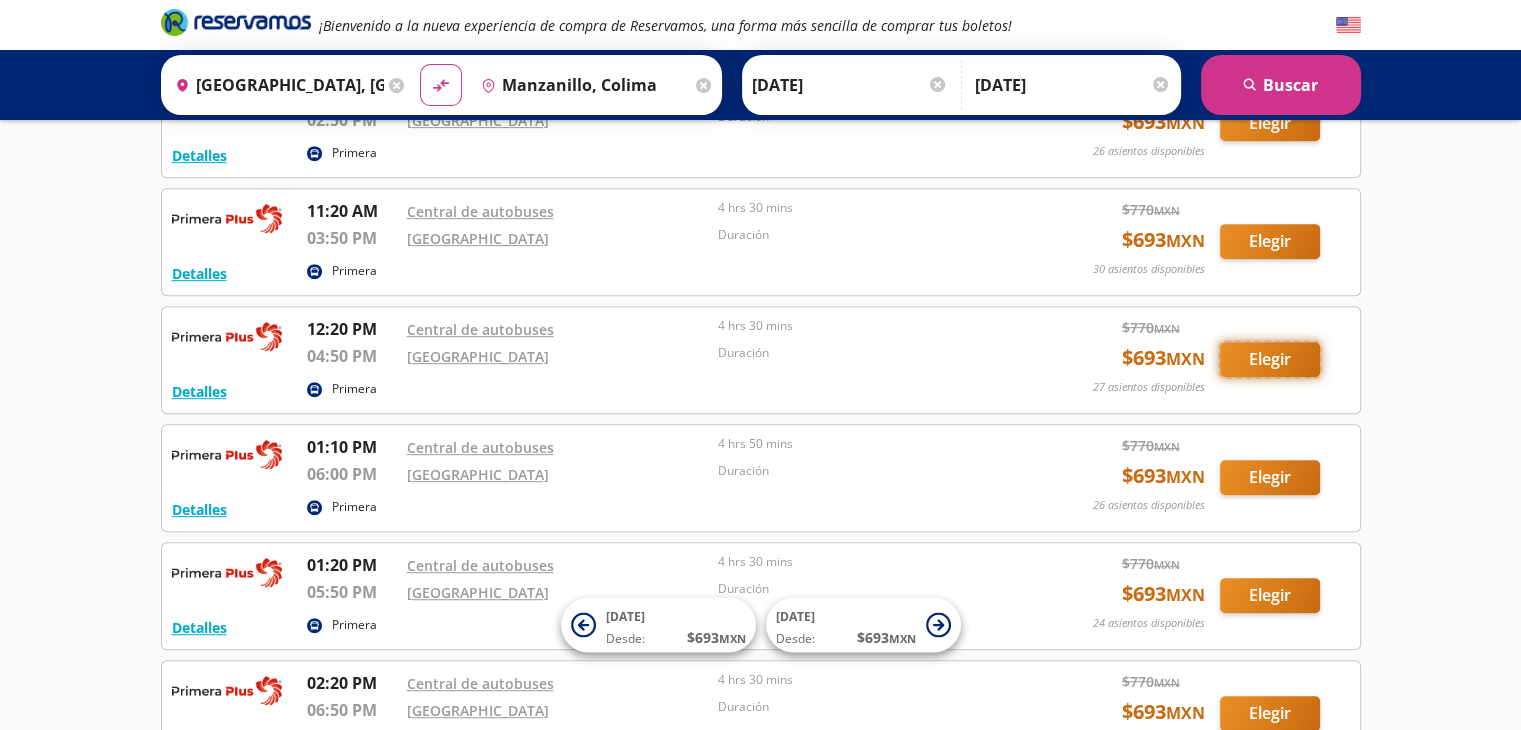 click on "Elegir" at bounding box center [1270, 359] 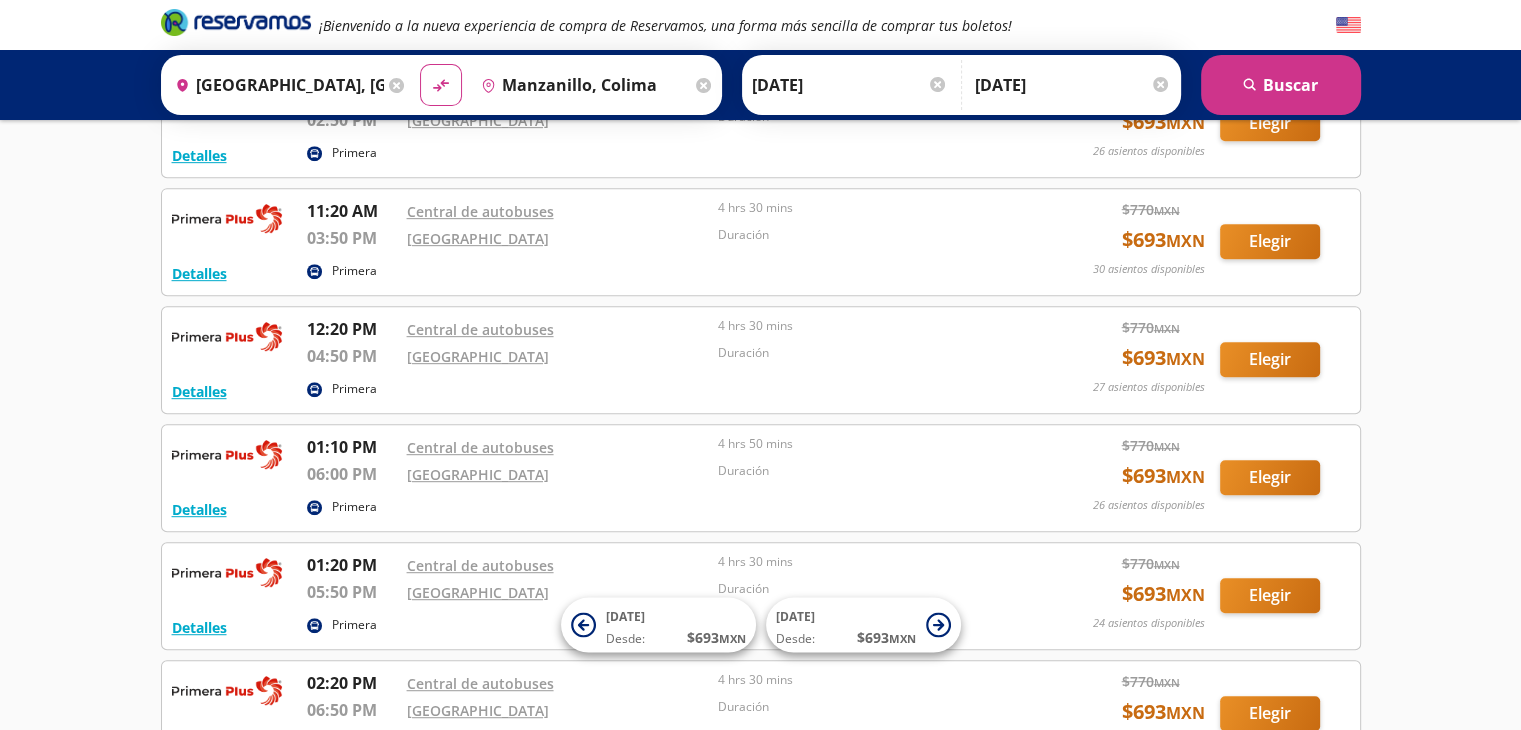 scroll, scrollTop: 0, scrollLeft: 0, axis: both 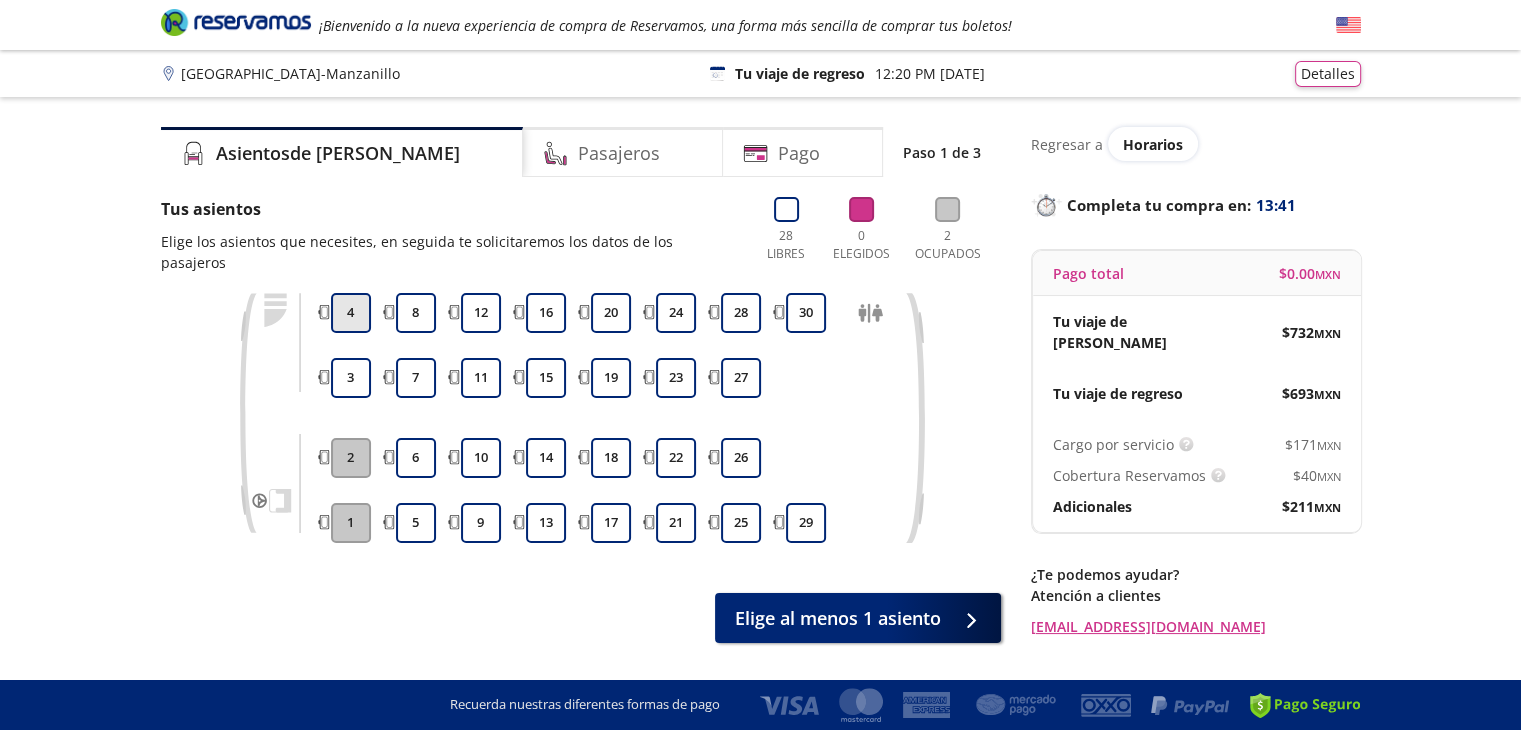 click on "4" at bounding box center [351, 313] 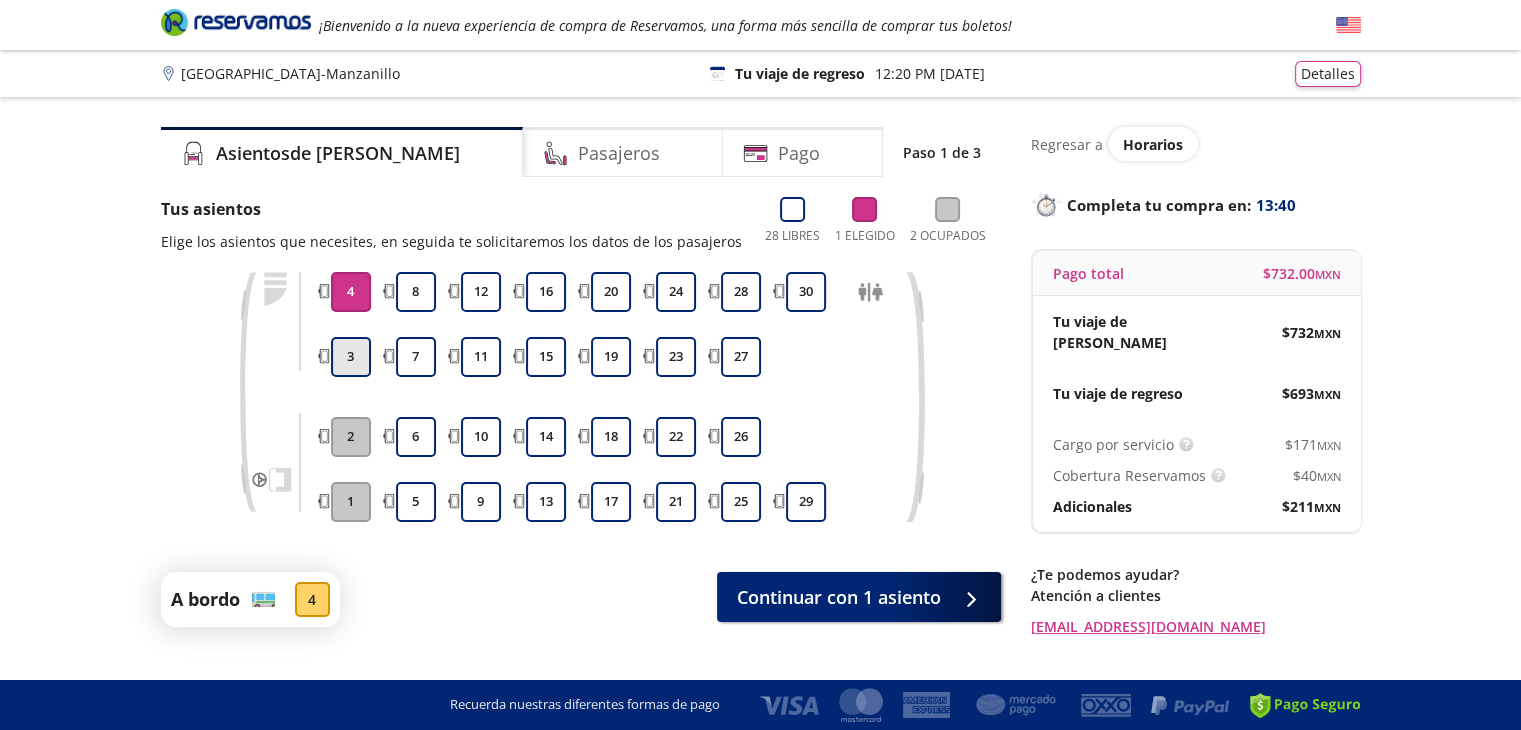 click on "3" at bounding box center [351, 357] 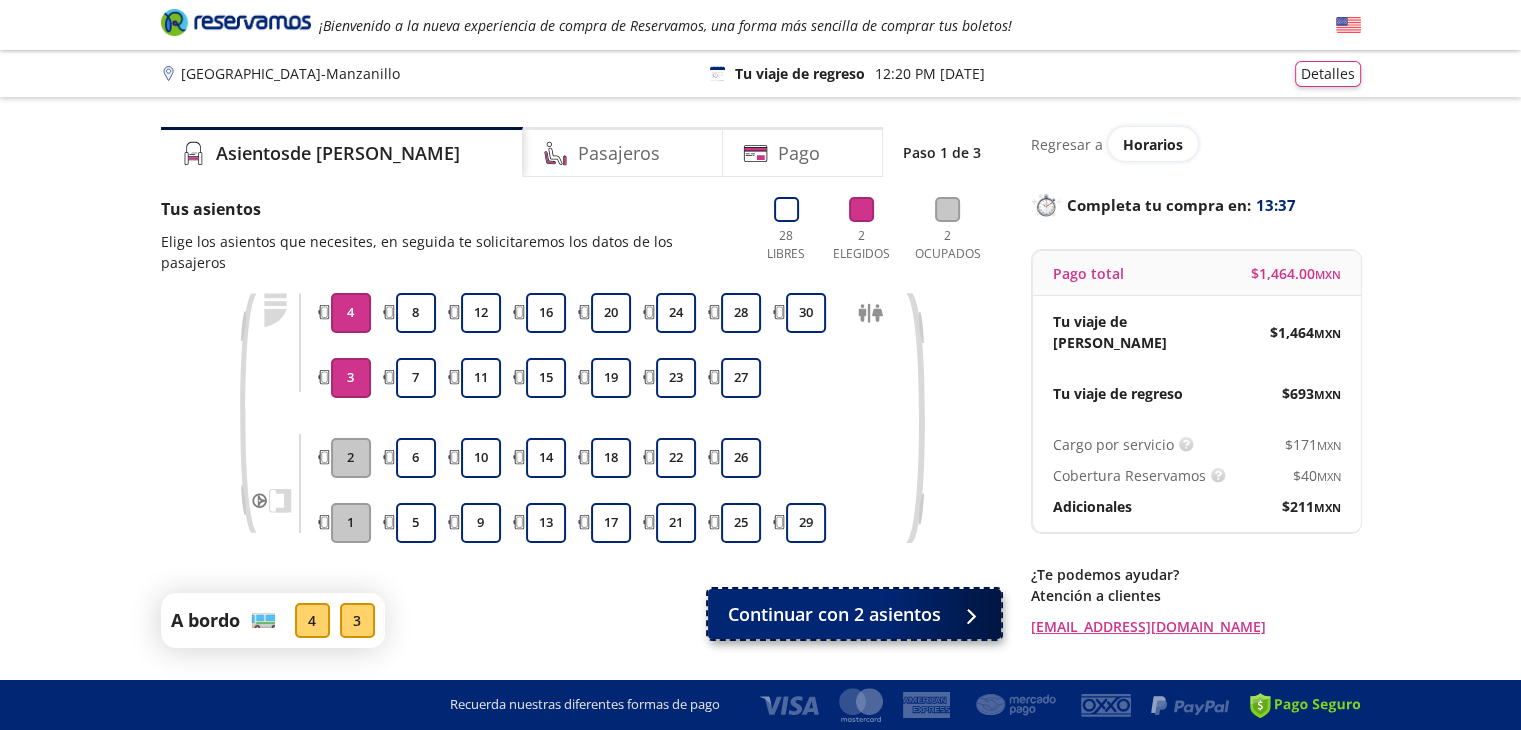 click at bounding box center (966, 614) 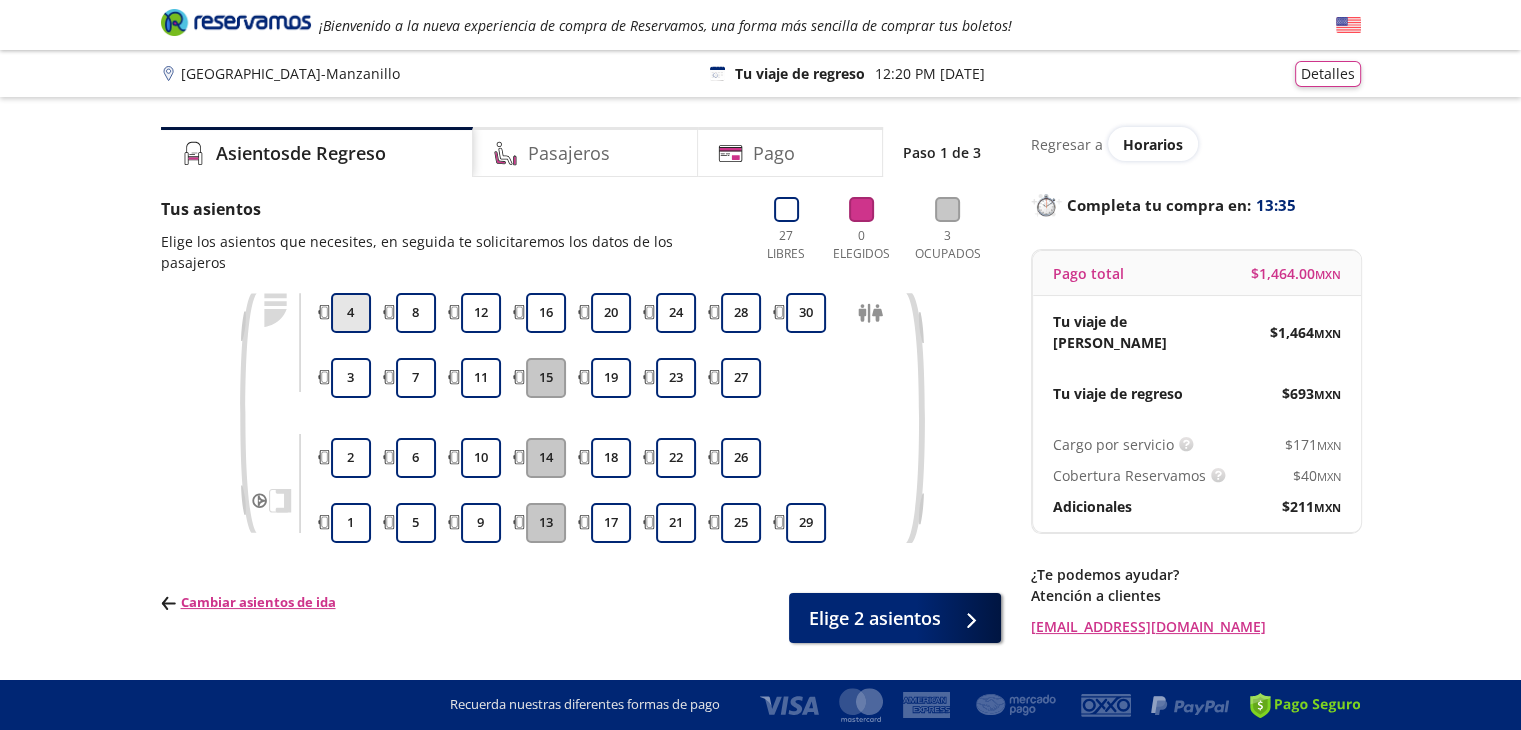 click on "4" at bounding box center [351, 313] 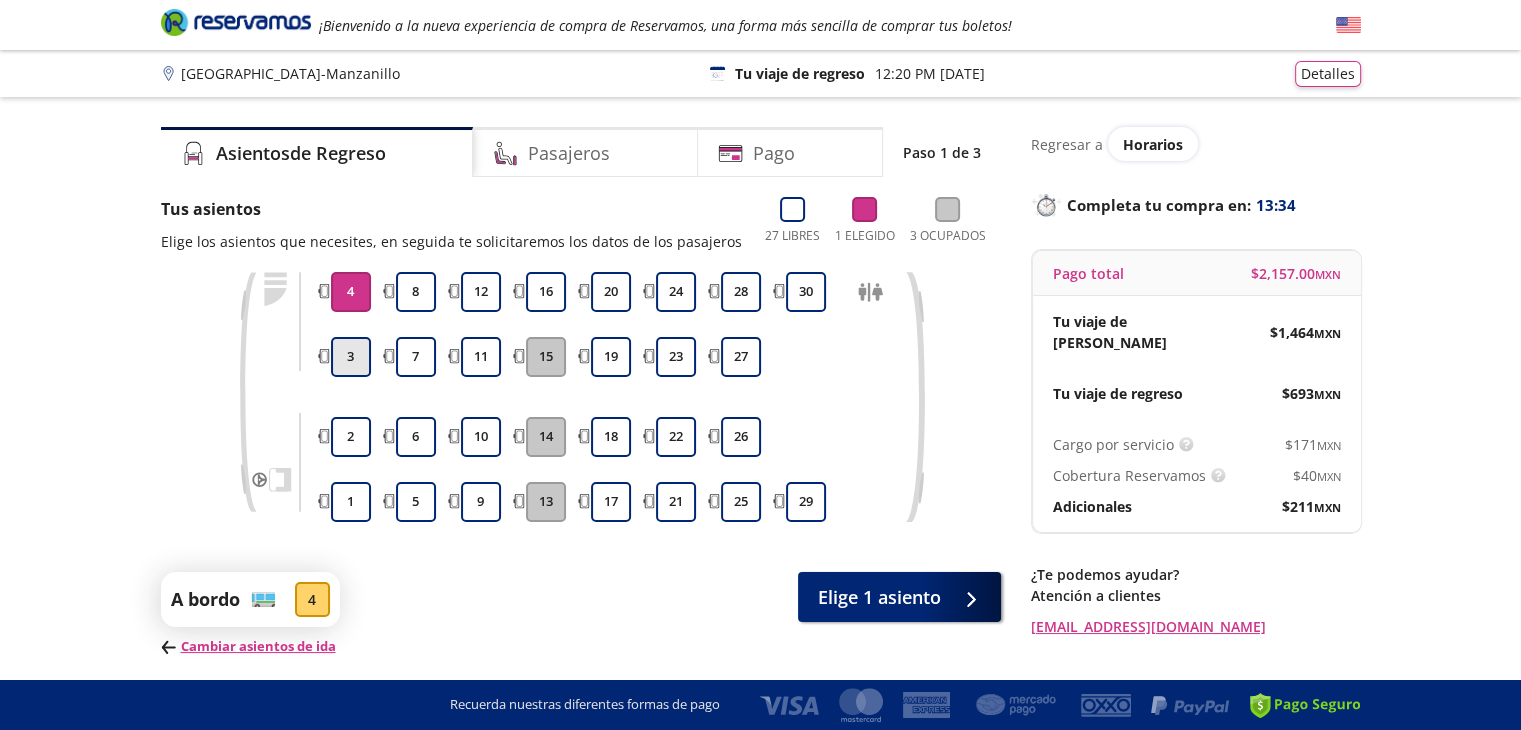 click on "3" at bounding box center [351, 357] 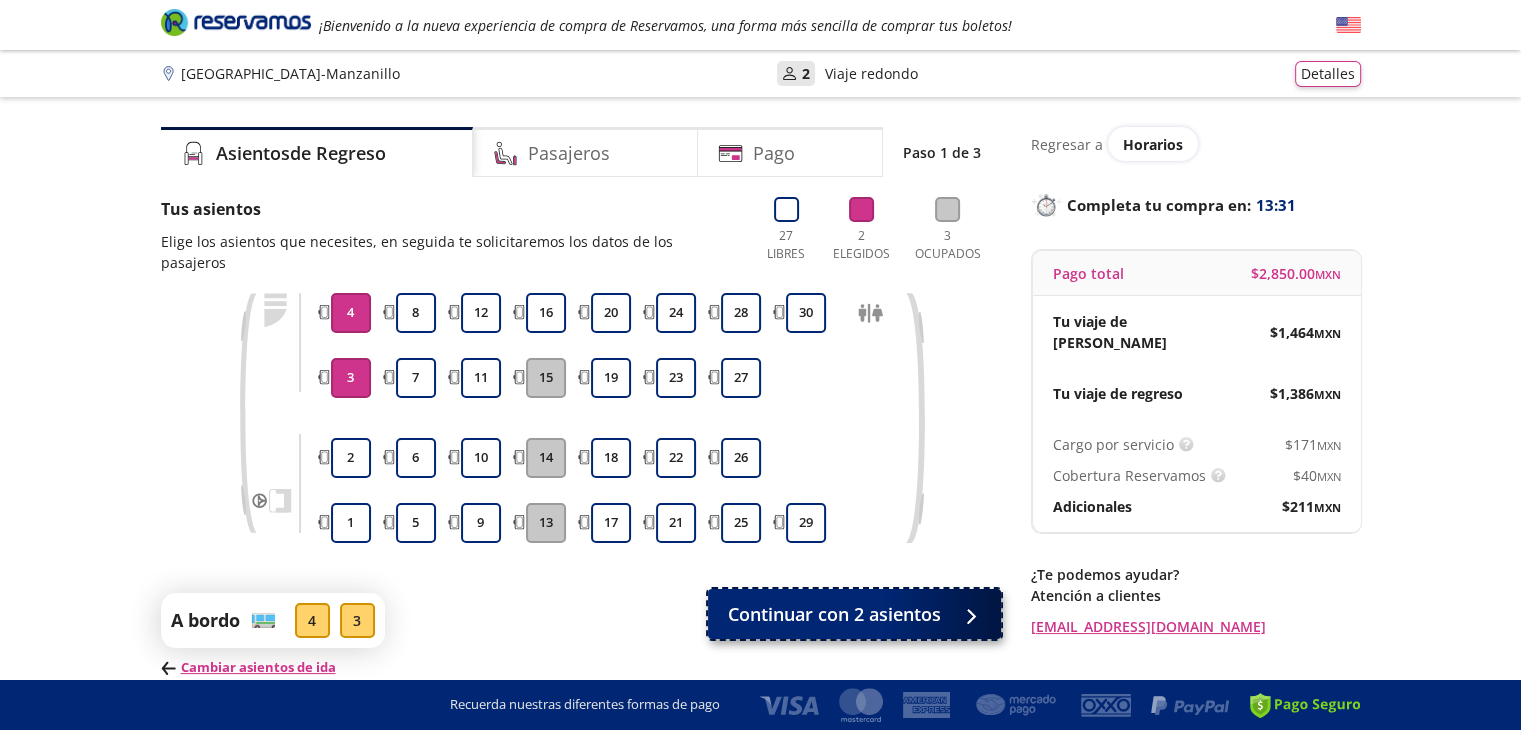click on "Continuar con 2 asientos" at bounding box center [834, 614] 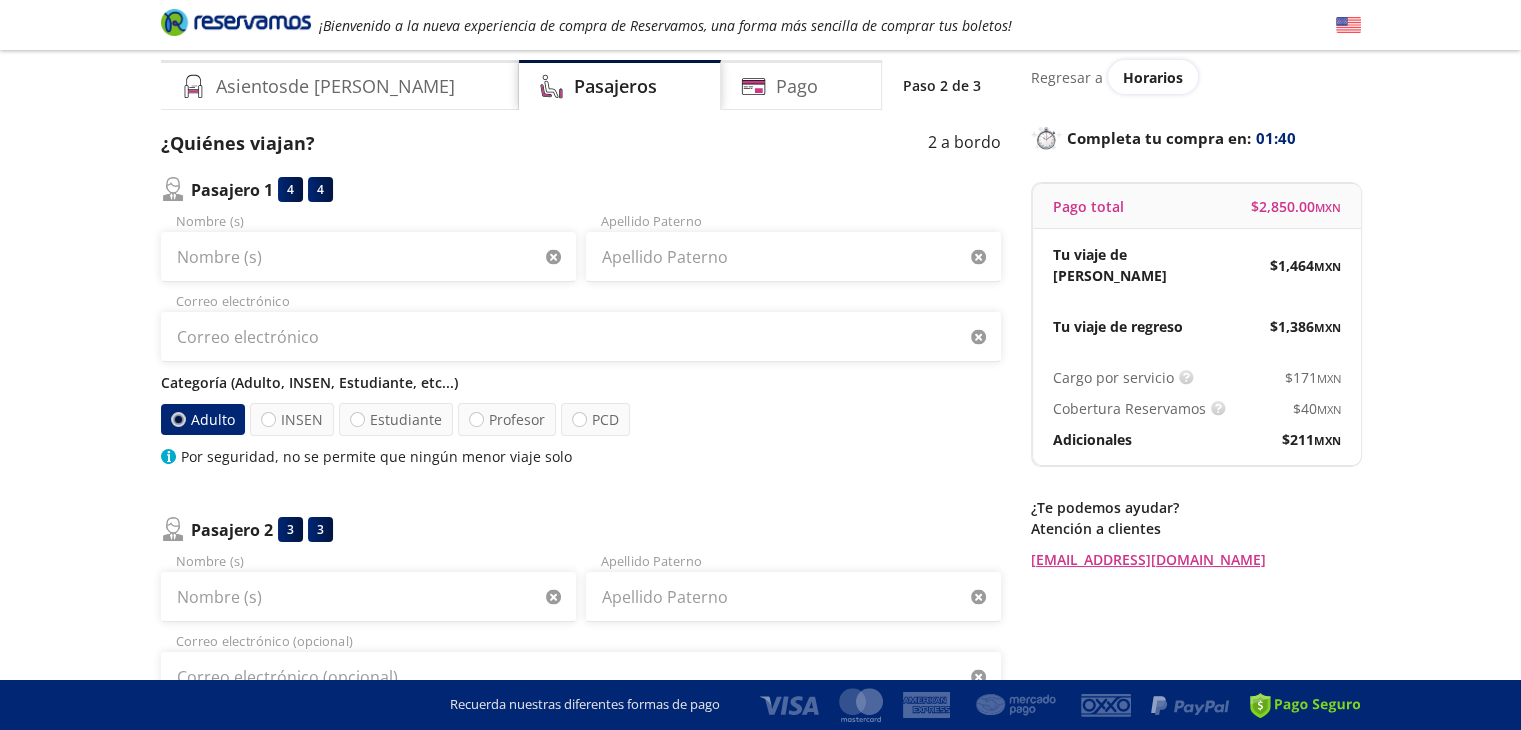 scroll, scrollTop: 76, scrollLeft: 0, axis: vertical 